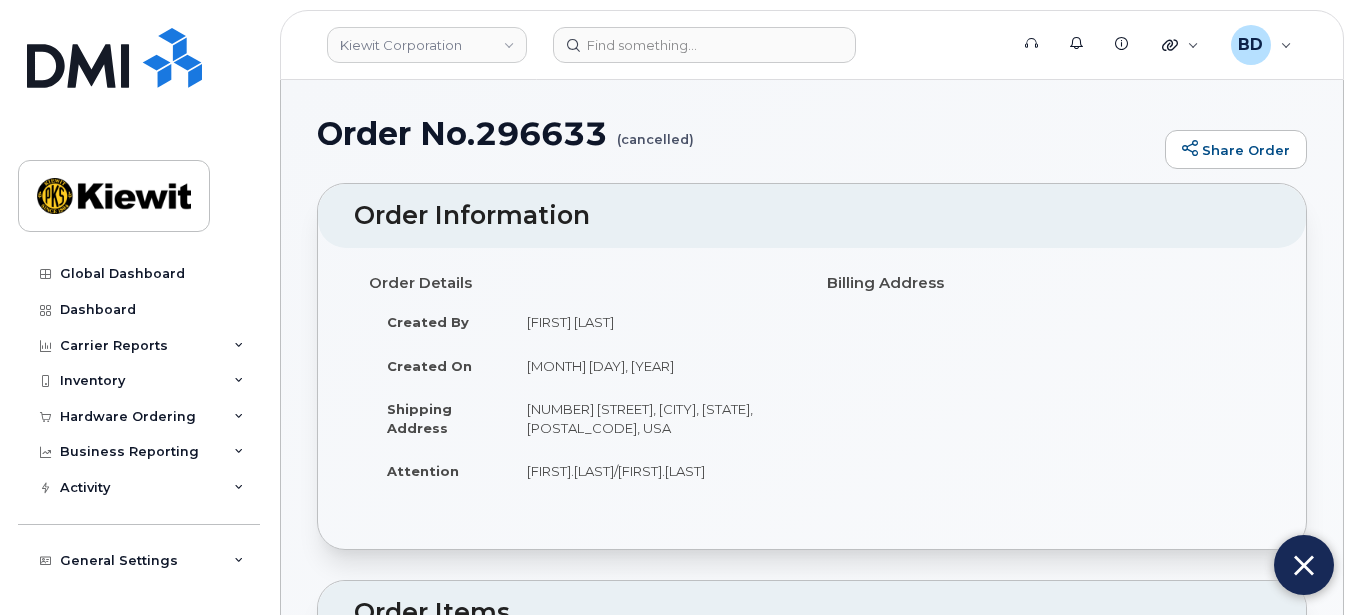 scroll, scrollTop: 0, scrollLeft: 0, axis: both 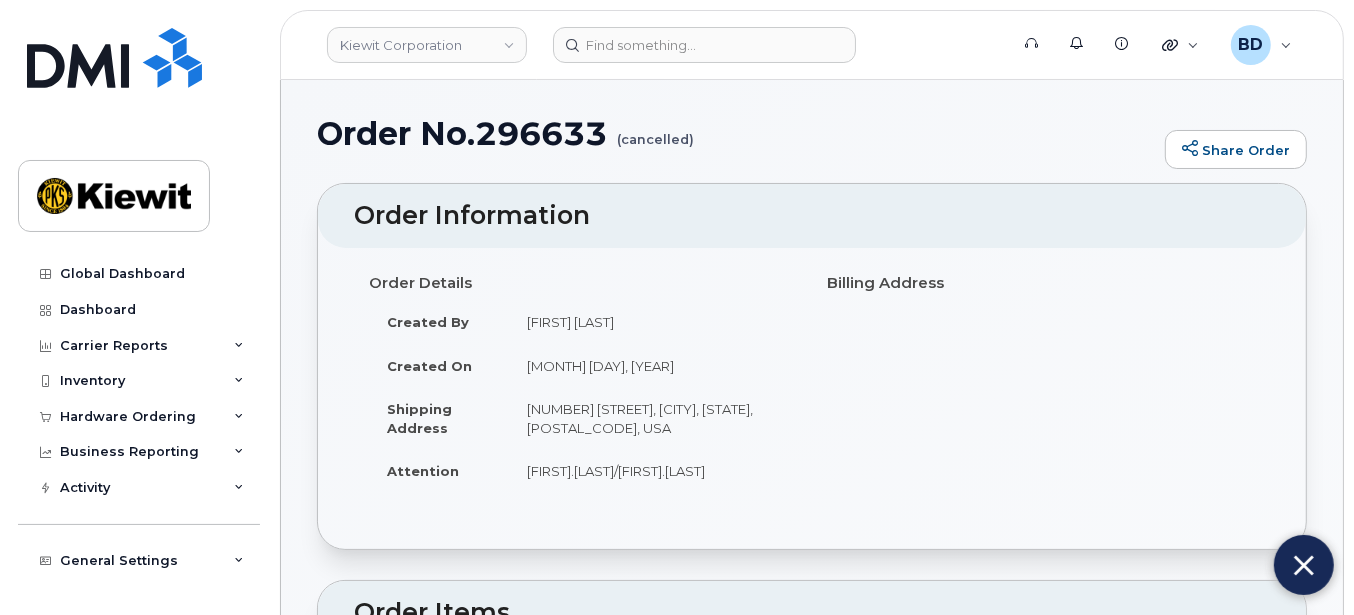 click 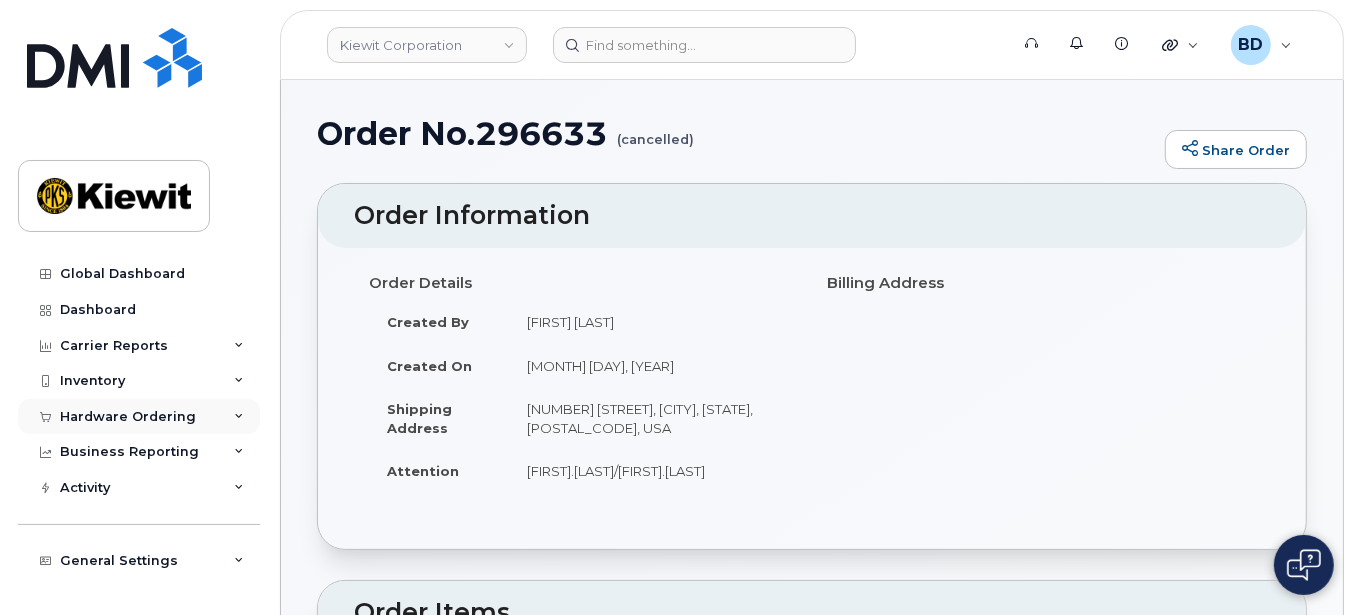 click 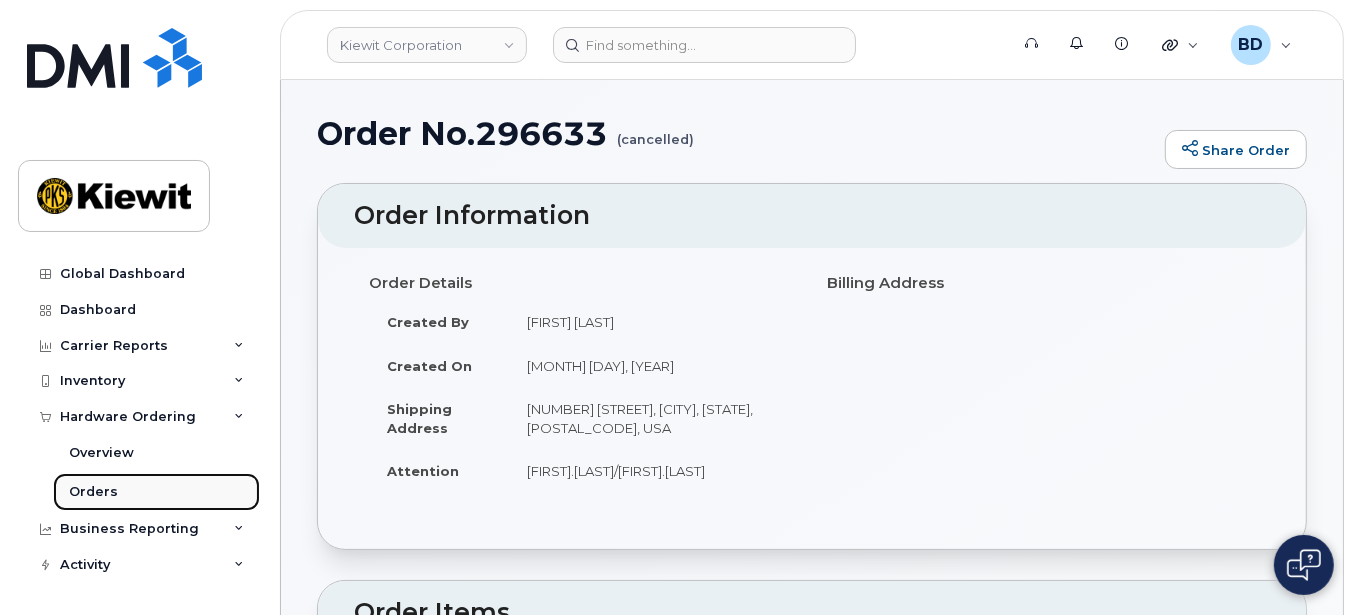 click on "Orders" 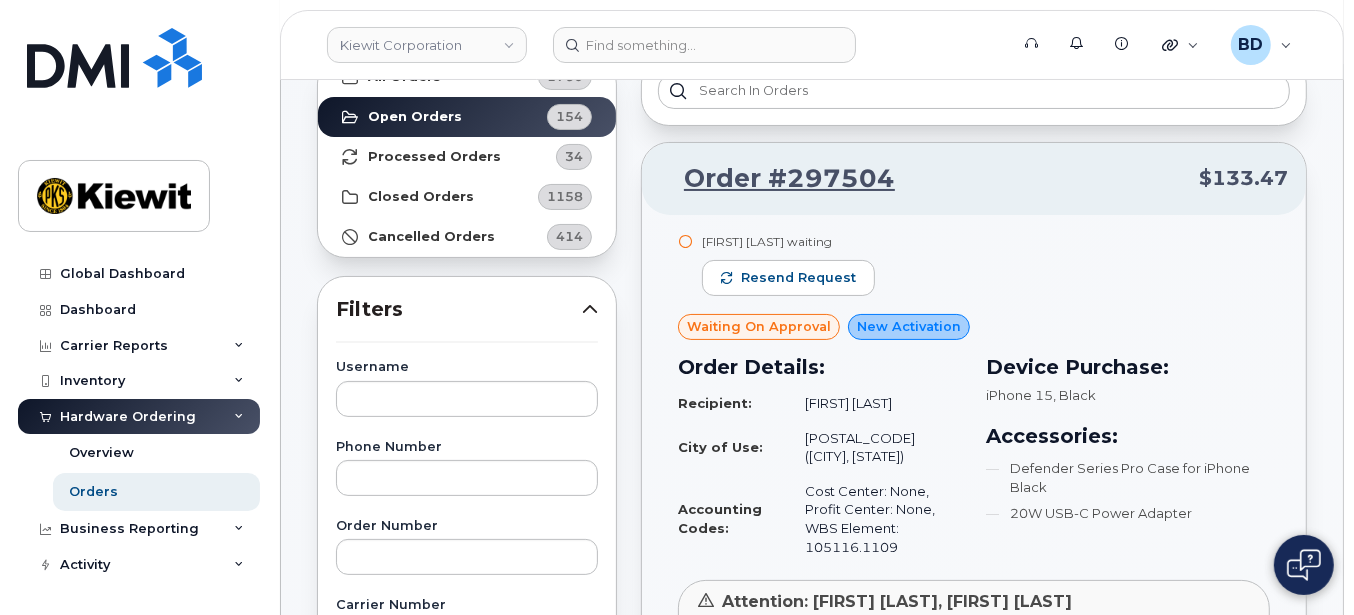 scroll, scrollTop: 0, scrollLeft: 0, axis: both 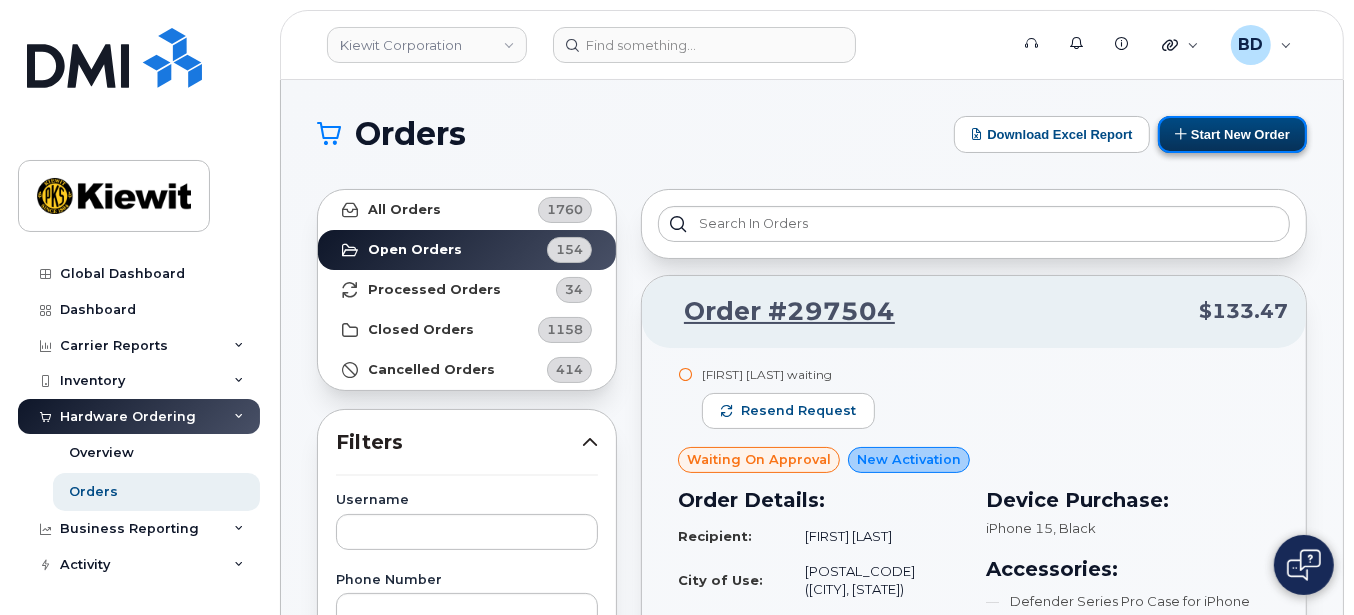 drag, startPoint x: 1226, startPoint y: 125, endPoint x: 1183, endPoint y: 131, distance: 43.416588 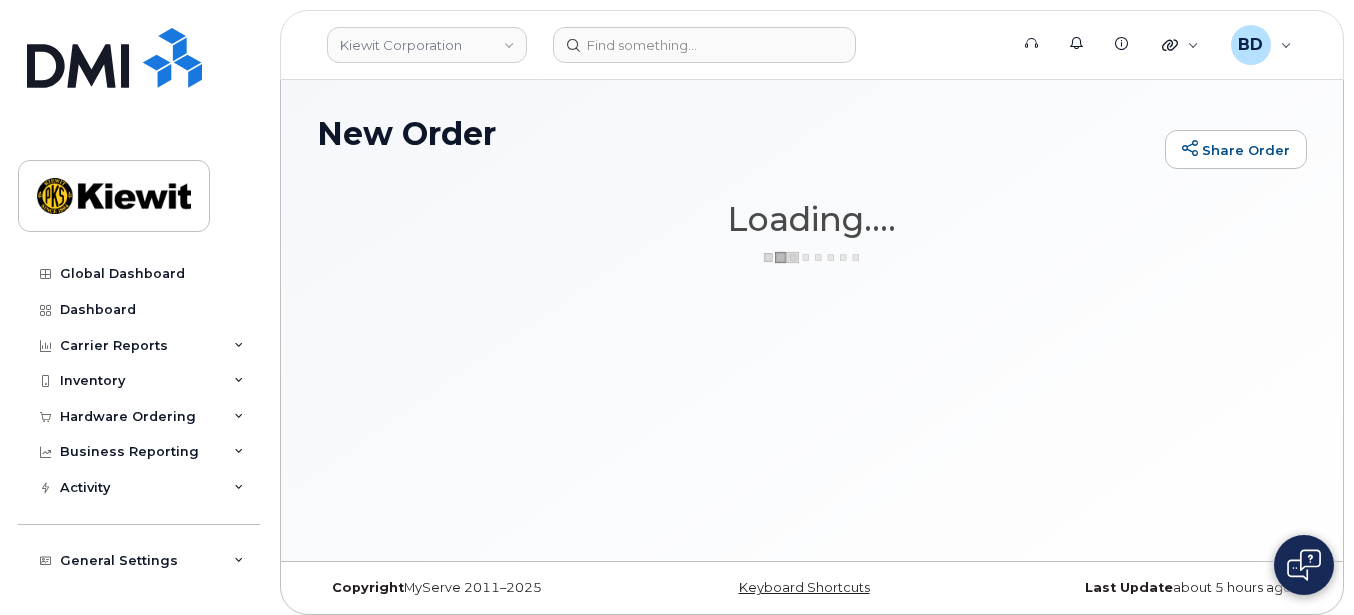 scroll, scrollTop: 0, scrollLeft: 0, axis: both 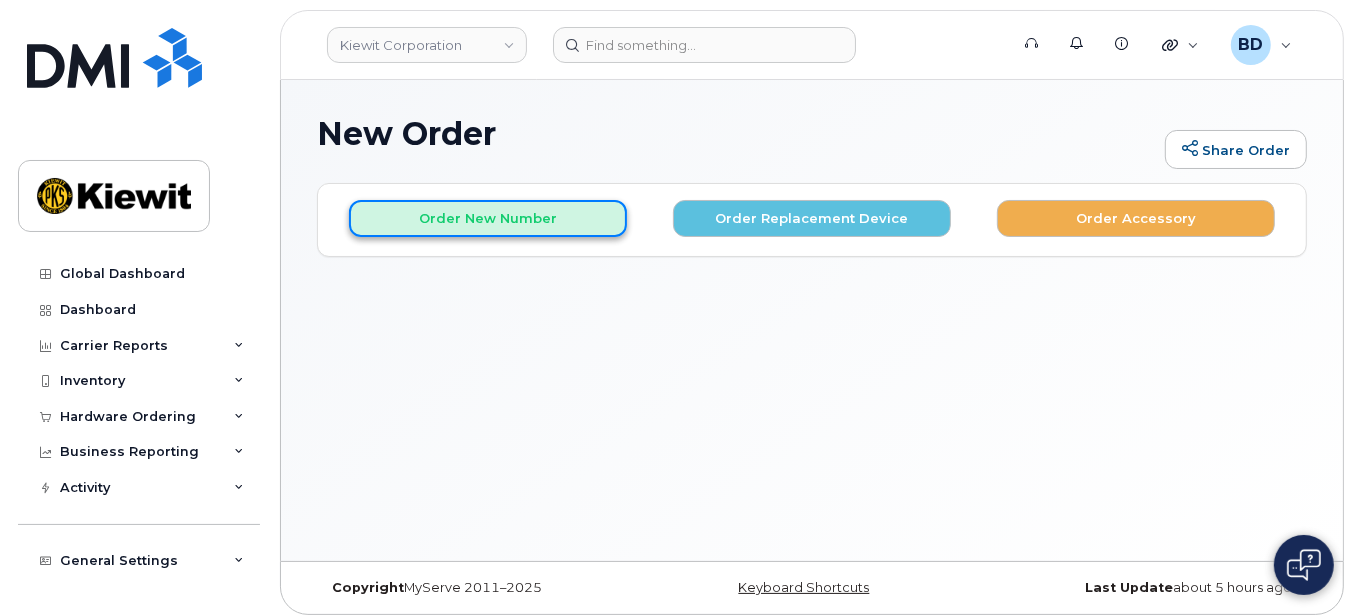 click on "Order New Number" 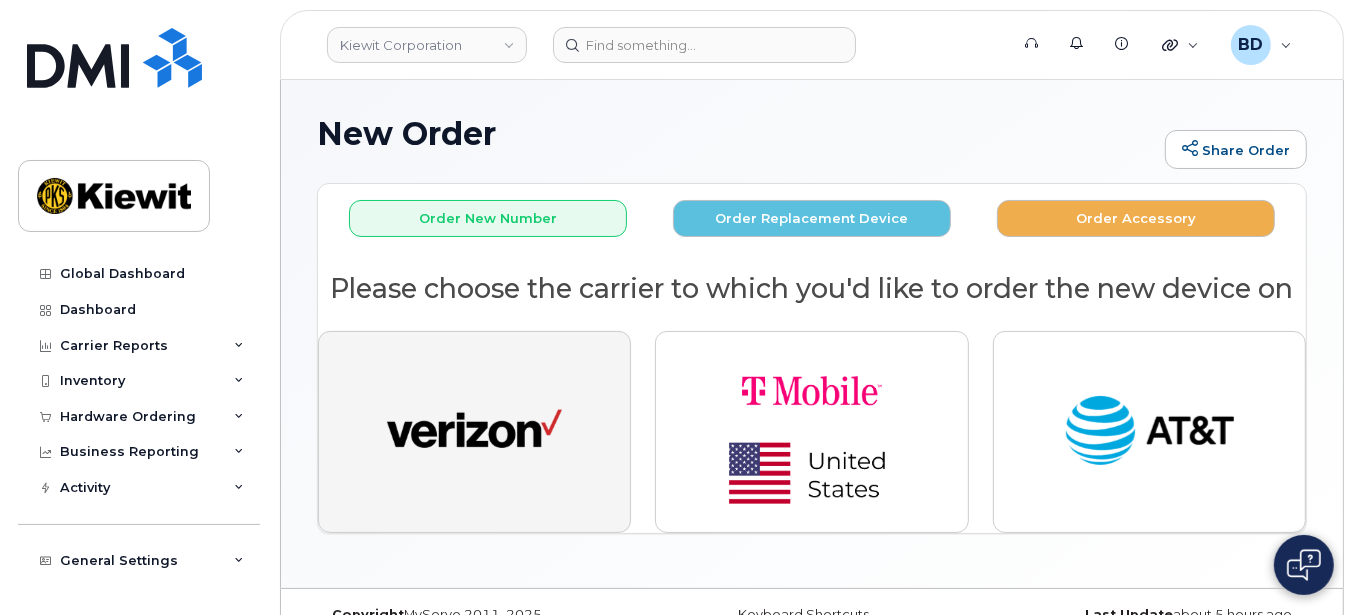 click 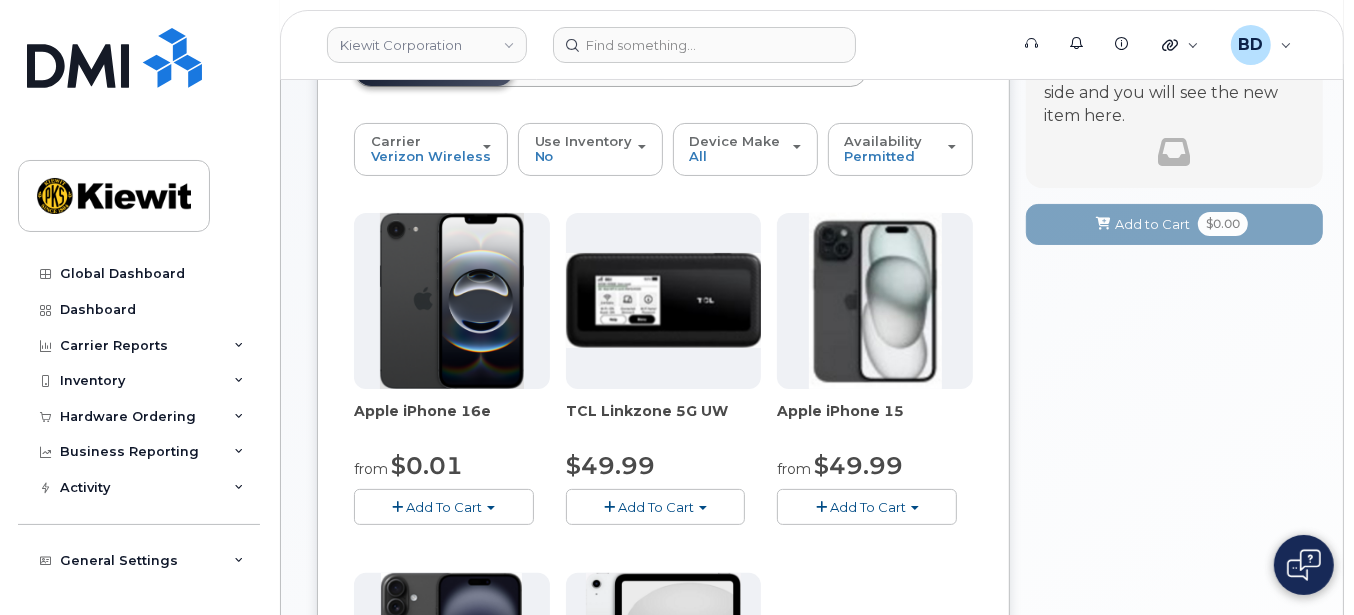 scroll, scrollTop: 266, scrollLeft: 0, axis: vertical 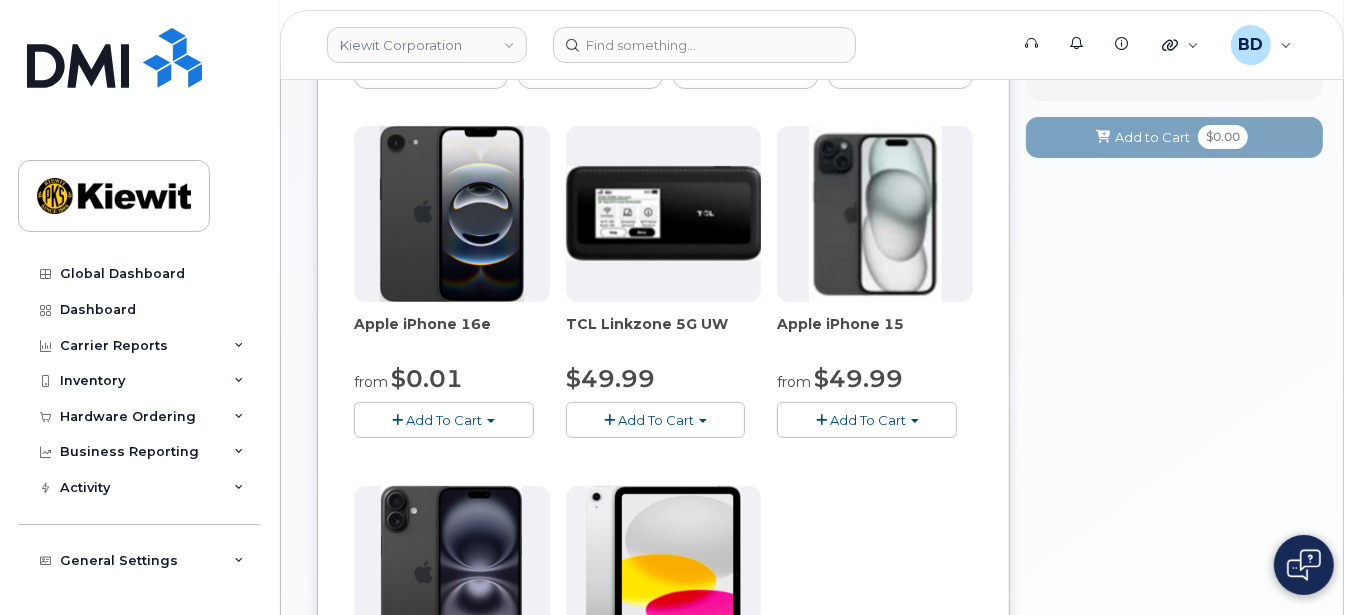 click on "Add To Cart" 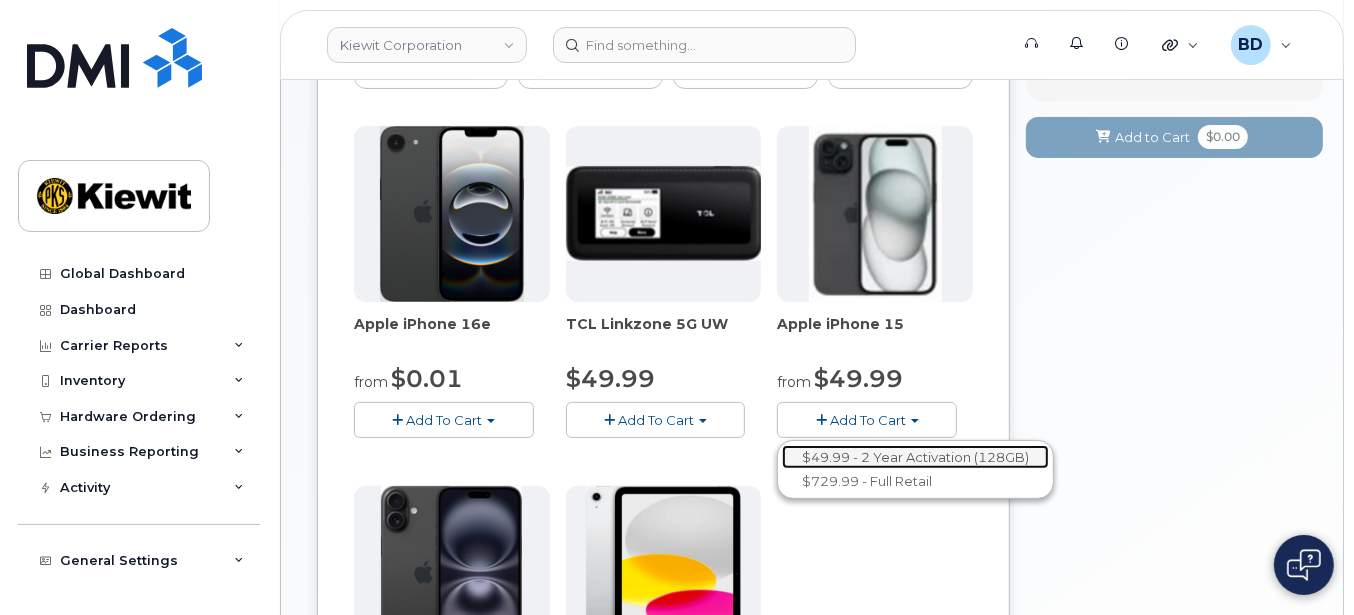 click on "$49.99 - 2 Year Activation (128GB)" 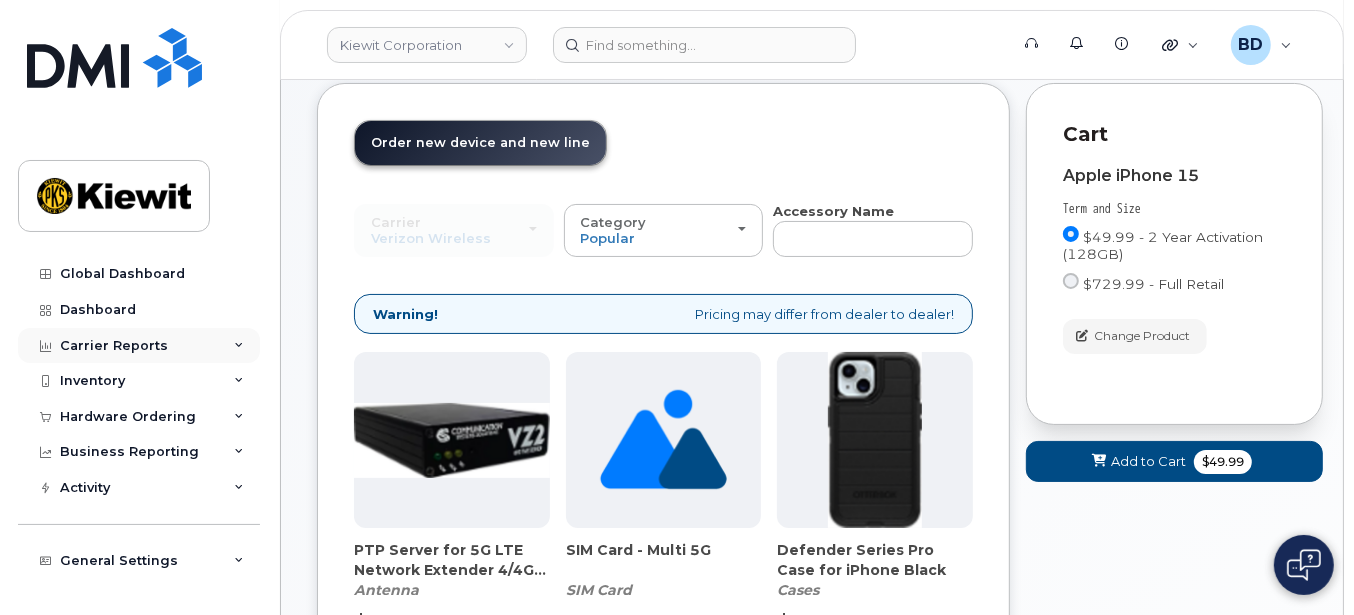 scroll, scrollTop: 266, scrollLeft: 0, axis: vertical 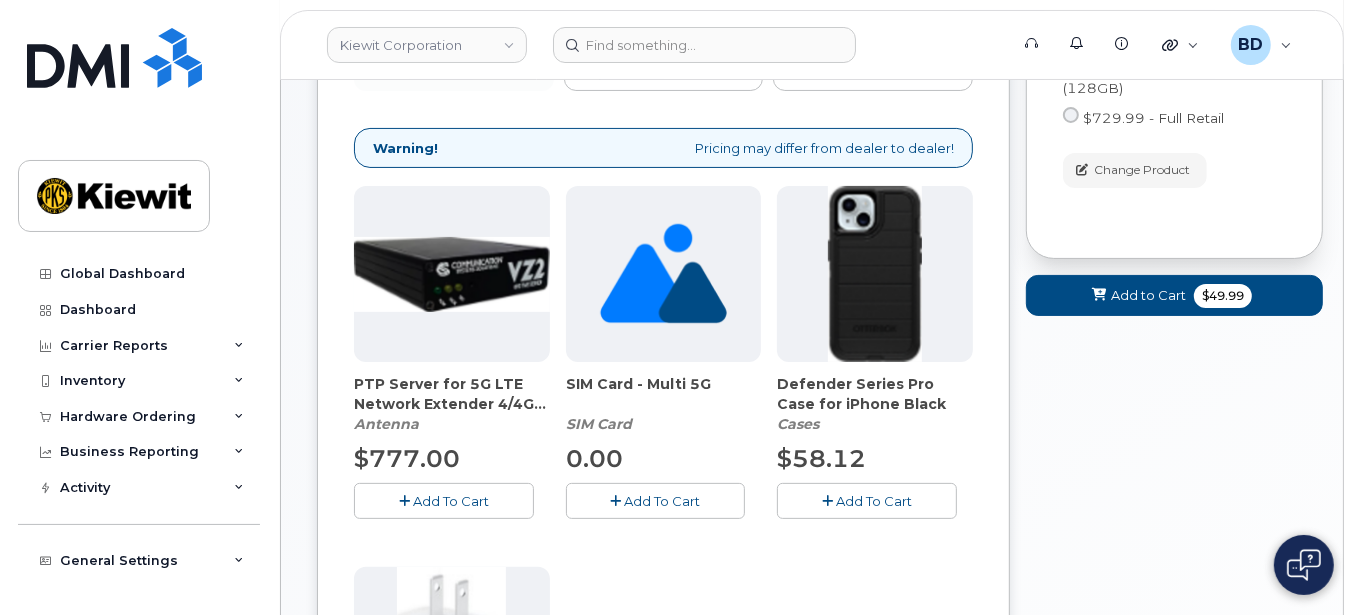 click on "Add To Cart" 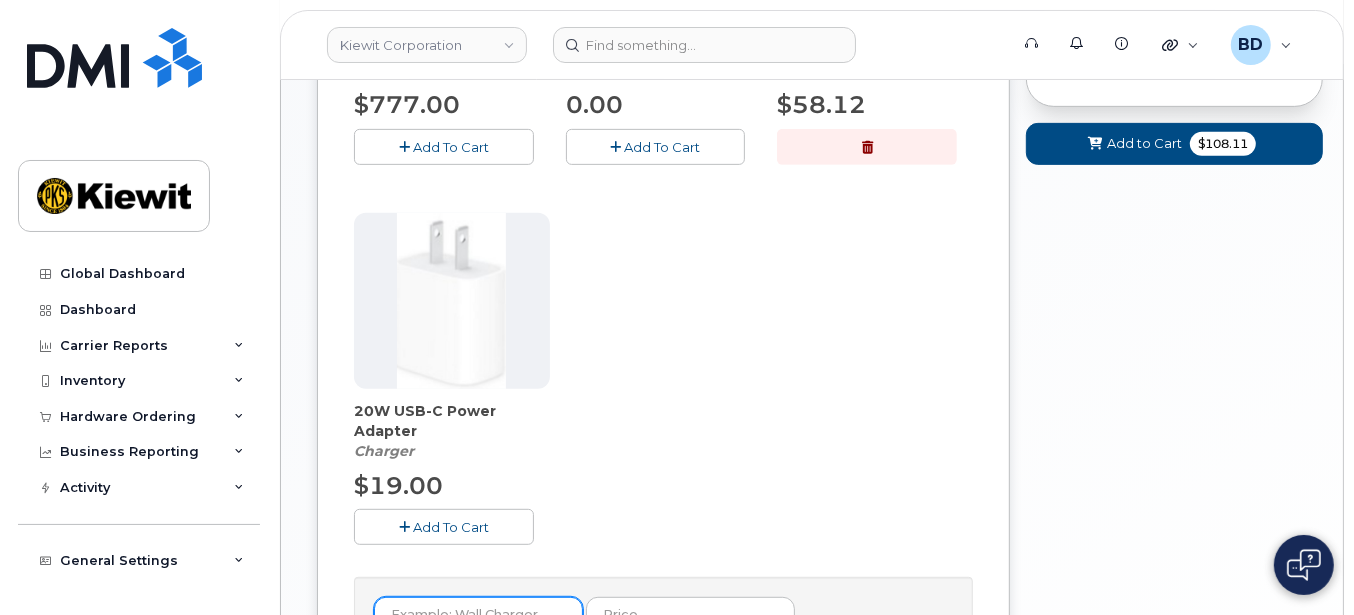 scroll, scrollTop: 666, scrollLeft: 0, axis: vertical 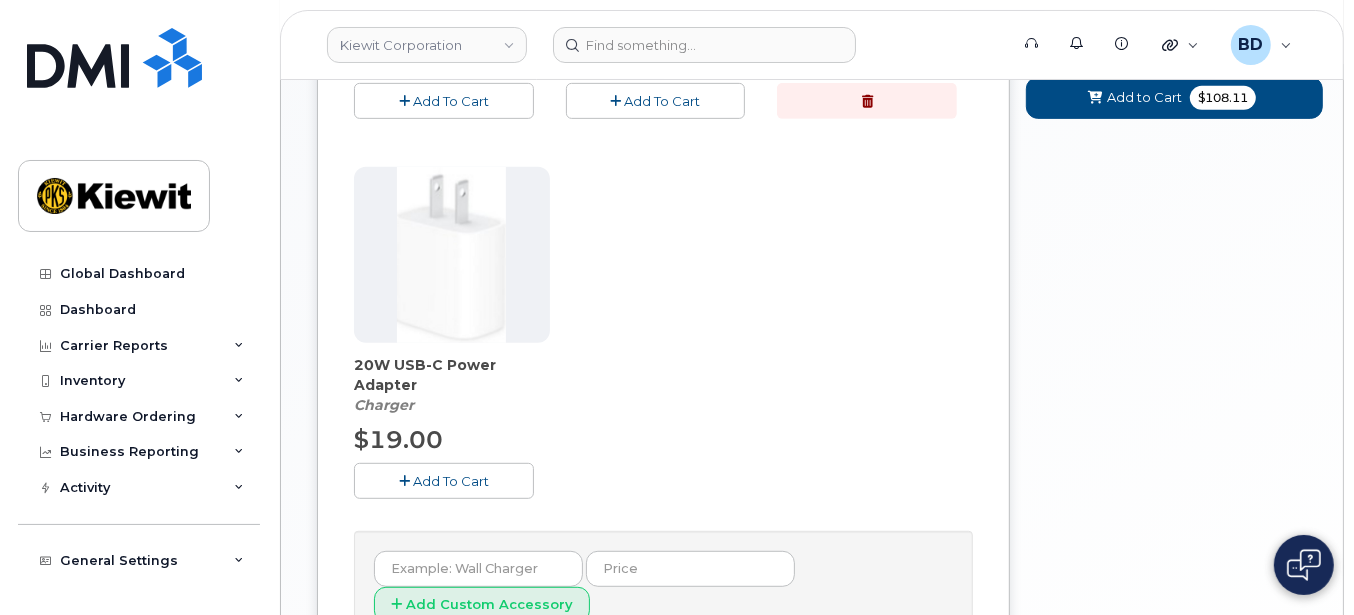 drag, startPoint x: 428, startPoint y: 476, endPoint x: 528, endPoint y: 430, distance: 110.0727 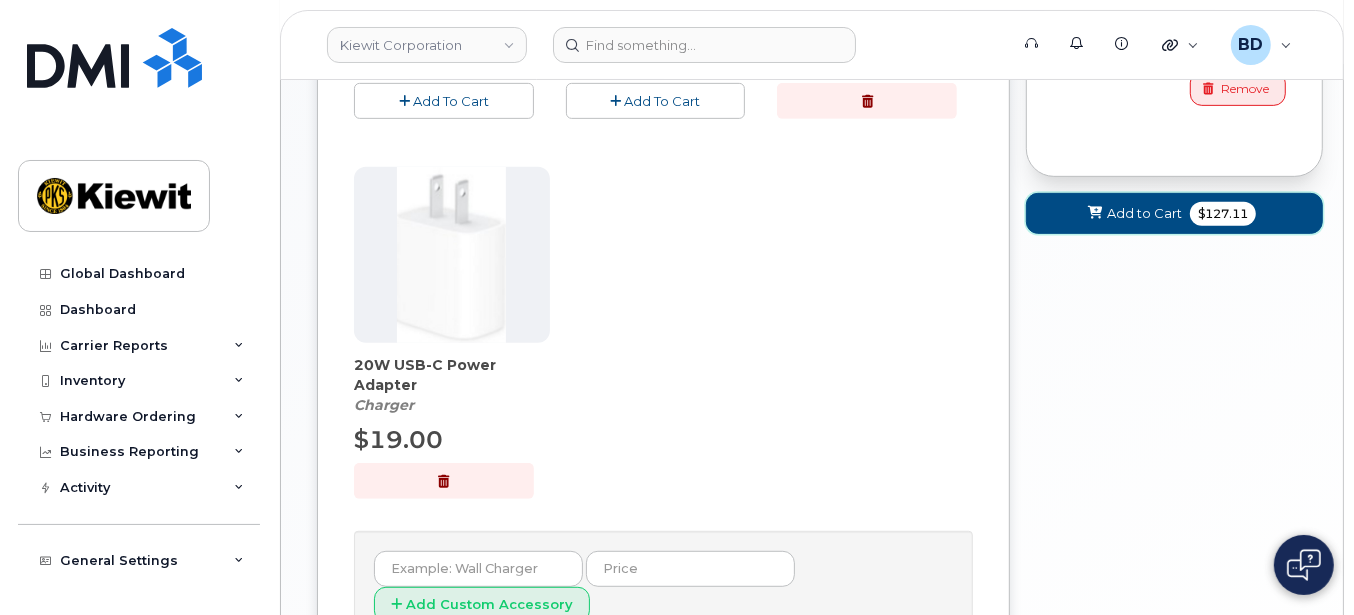 click on "Add to Cart" 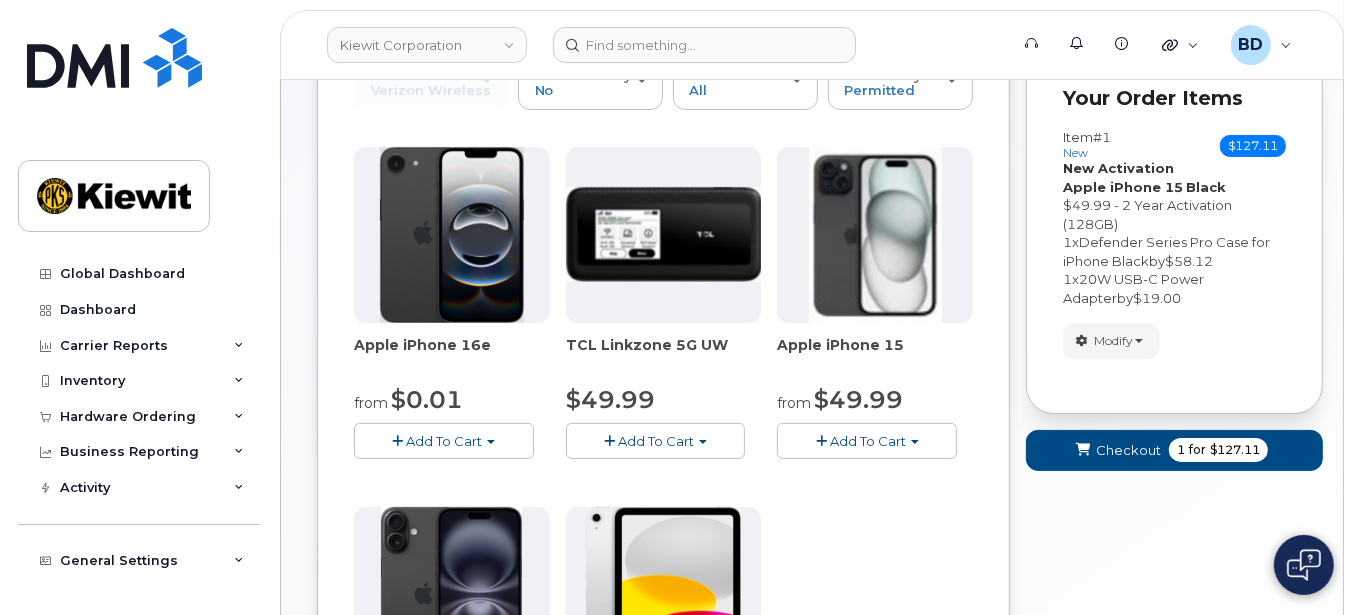 scroll, scrollTop: 308, scrollLeft: 0, axis: vertical 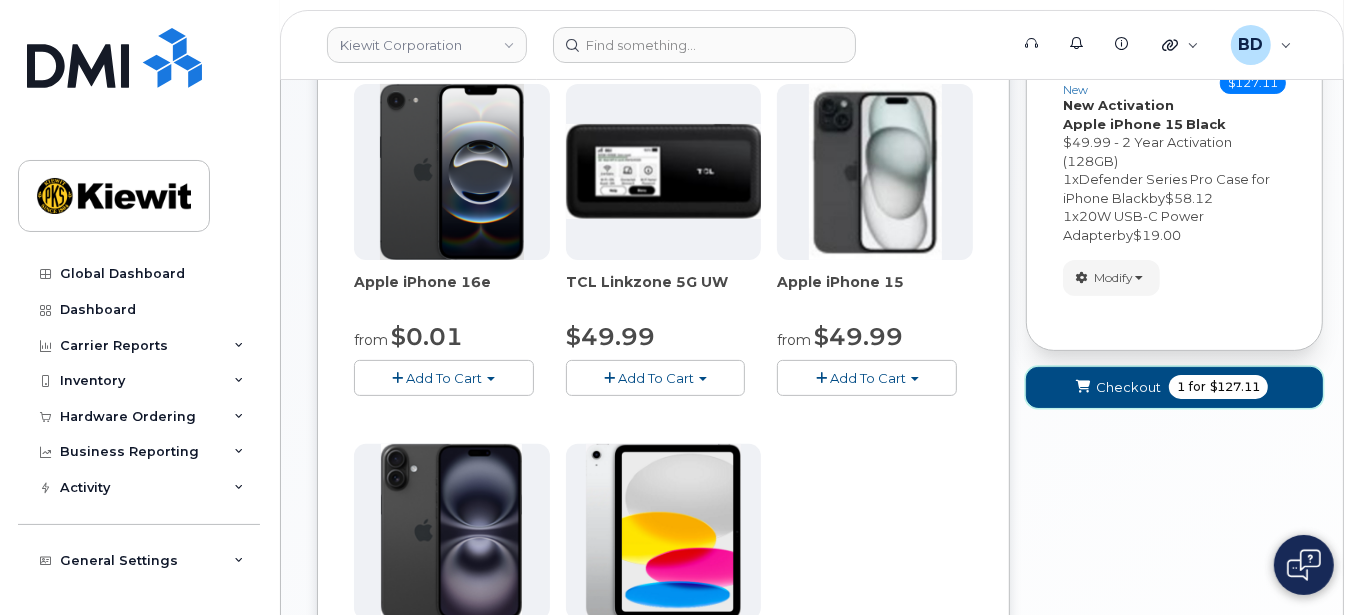 click on "Checkout
1
for
$127.11" 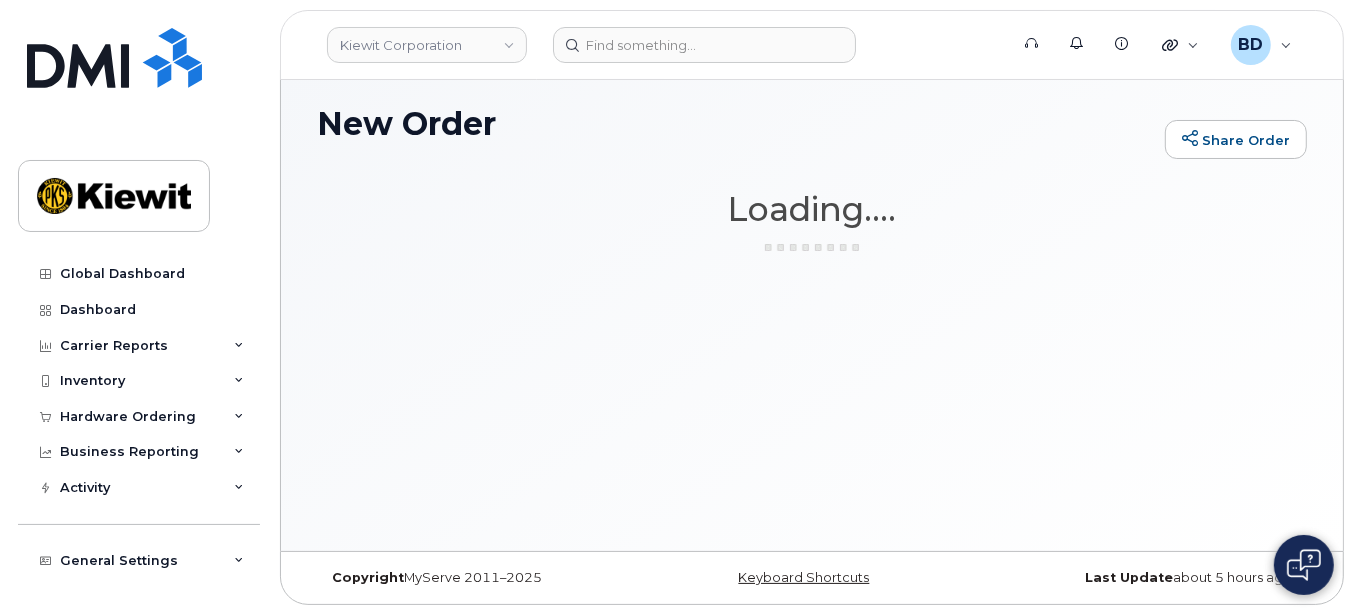 scroll, scrollTop: 9, scrollLeft: 0, axis: vertical 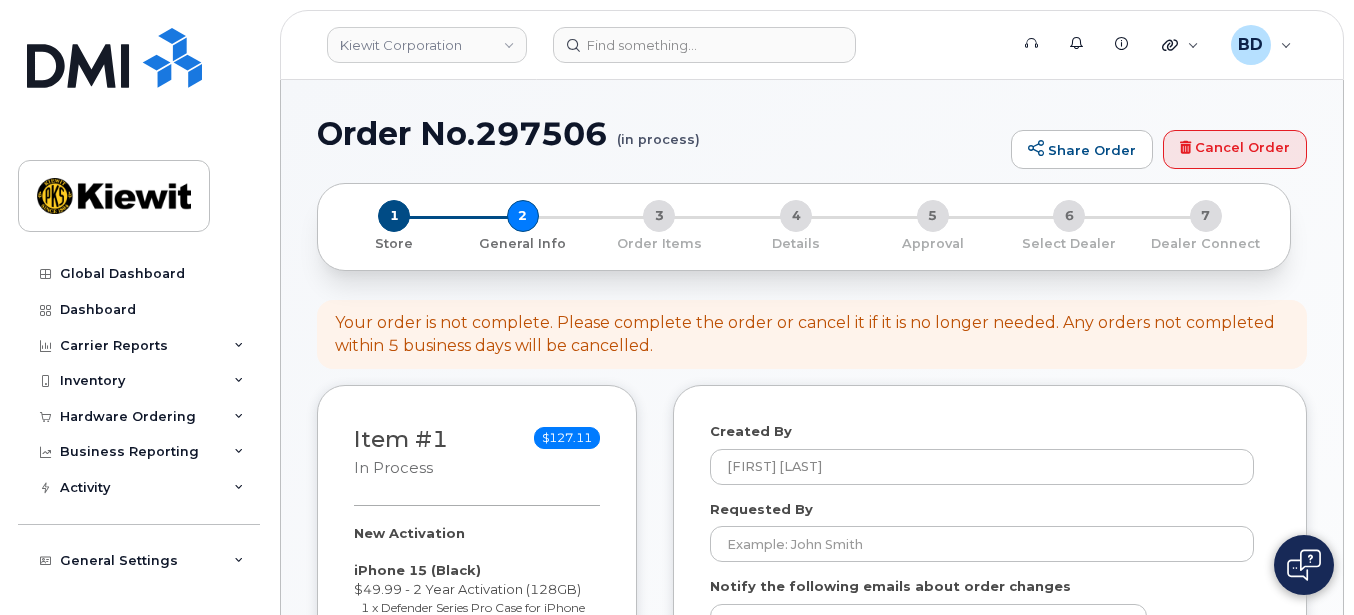 select 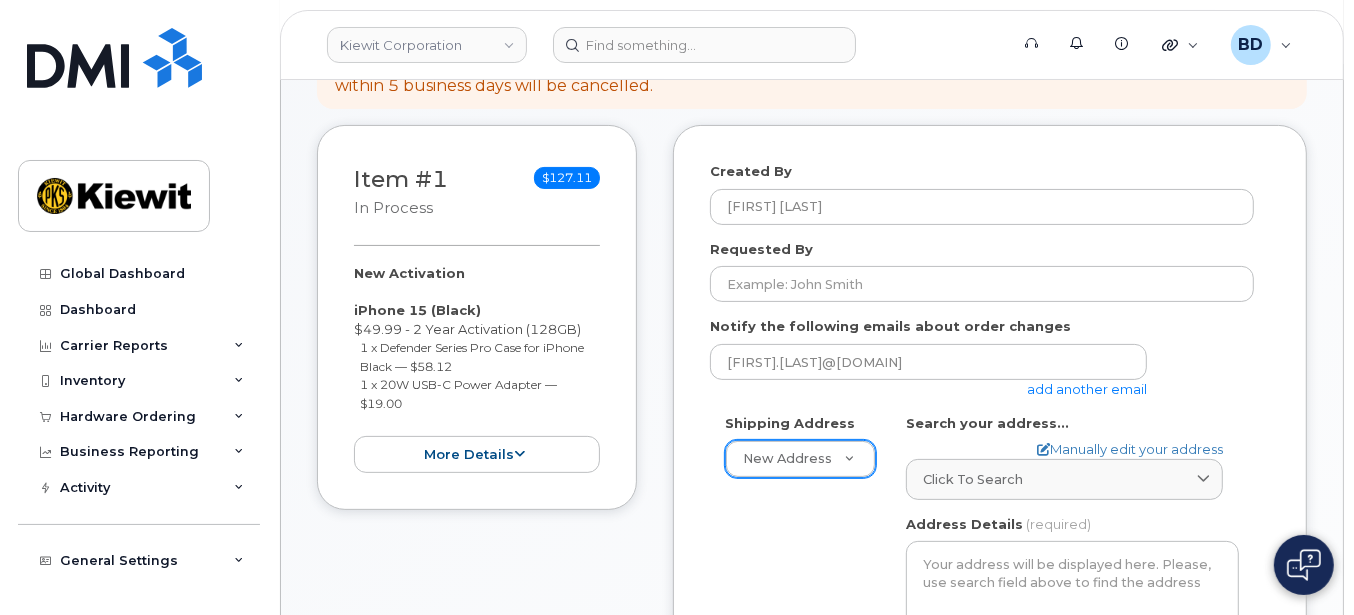 scroll, scrollTop: 266, scrollLeft: 0, axis: vertical 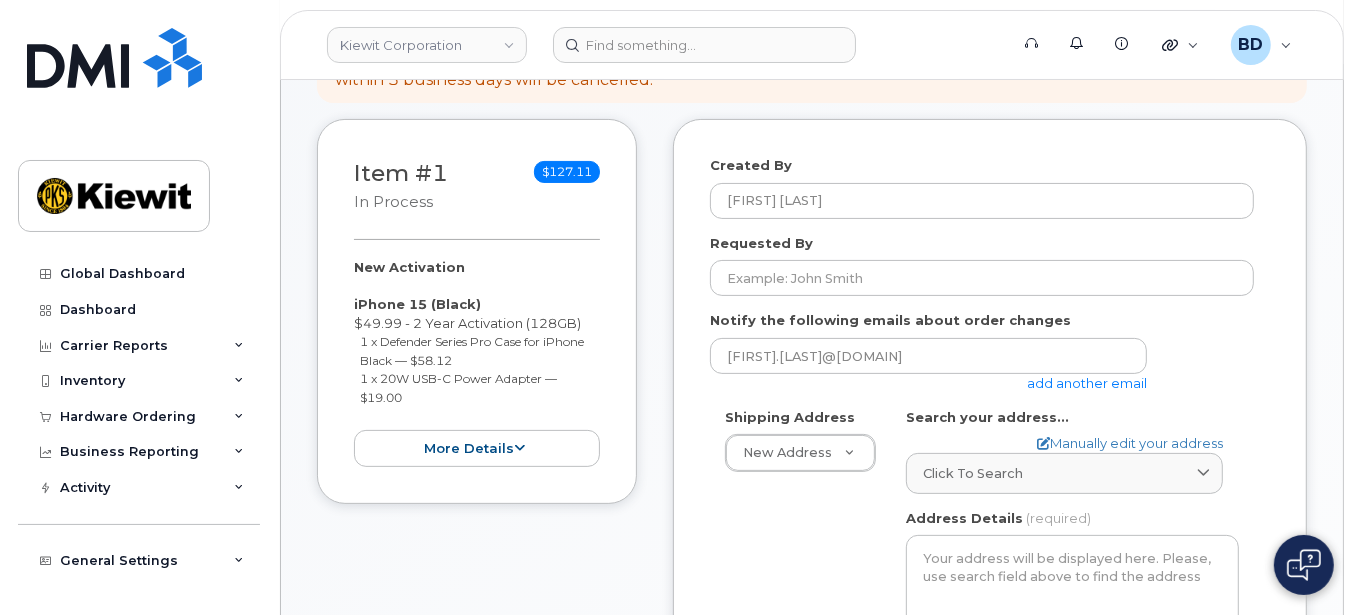 drag, startPoint x: 1062, startPoint y: 383, endPoint x: 1251, endPoint y: 291, distance: 210.20229 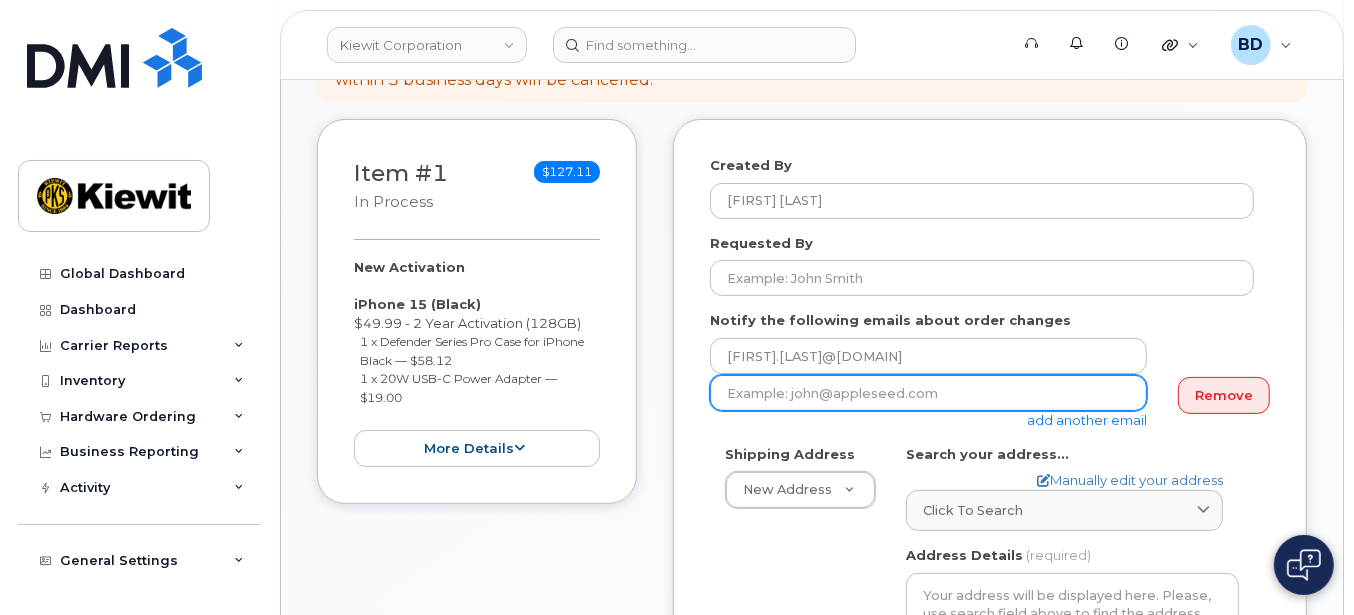 click 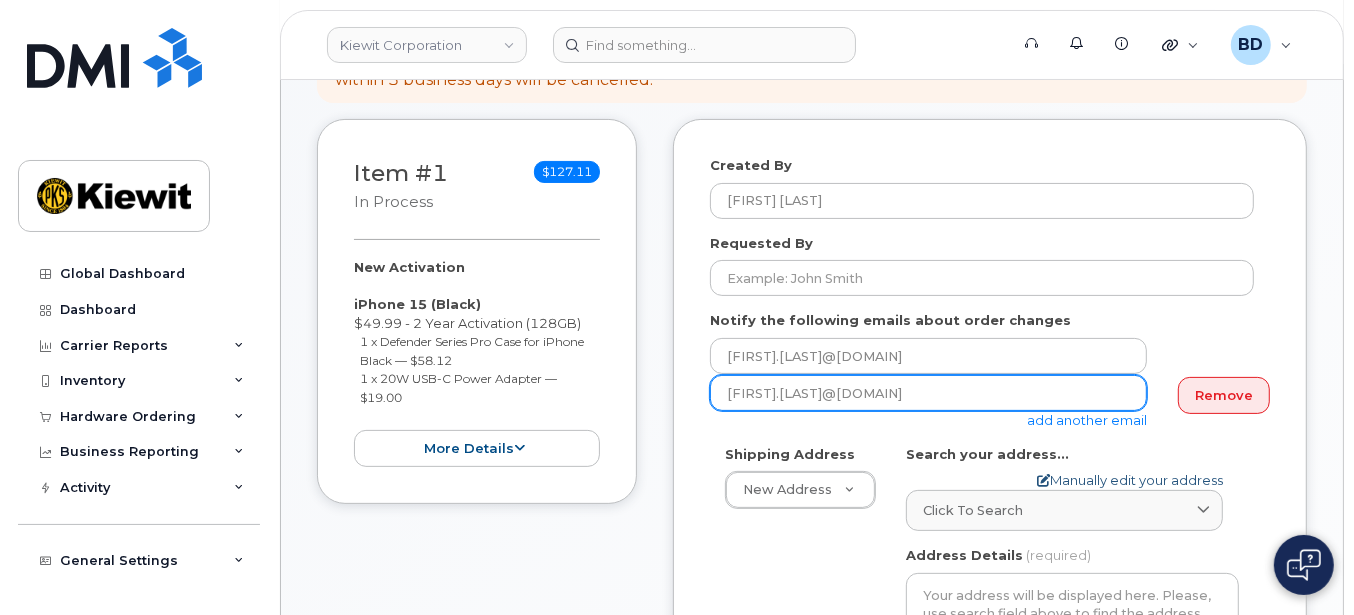 type on "olivia.keller@kiewit.com" 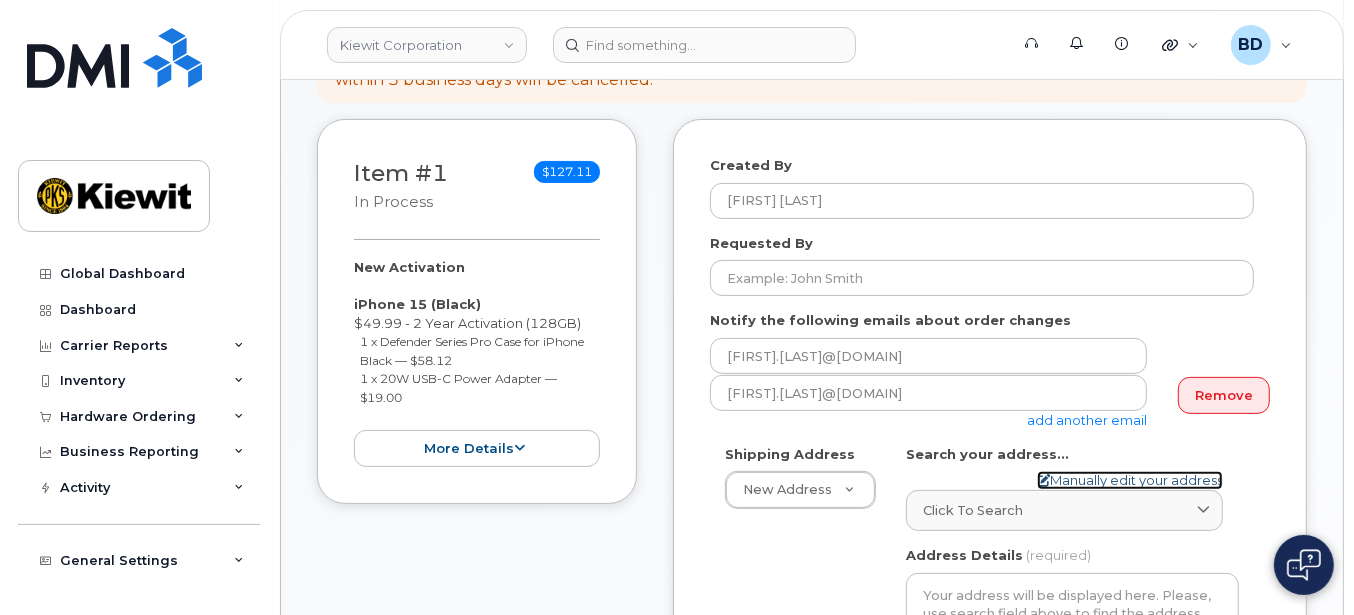 click on "Manually edit your address" 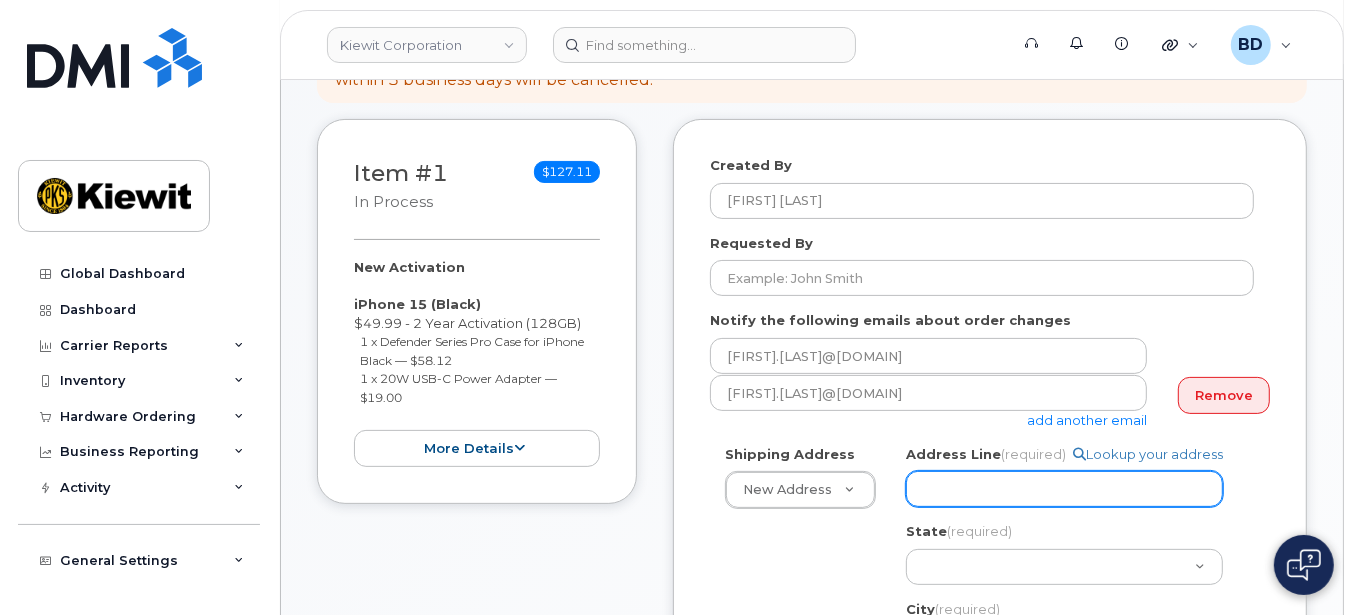 drag, startPoint x: 949, startPoint y: 468, endPoint x: 954, endPoint y: 486, distance: 18.681541 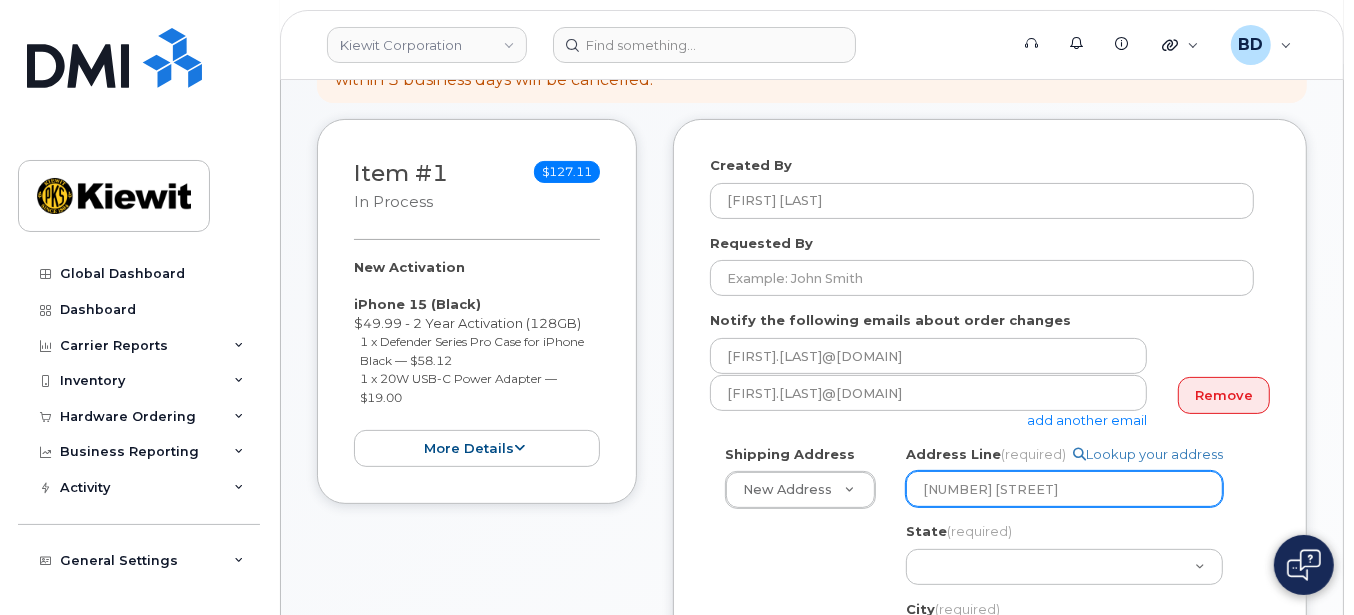 type on "3831 Technology Forest Blvd" 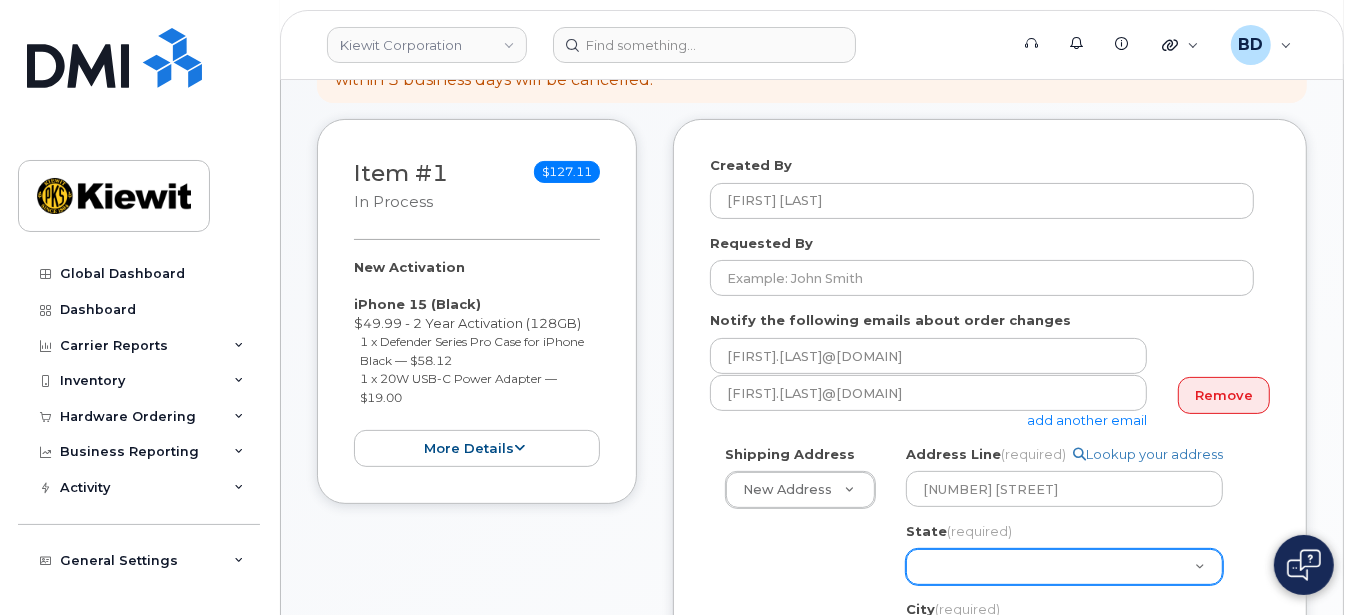 click on "Alabama
Alaska
American Samoa
Arizona
Arkansas
California
Colorado
Connecticut
Delaware
District of Columbia
Florida
Georgia
Guam
Hawaii
Idaho
Illinois
Indiana
Iowa
Kansas
Kentucky
Louisiana
Maine
Maryland
Massachusetts
Michigan
Minnesota
Mississippi
Missouri
Montana
Nebraska
Nevada
New Hampshire
New Jersey
New Mexico
New York
North Carolina
North Dakota
Ohio
Oklahoma
Oregon
Pennsylvania
Puerto Rico
Rhode Island
South Carolina
South Dakota
Tennessee
Texas
Utah
Vermont
Virginia
Virgin Islands
Washington
West Virginia
Wisconsin
Wyoming" 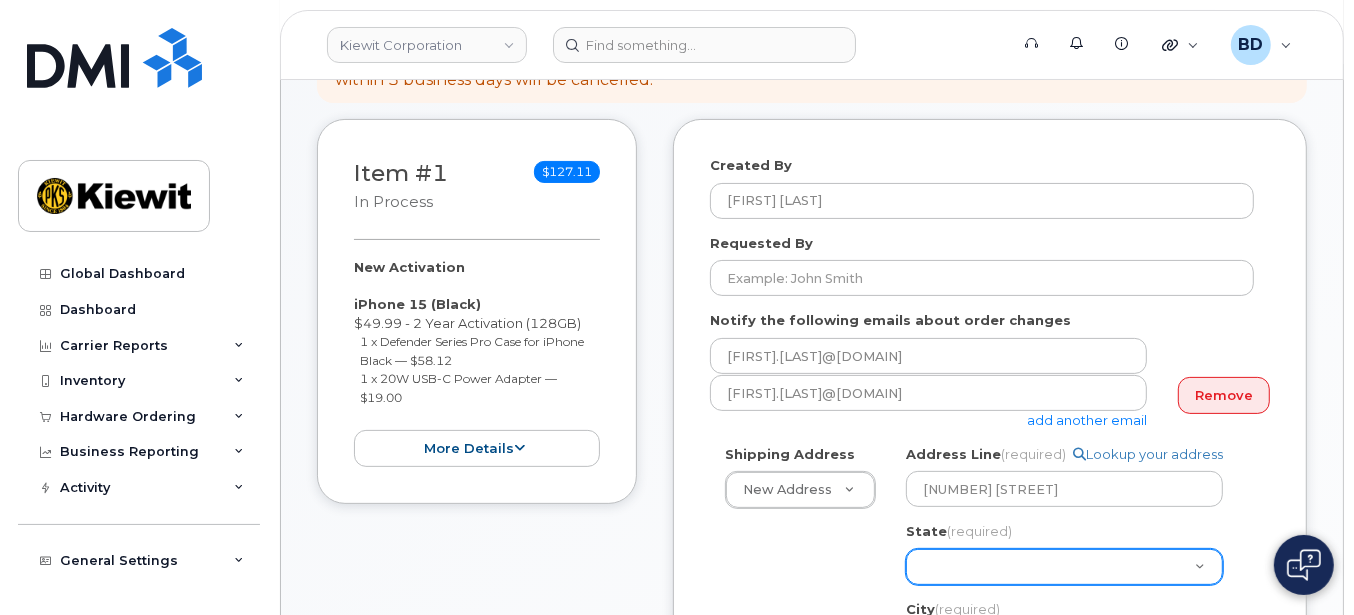 select on "TN" 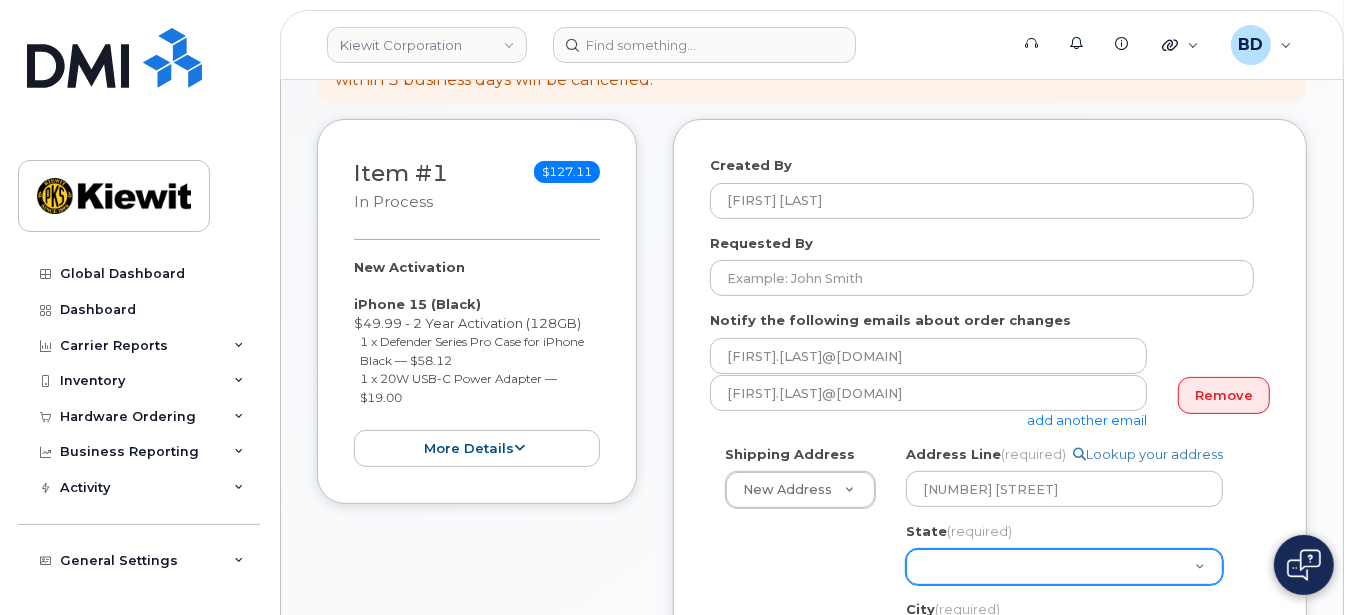 select 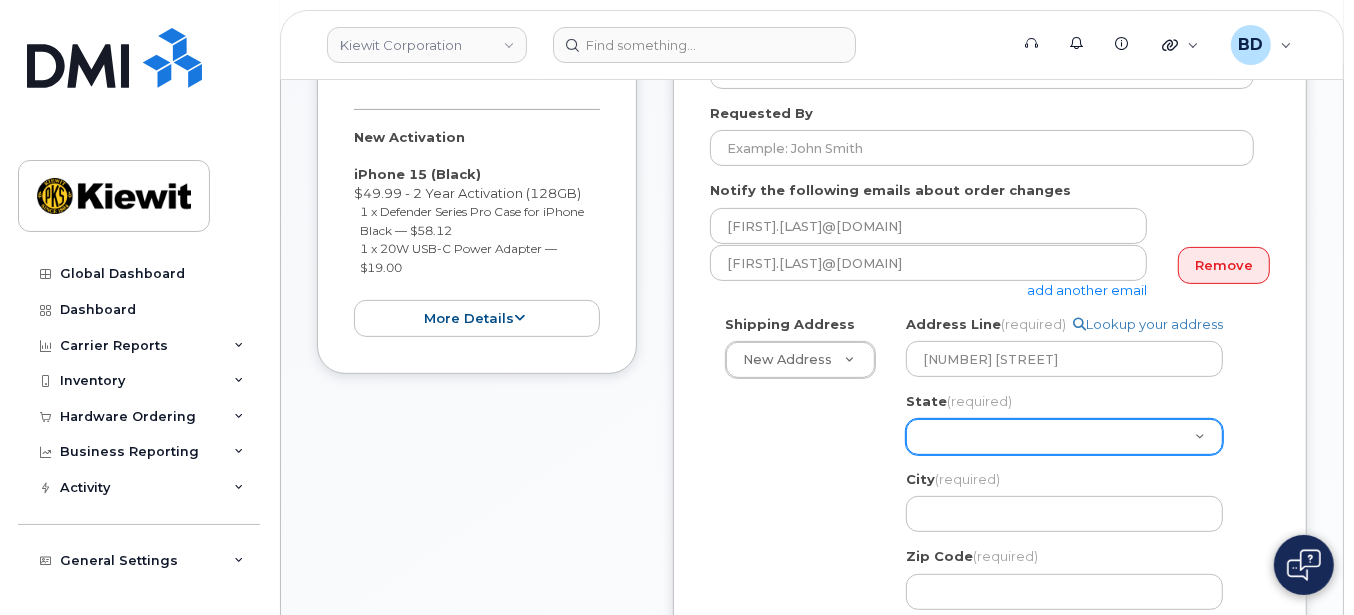 scroll, scrollTop: 400, scrollLeft: 0, axis: vertical 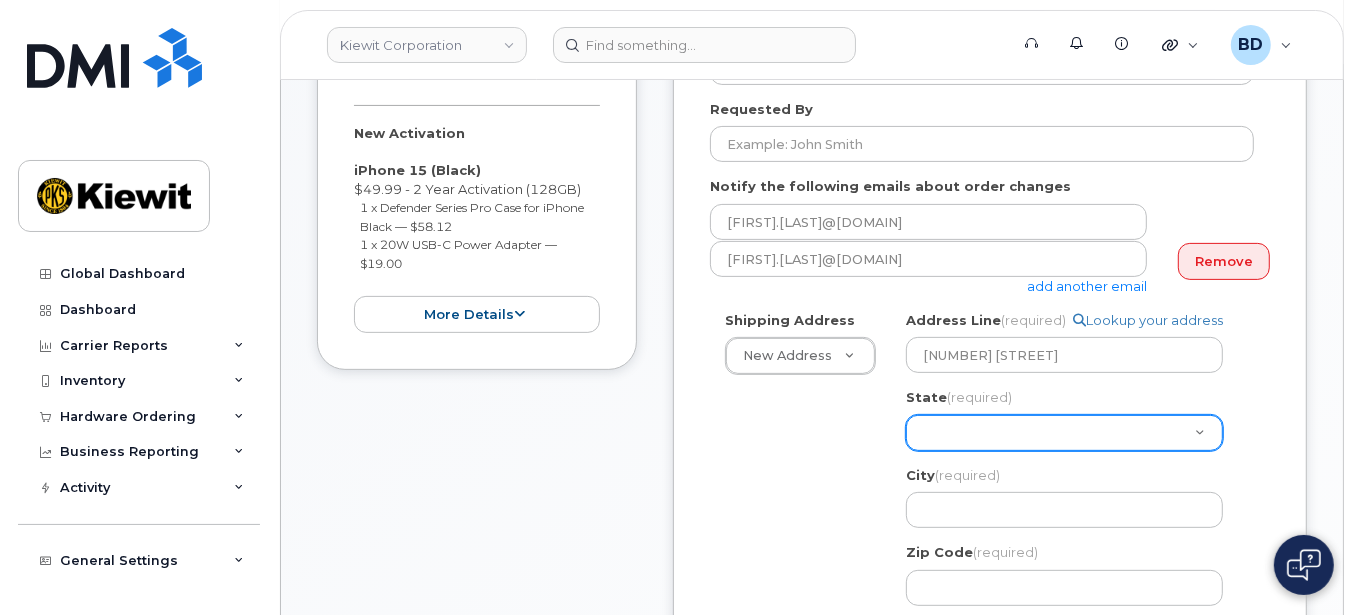 click on "Alabama
Alaska
American Samoa
Arizona
Arkansas
California
Colorado
Connecticut
Delaware
District of Columbia
Florida
Georgia
Guam
Hawaii
Idaho
Illinois
Indiana
Iowa
Kansas
Kentucky
Louisiana
Maine
Maryland
Massachusetts
Michigan
Minnesota
Mississippi
Missouri
Montana
Nebraska
Nevada
New Hampshire
New Jersey
New Mexico
New York
North Carolina
North Dakota
Ohio
Oklahoma
Oregon
Pennsylvania
Puerto Rico
Rhode Island
South Carolina
South Dakota
Tennessee
Texas
Utah
Vermont
Virginia
Virgin Islands
Washington
West Virginia
Wisconsin
Wyoming" 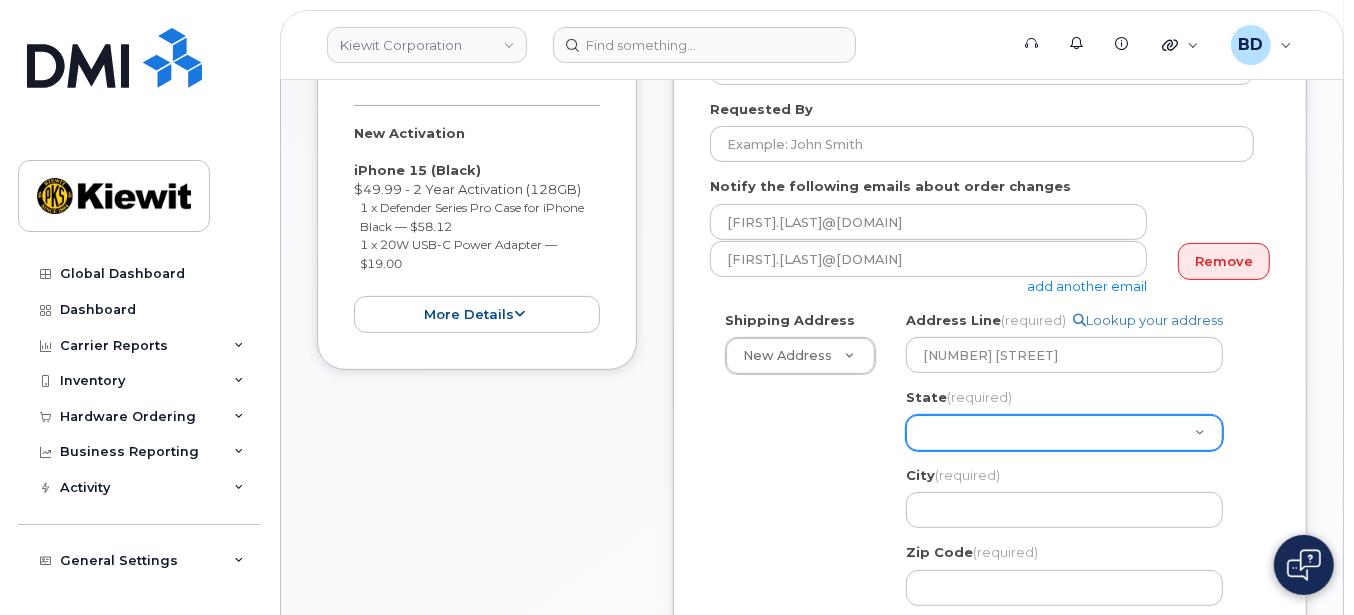 select on "TX" 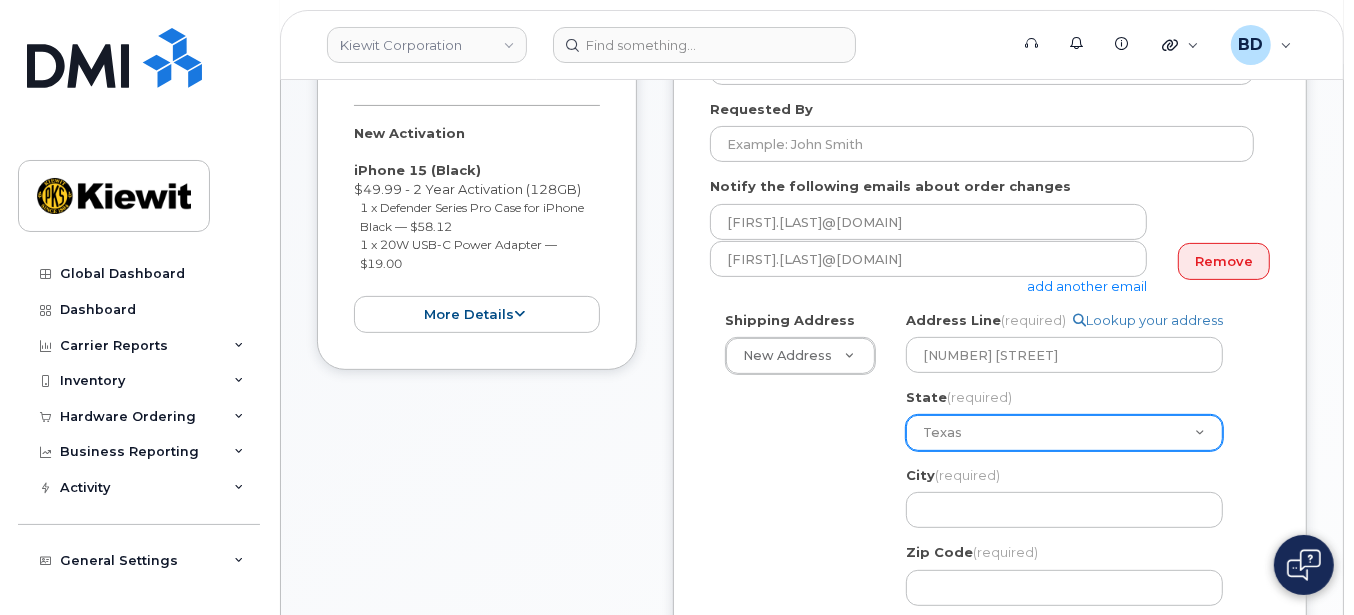 click on "Alabama
Alaska
American Samoa
Arizona
Arkansas
California
Colorado
Connecticut
Delaware
District of Columbia
Florida
Georgia
Guam
Hawaii
Idaho
Illinois
Indiana
Iowa
Kansas
Kentucky
Louisiana
Maine
Maryland
Massachusetts
Michigan
Minnesota
Mississippi
Missouri
Montana
Nebraska
Nevada
New Hampshire
New Jersey
New Mexico
New York
North Carolina
North Dakota
Ohio
Oklahoma
Oregon
Pennsylvania
Puerto Rico
Rhode Island
South Carolina
South Dakota
Tennessee
Texas
Utah
Vermont
Virginia
Virgin Islands
Washington
West Virginia
Wisconsin
Wyoming" 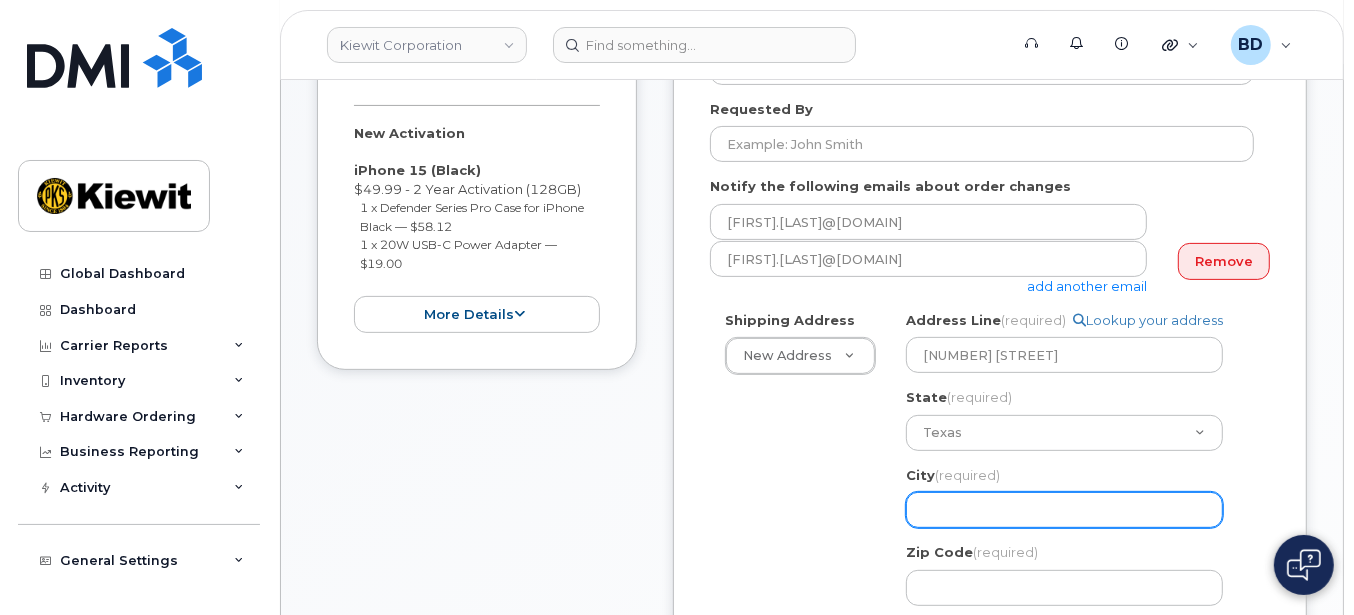 click on "City
(required)" 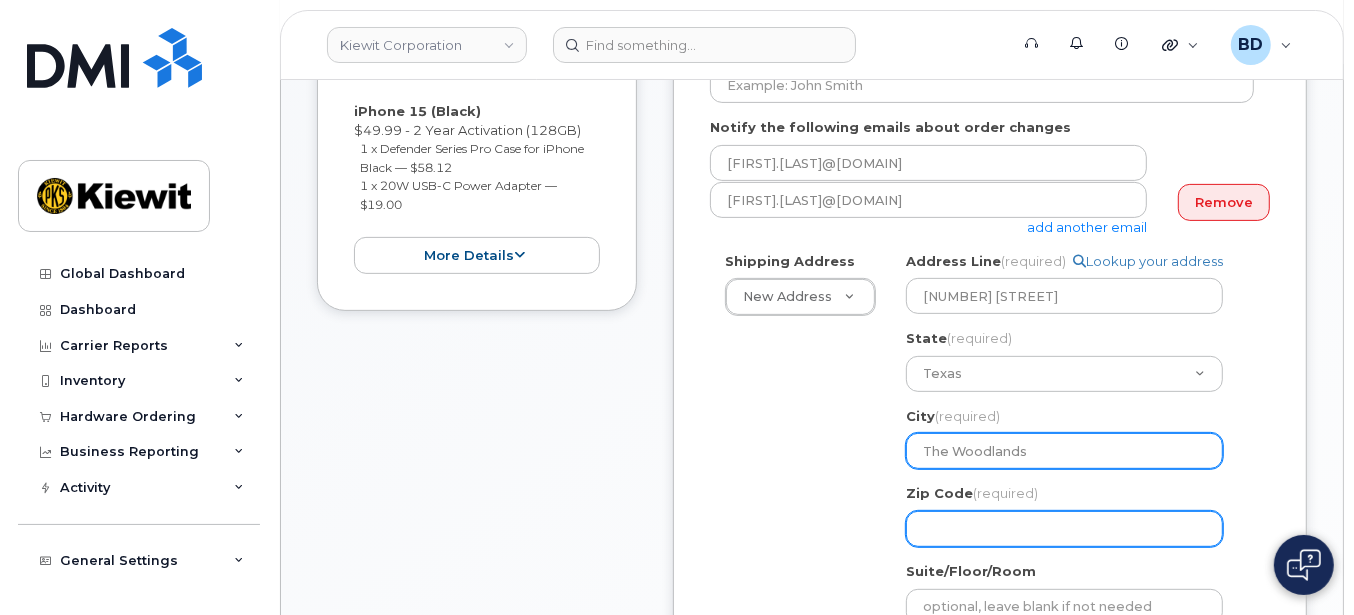 scroll, scrollTop: 533, scrollLeft: 0, axis: vertical 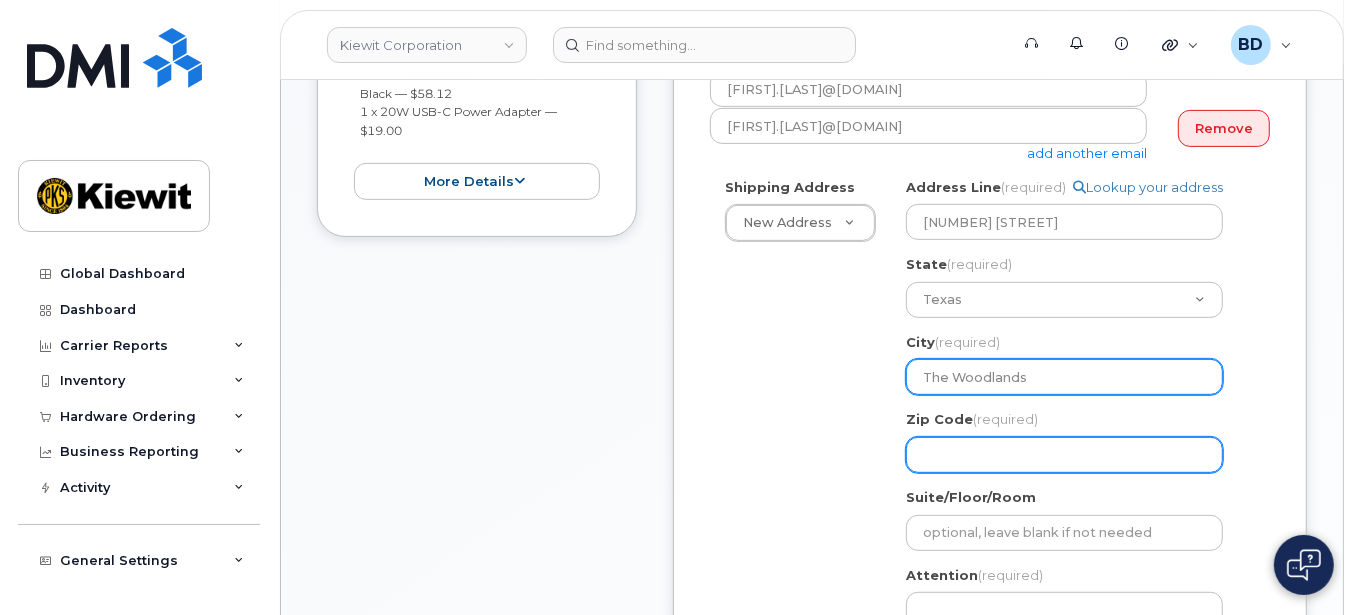 type on "The Woodlands" 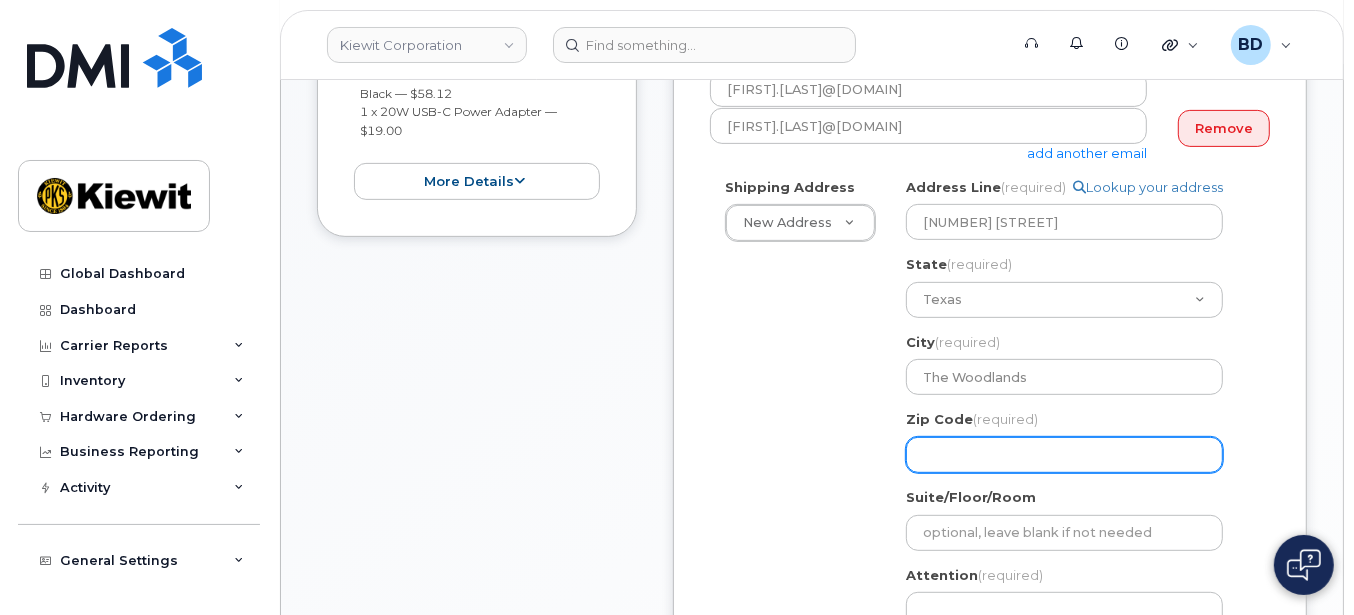 click on "Zip Code
(required)" 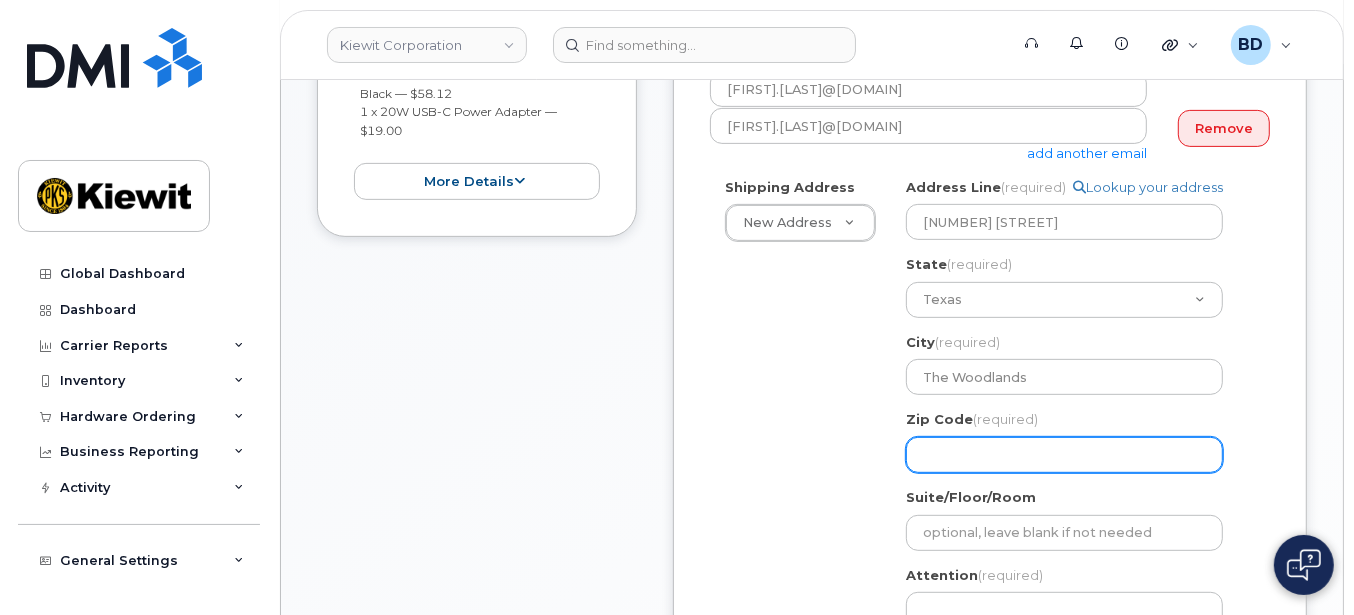 click on "Zip Code
(required)" 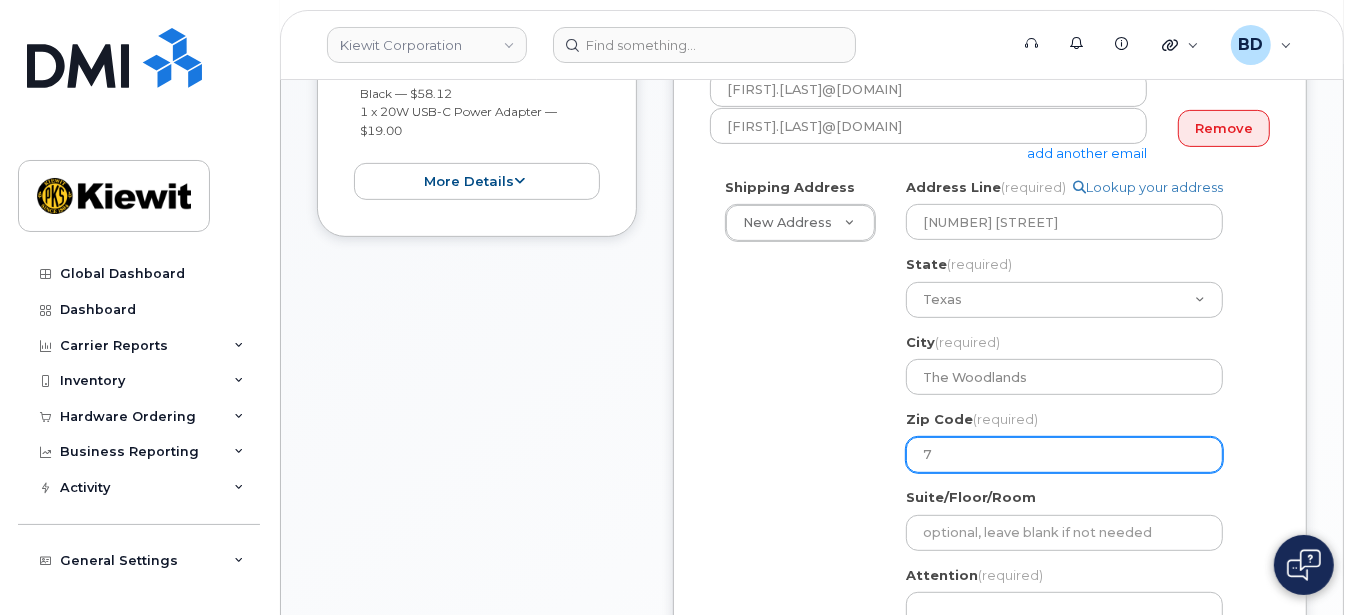 select 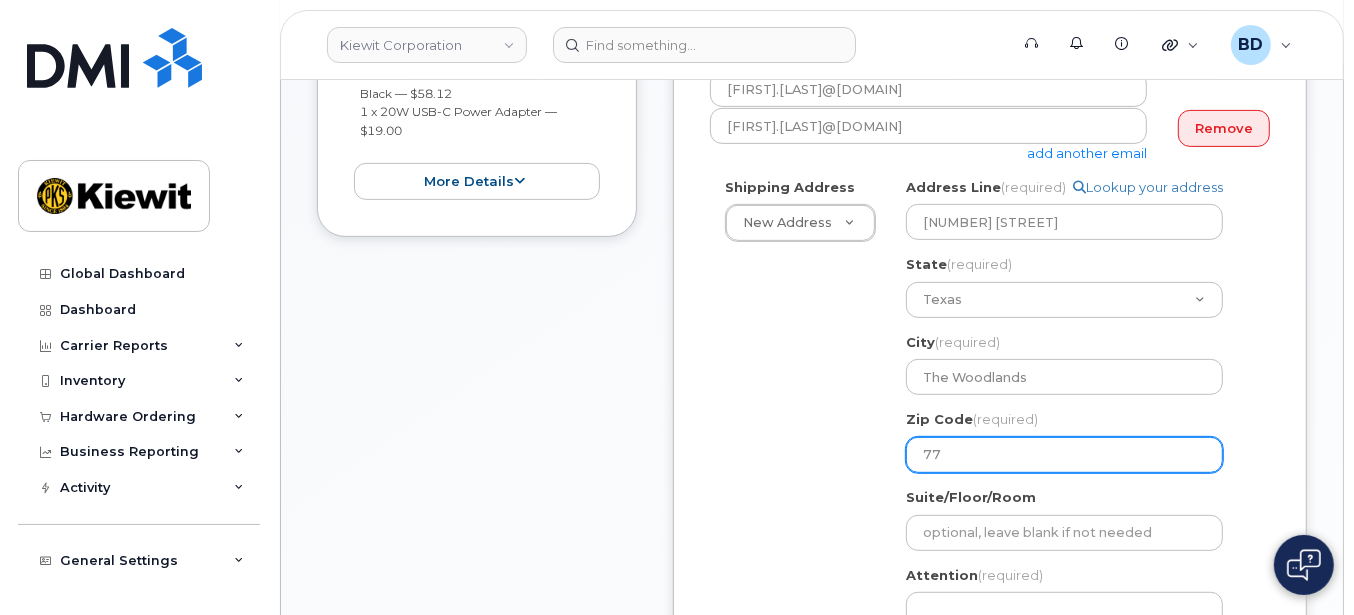 select 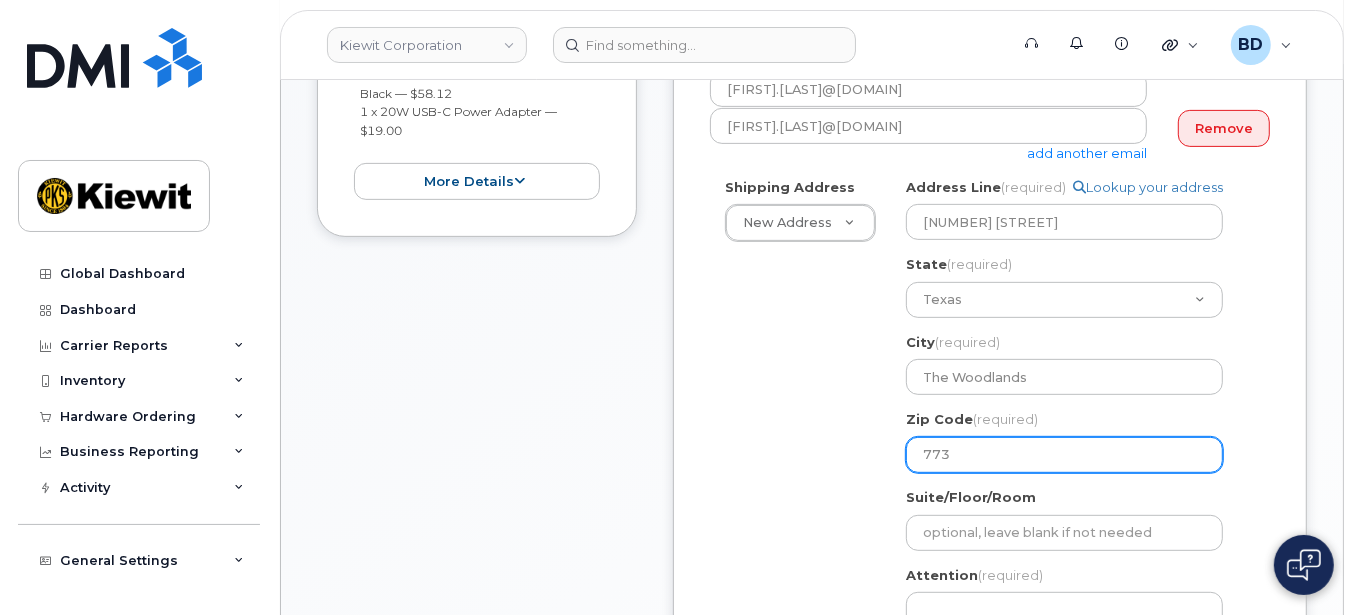 select 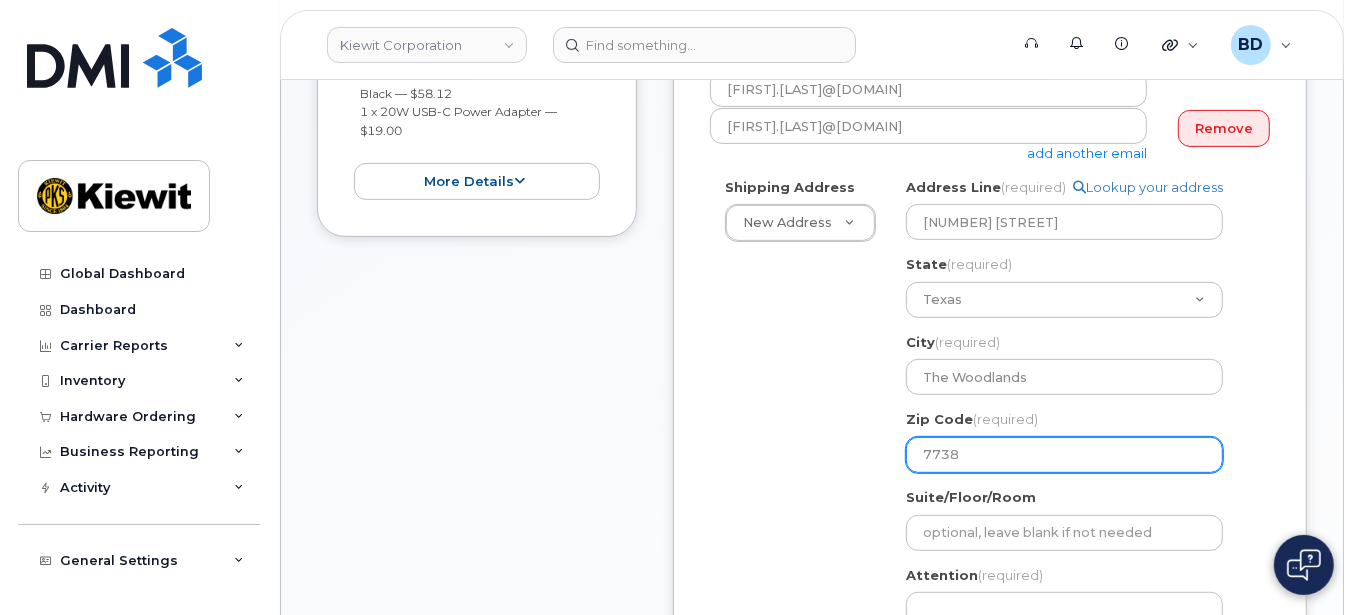 select 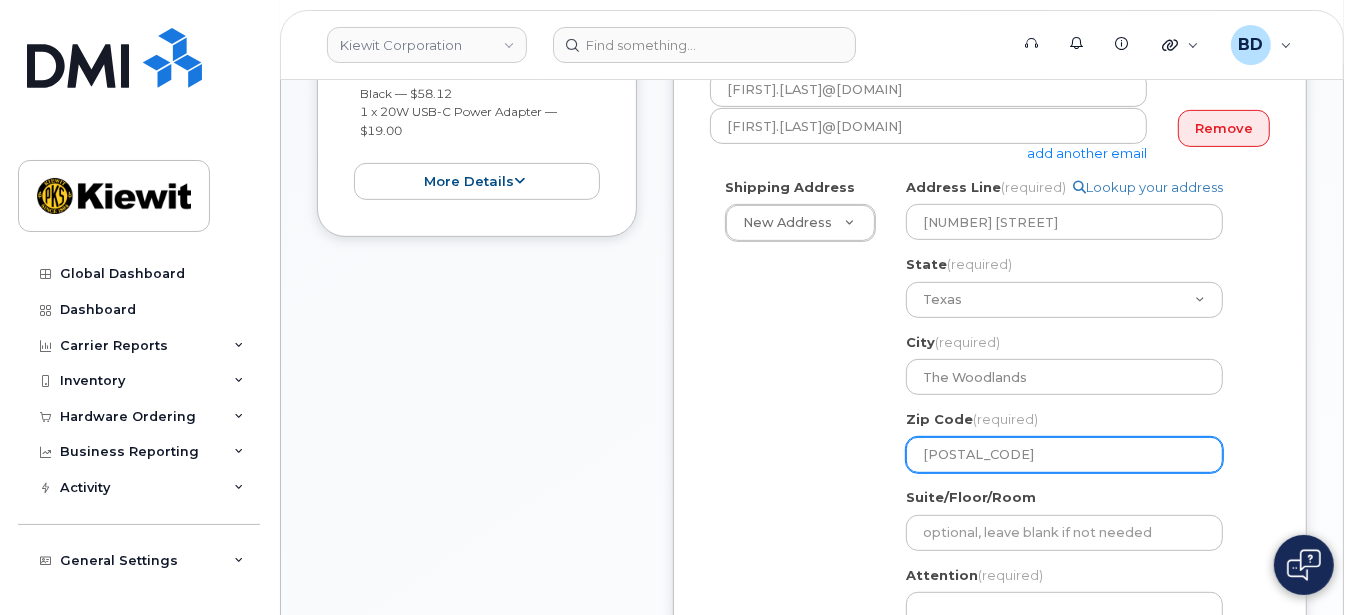 type on "77384" 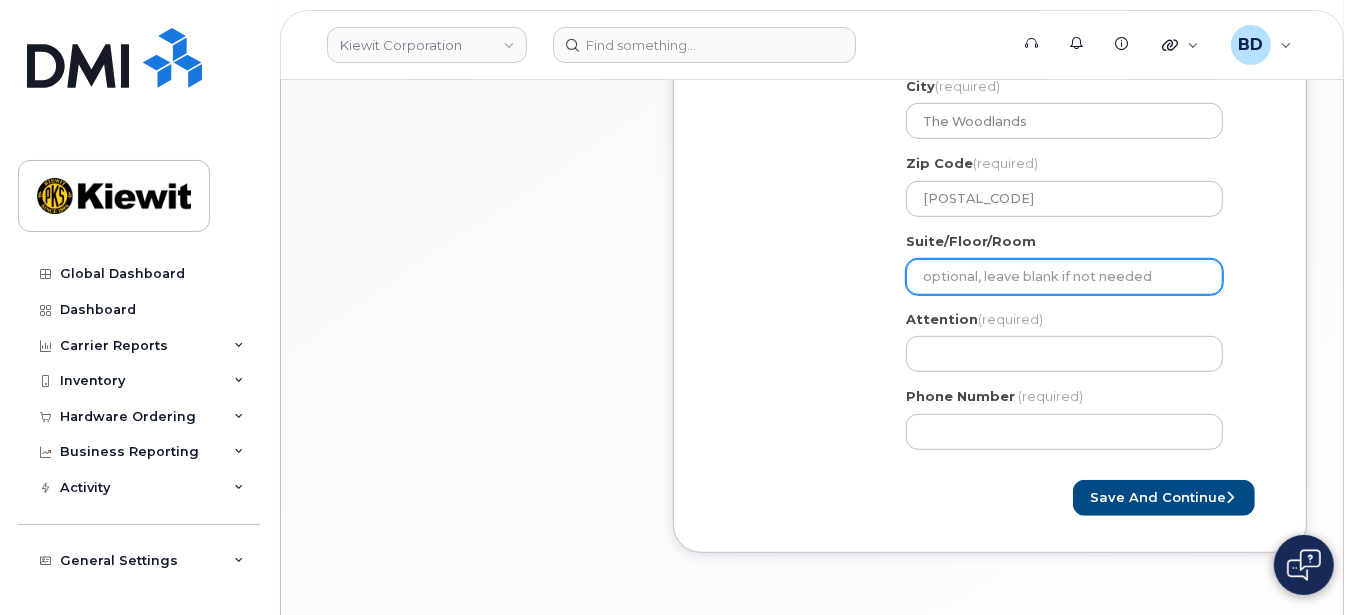 scroll, scrollTop: 800, scrollLeft: 0, axis: vertical 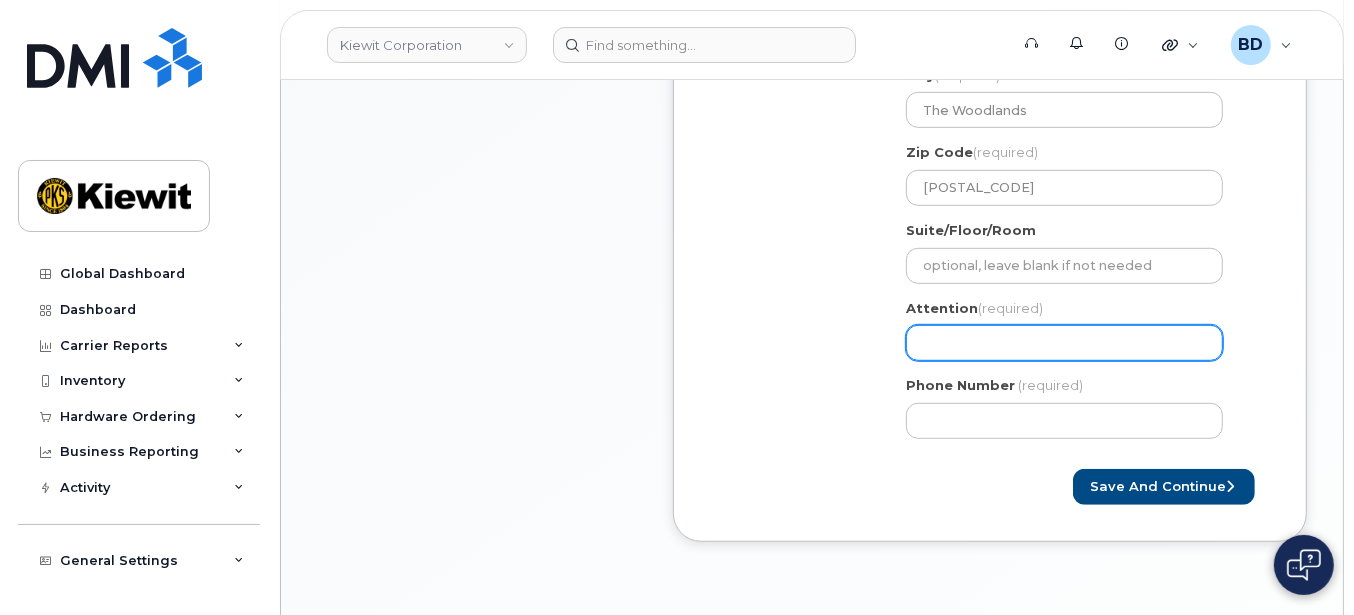 click on "Attention
(required)" 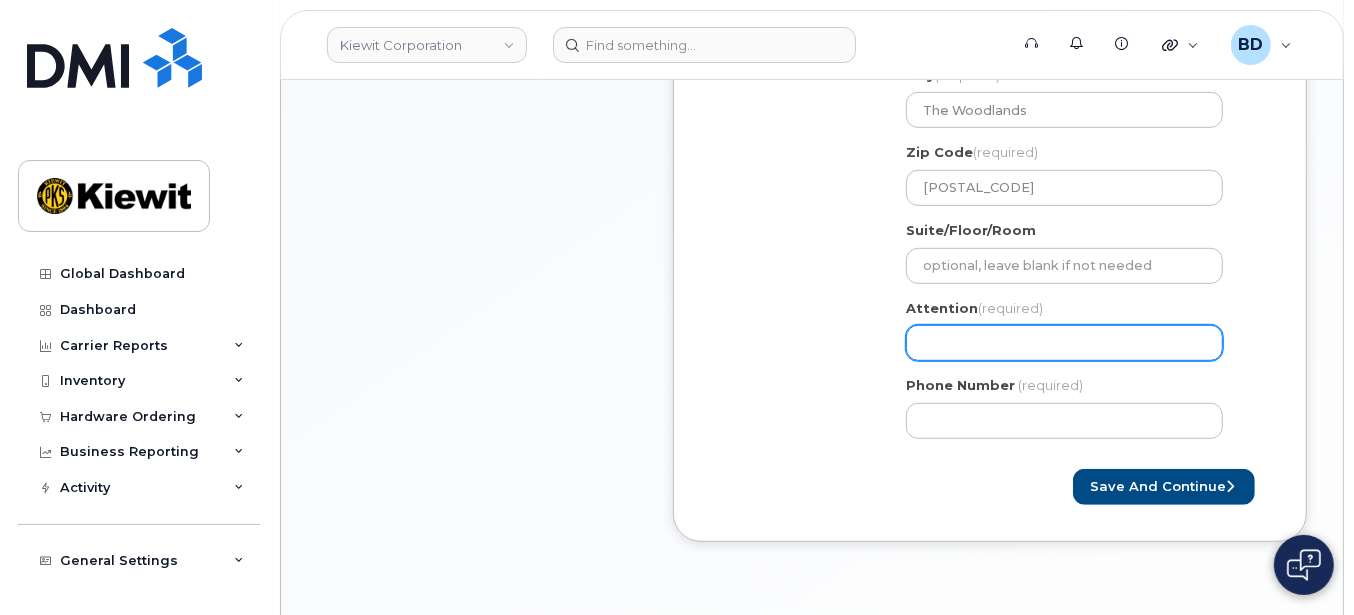 select 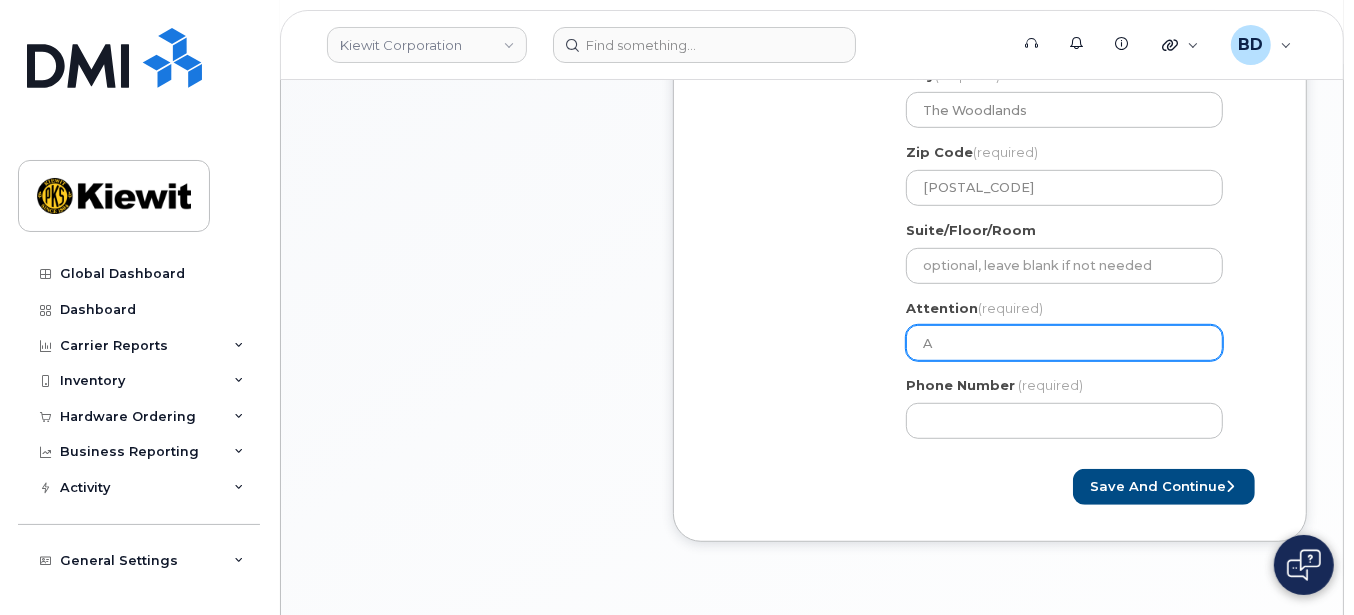 select 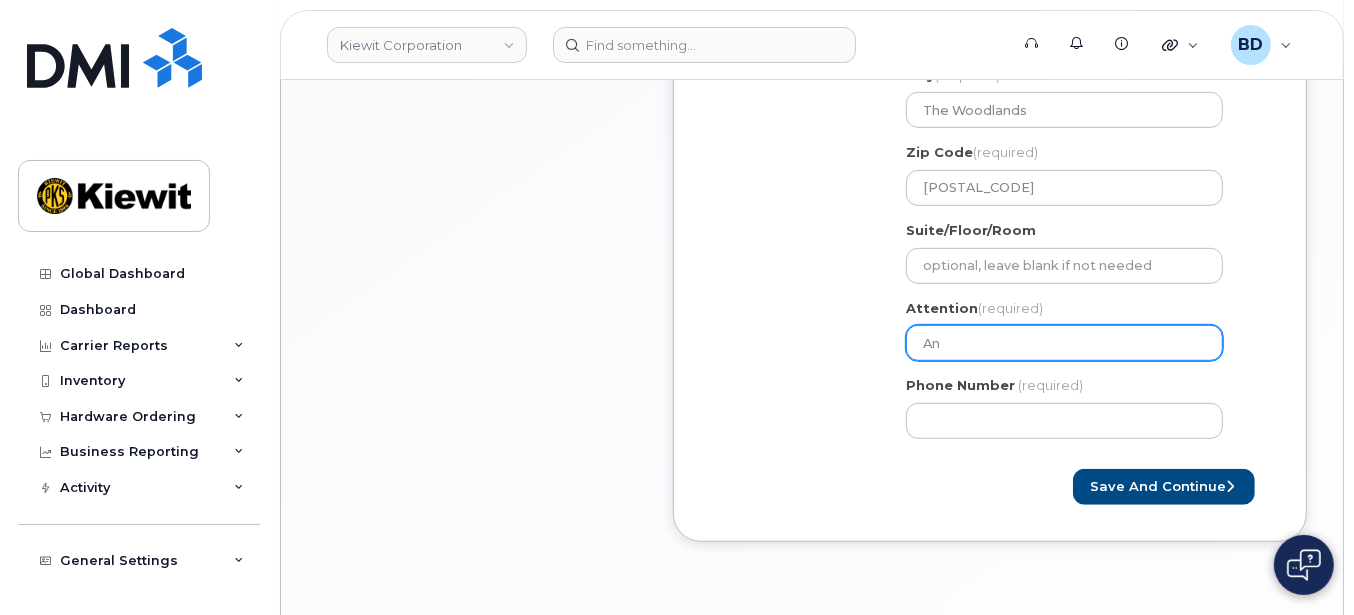 select 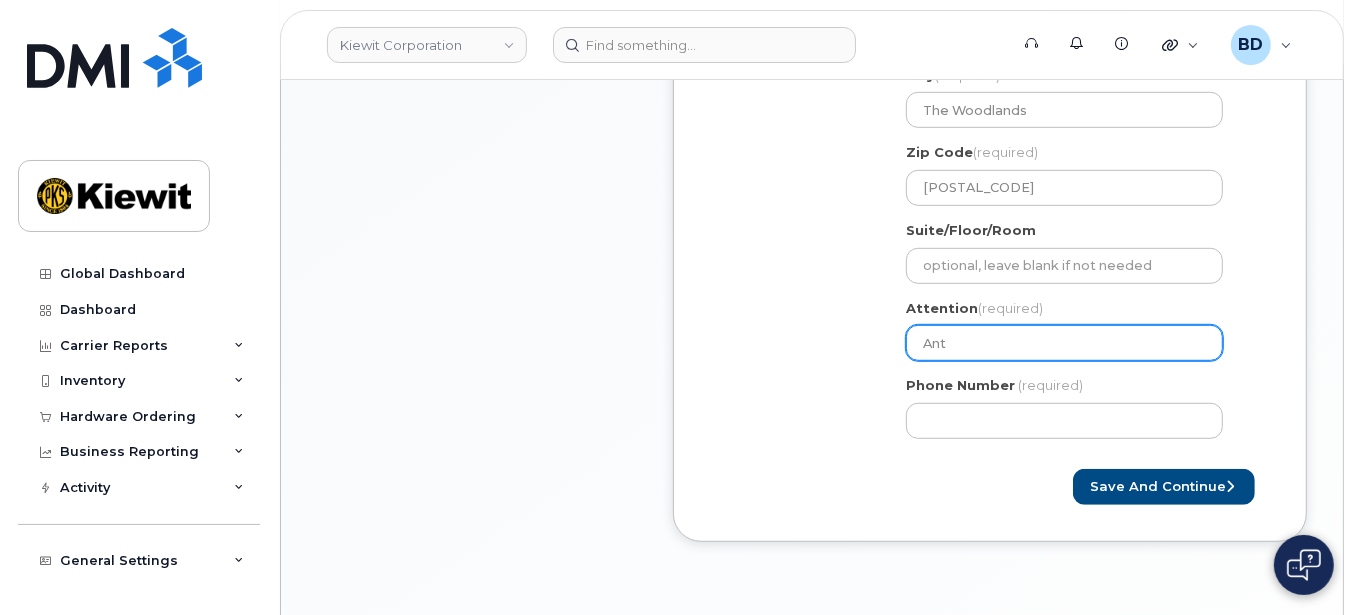 select 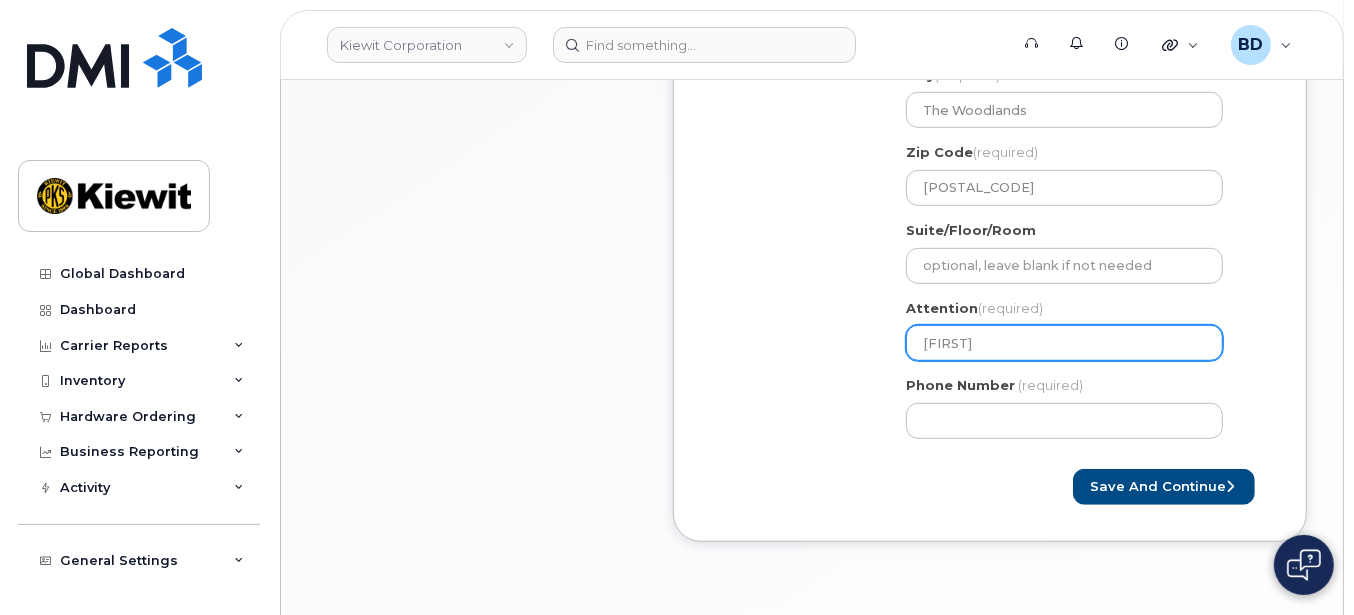 select 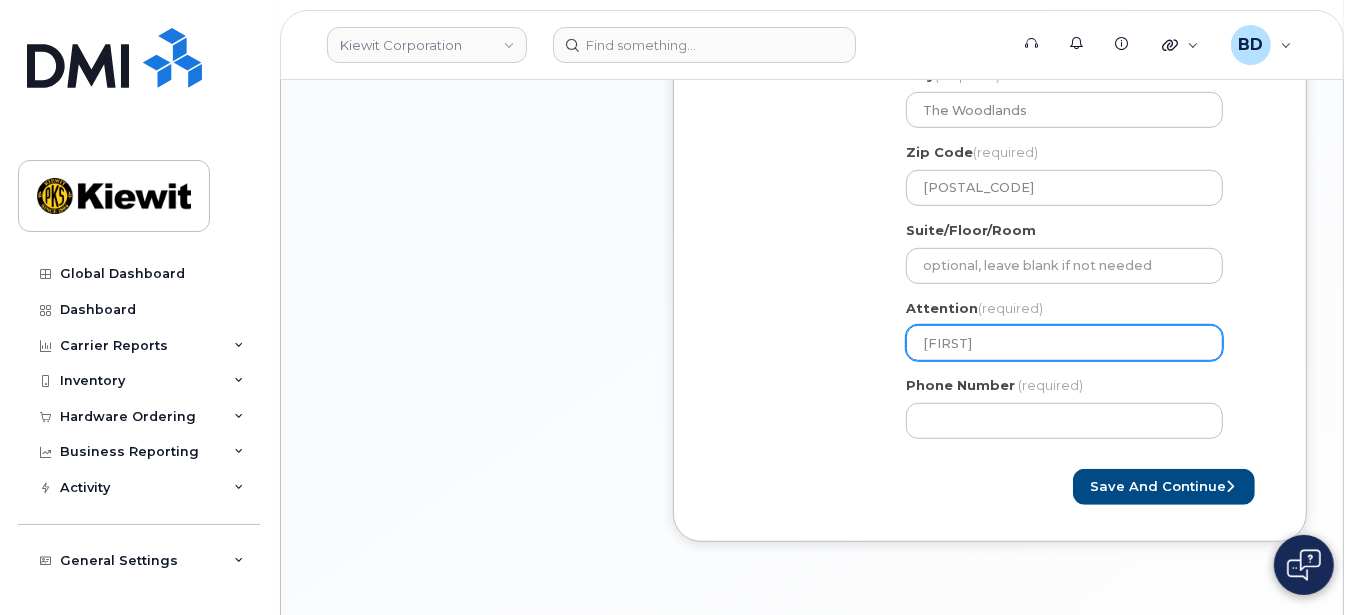 select 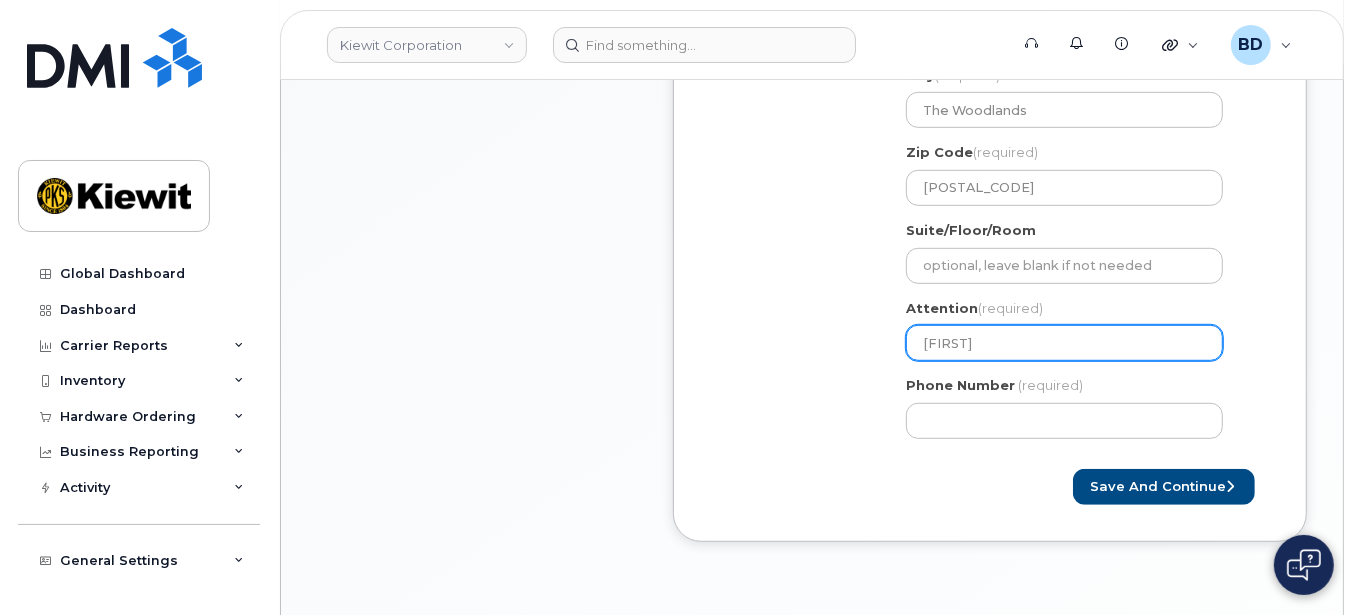 select 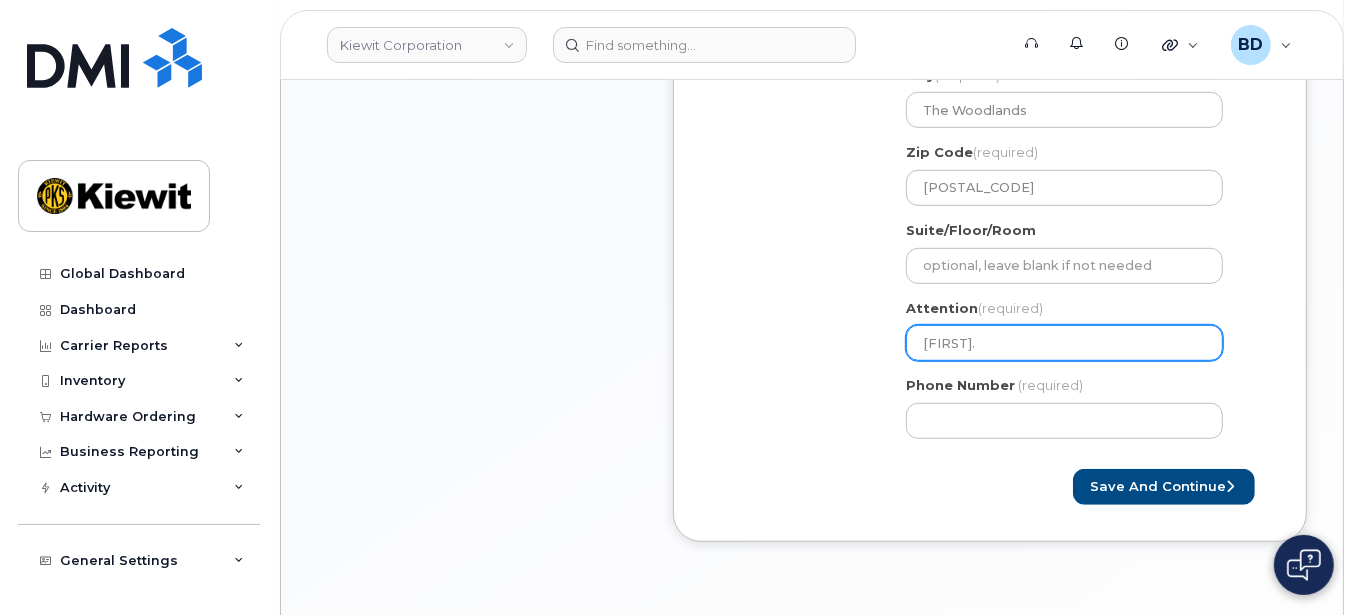 select 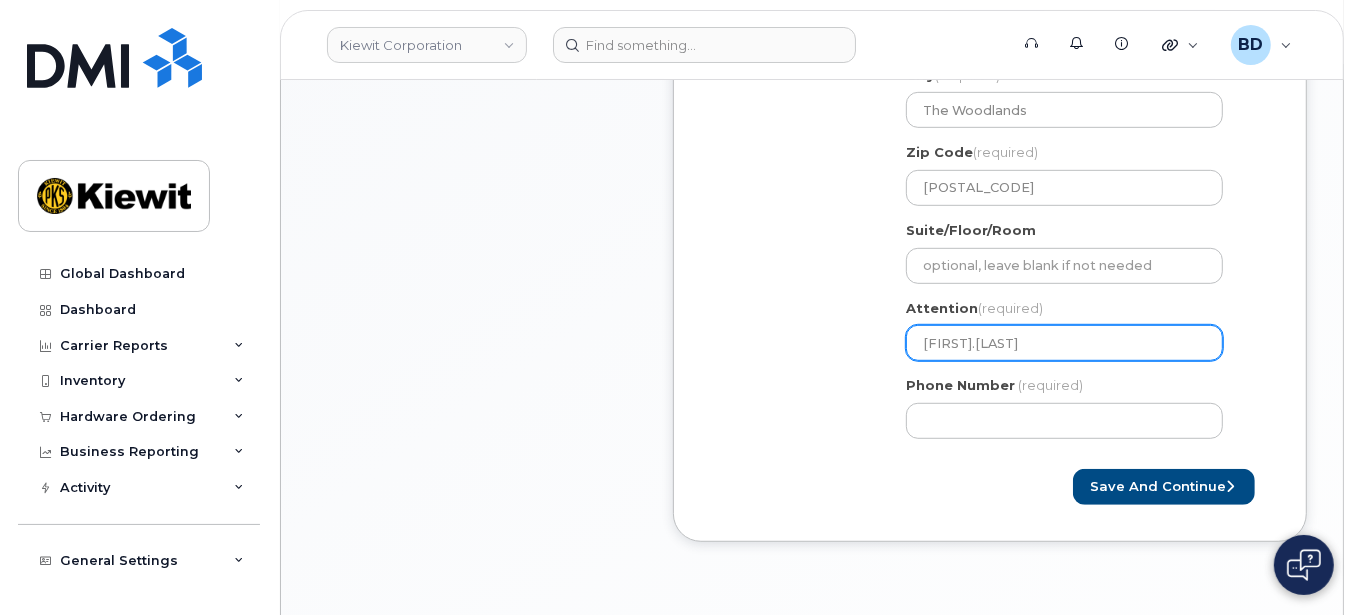 select 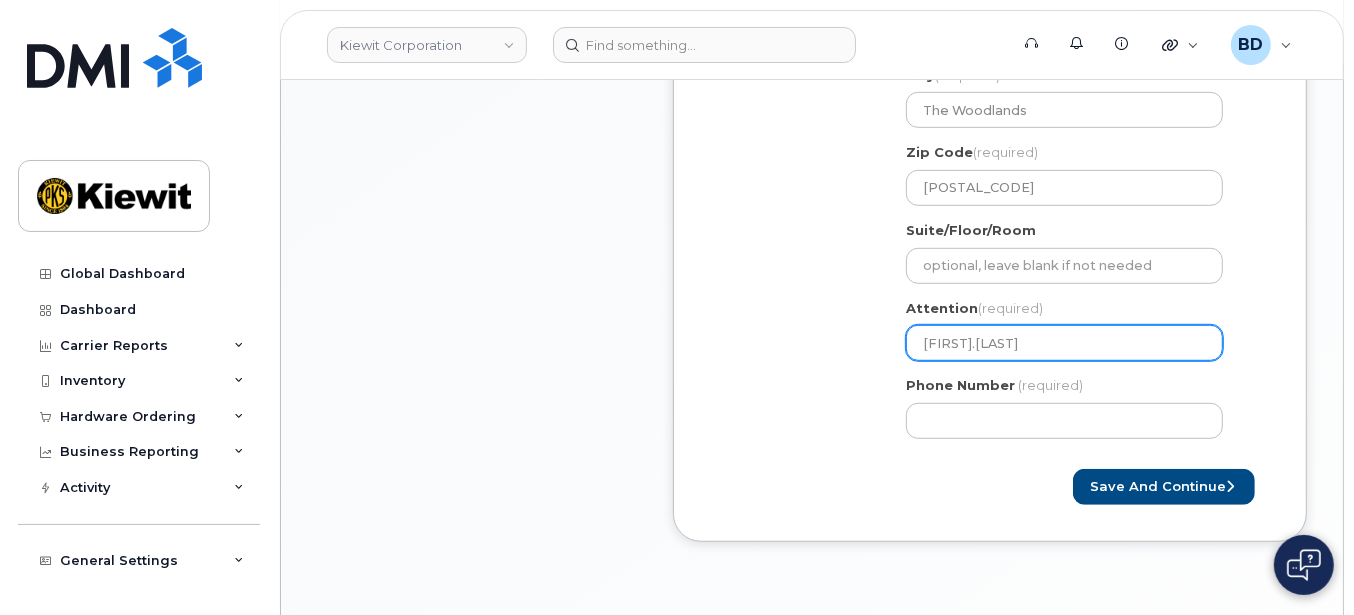 select 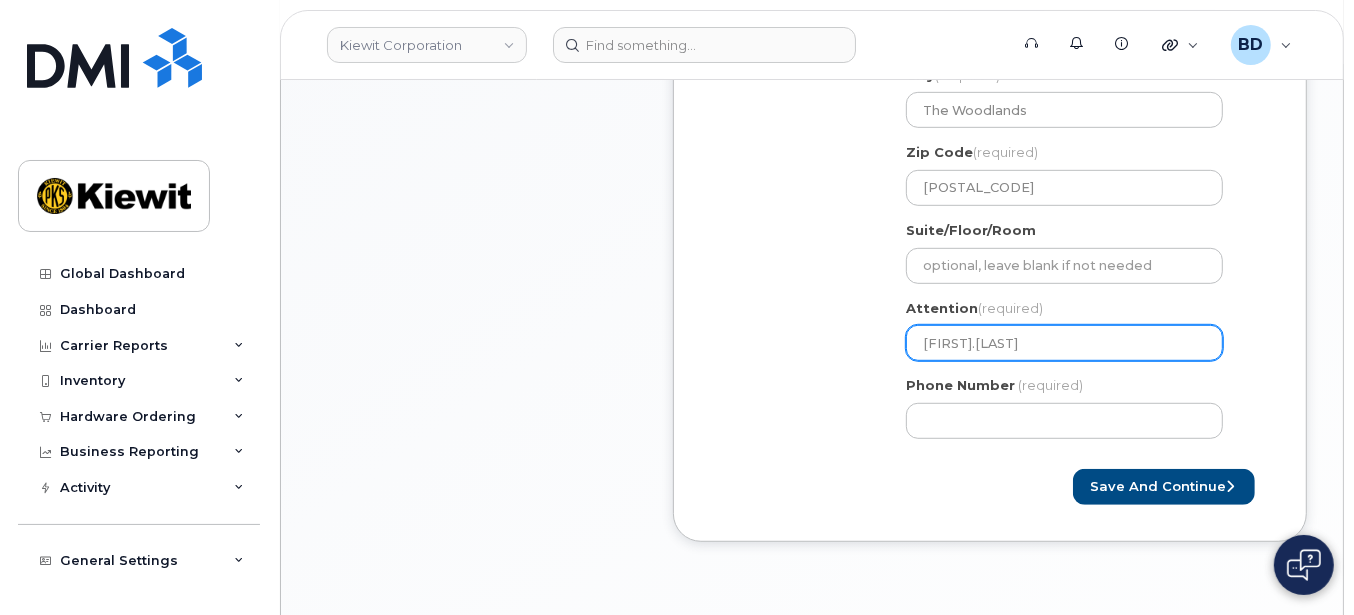 select 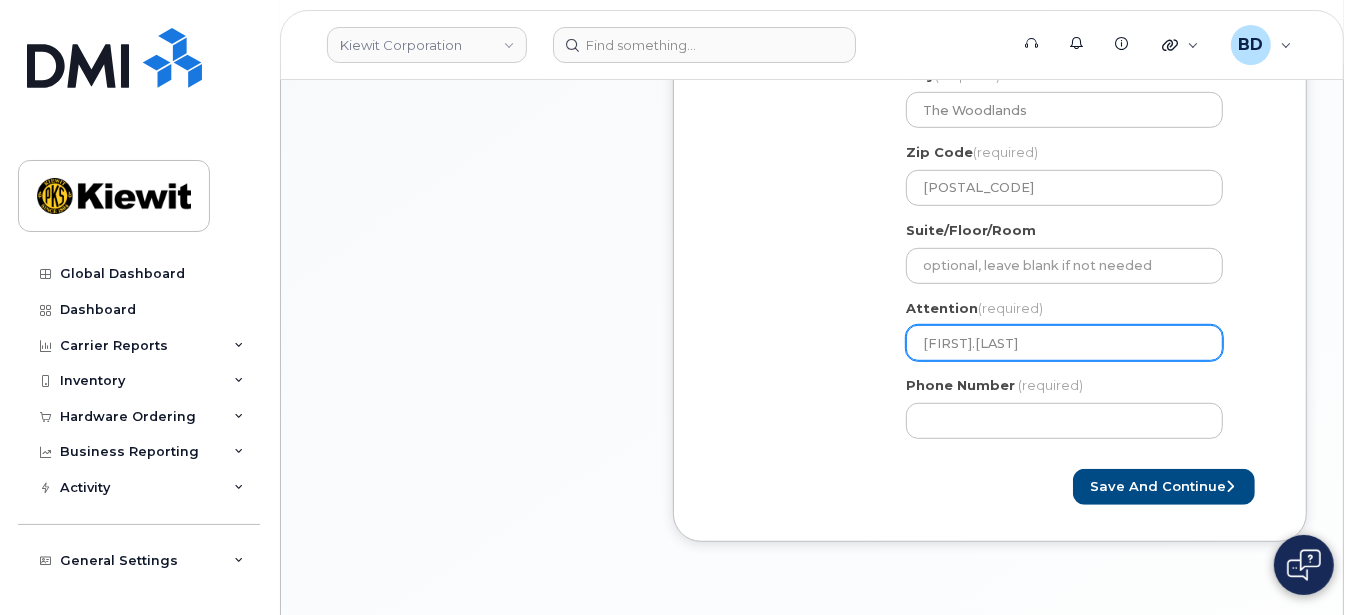select 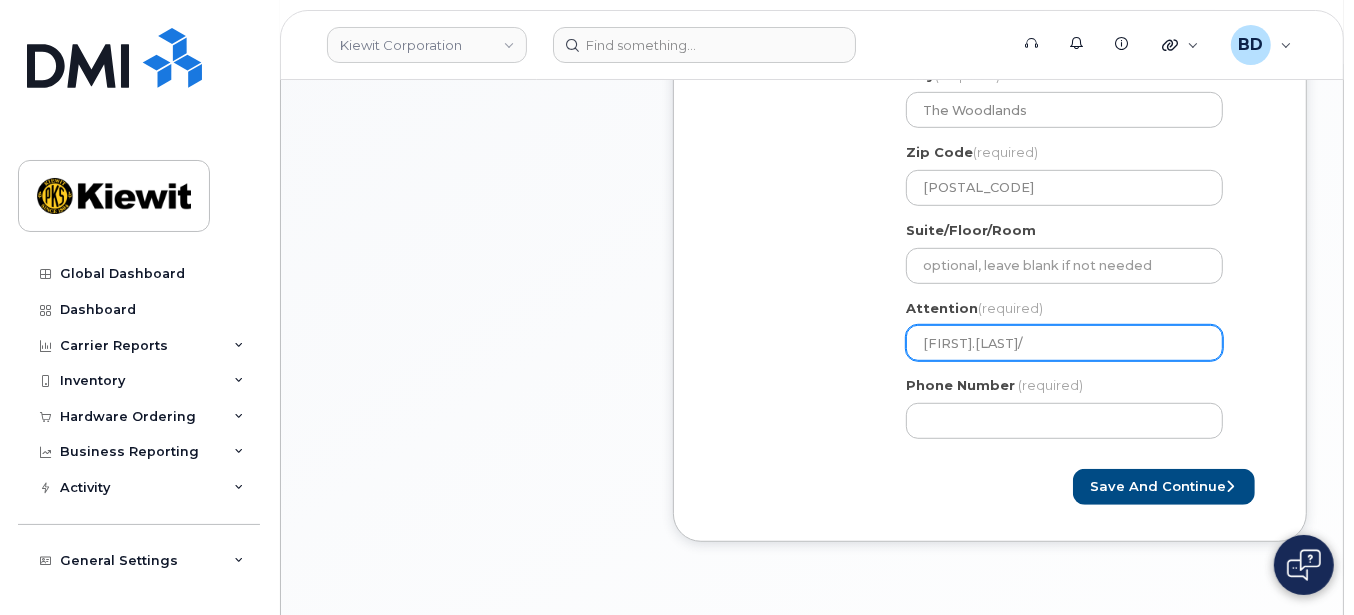 select 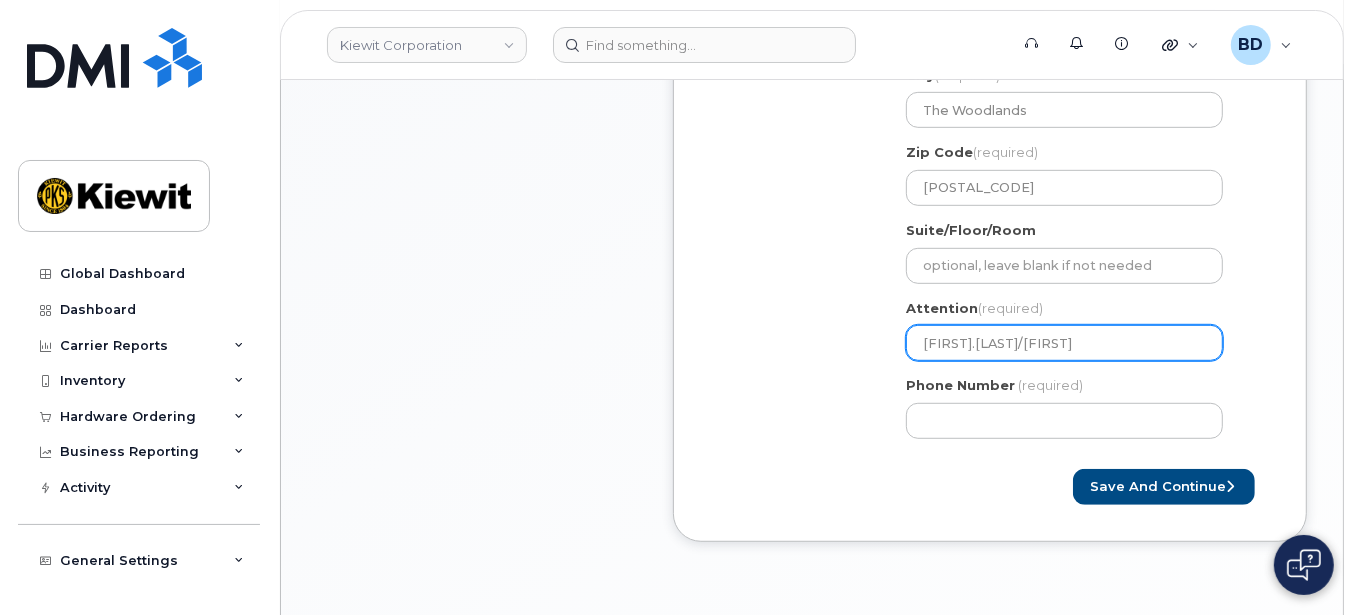 select 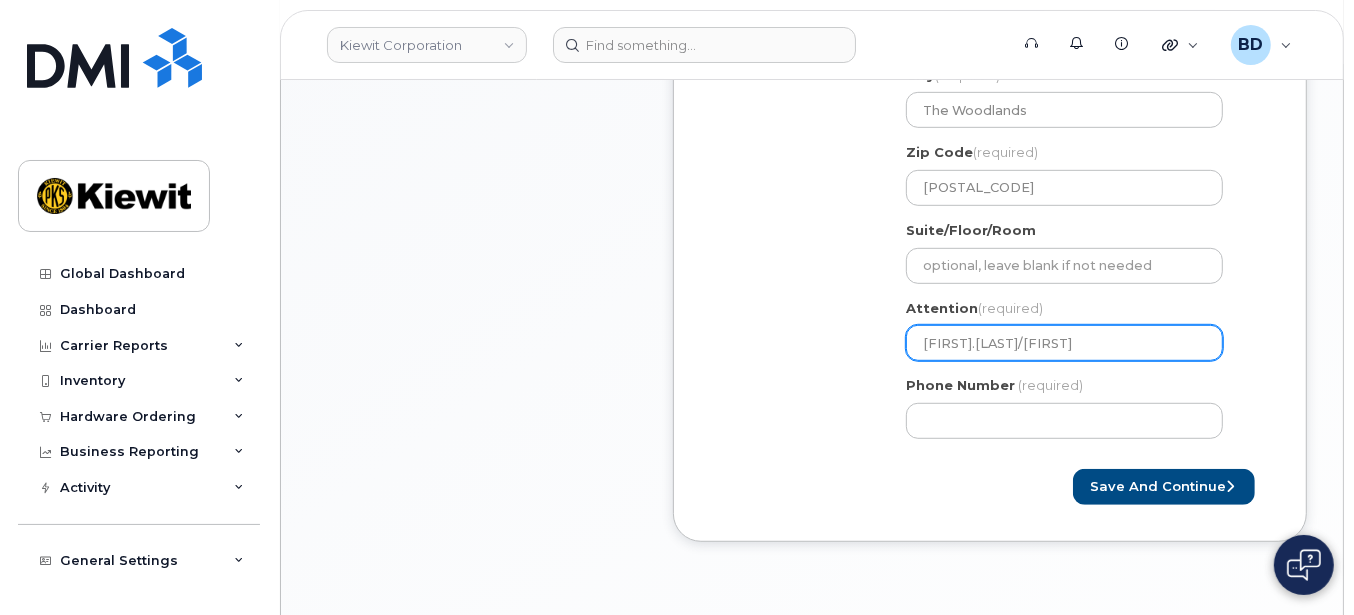 select 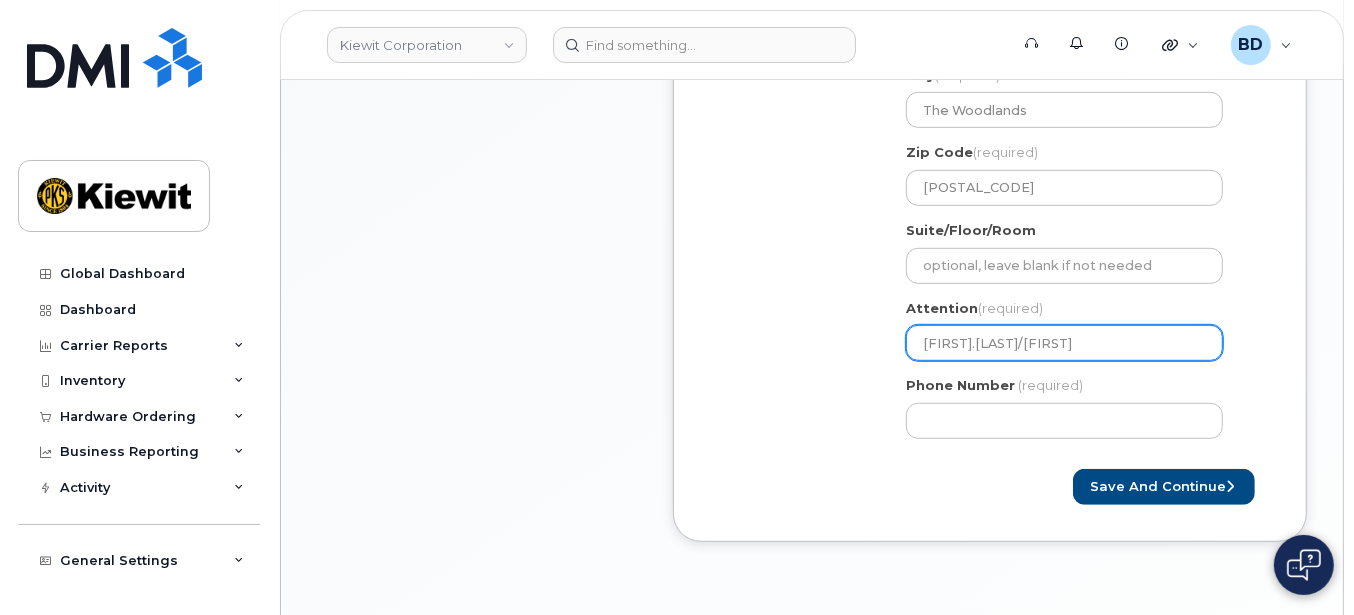 select 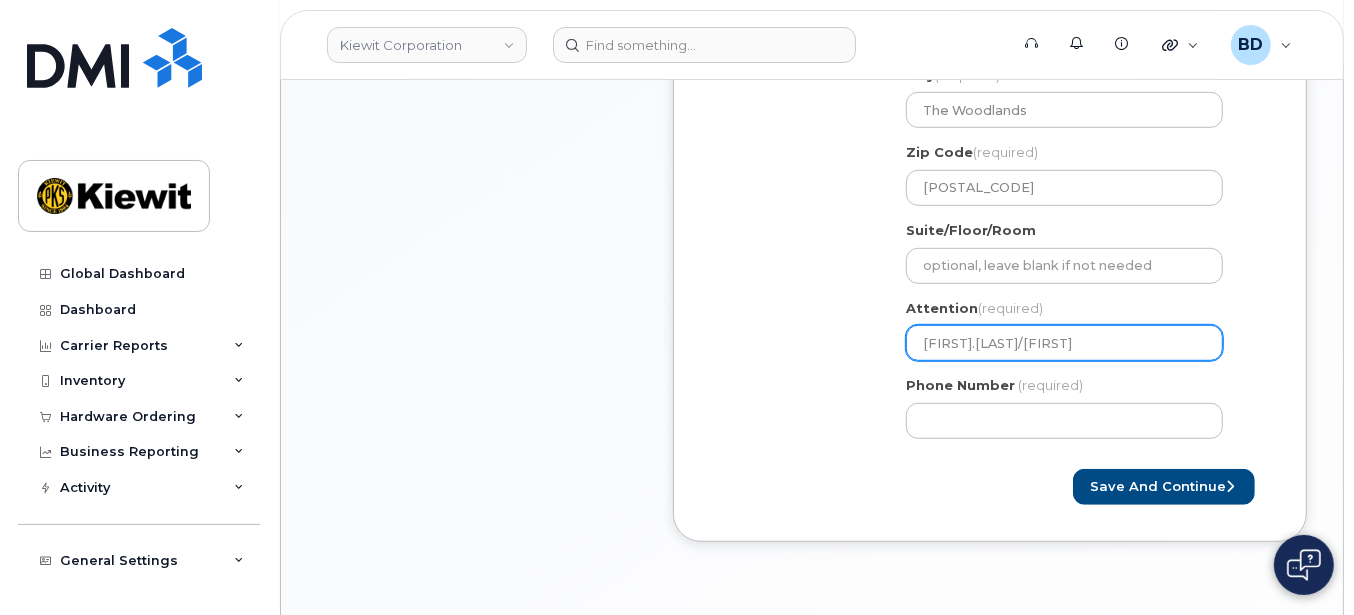 type on "Anthony.Desira/Trent" 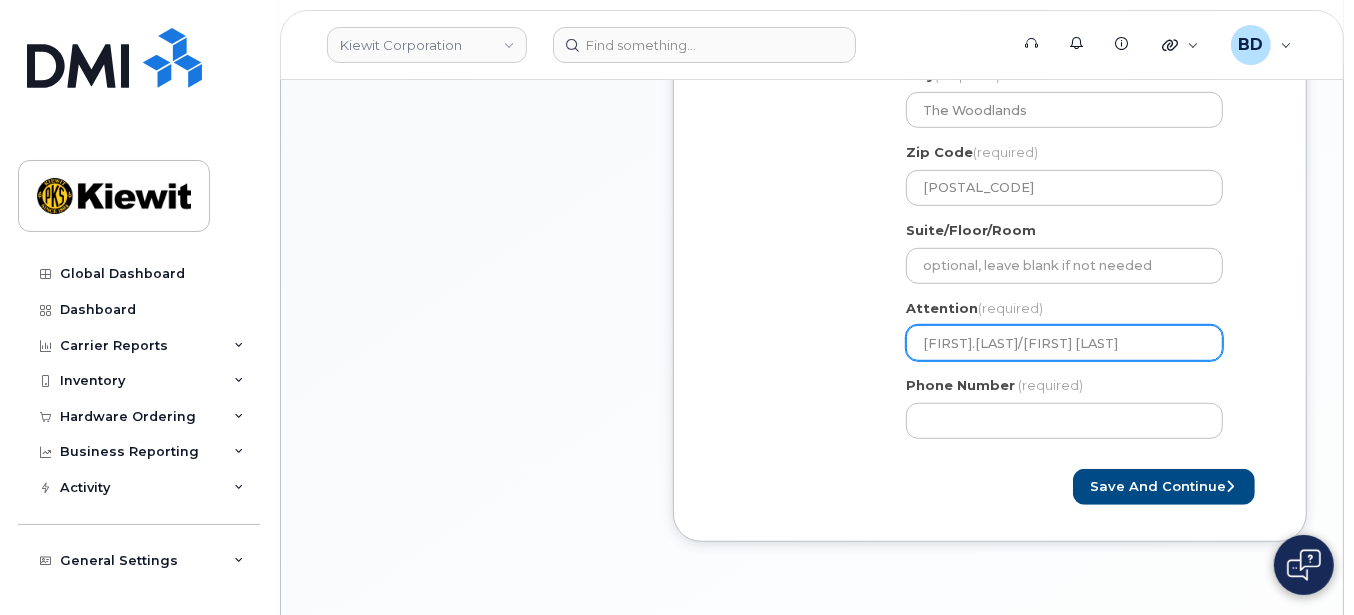 select 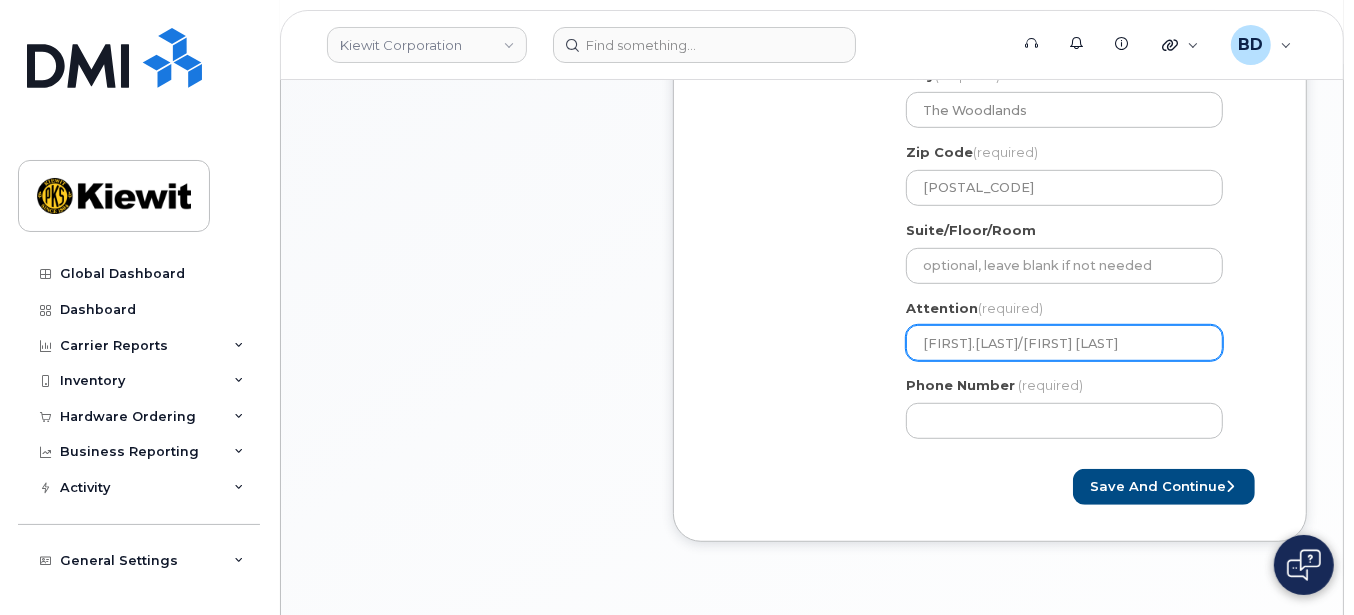 select 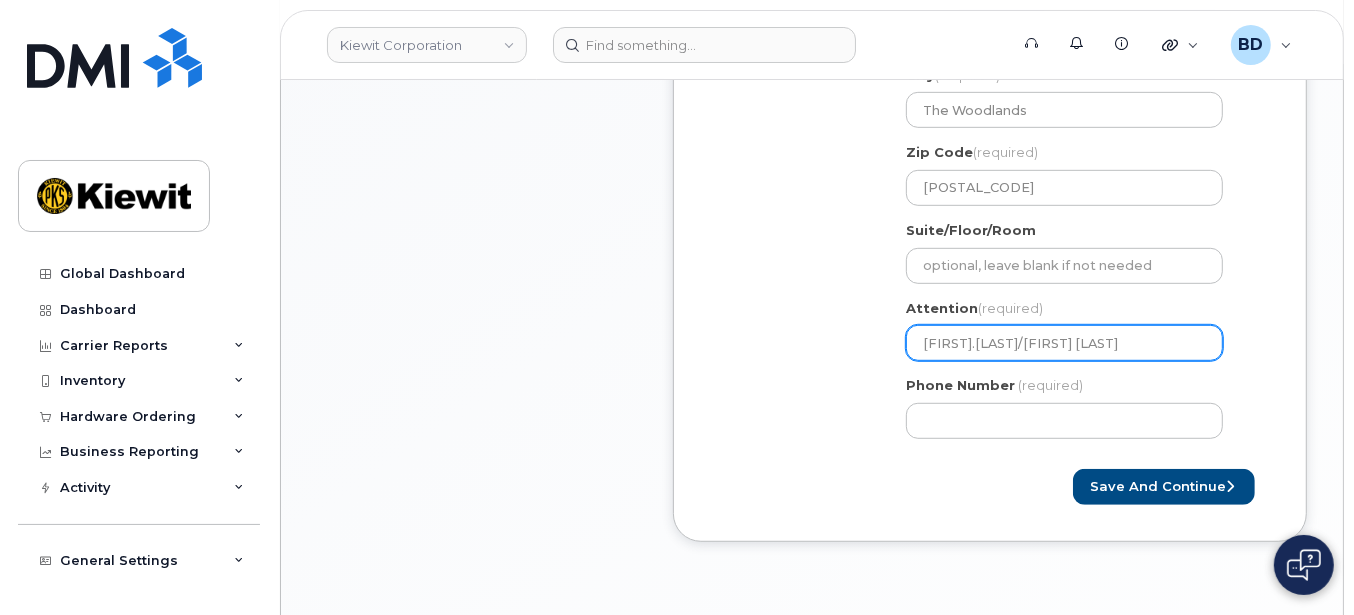 select 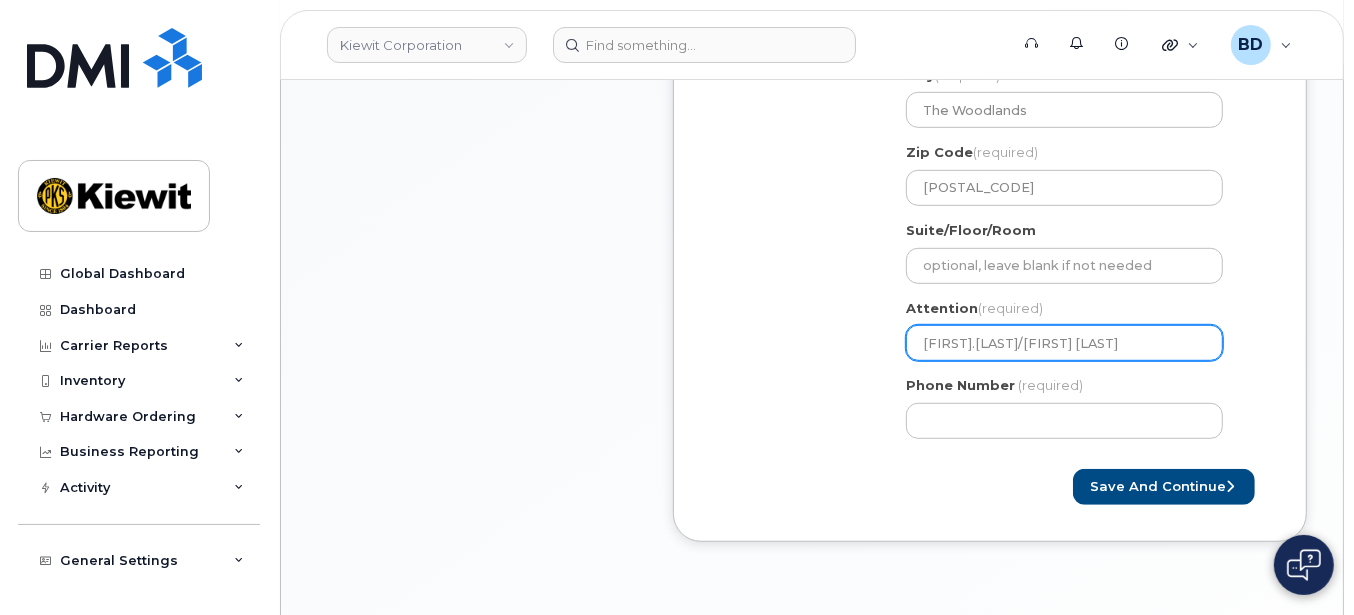 select 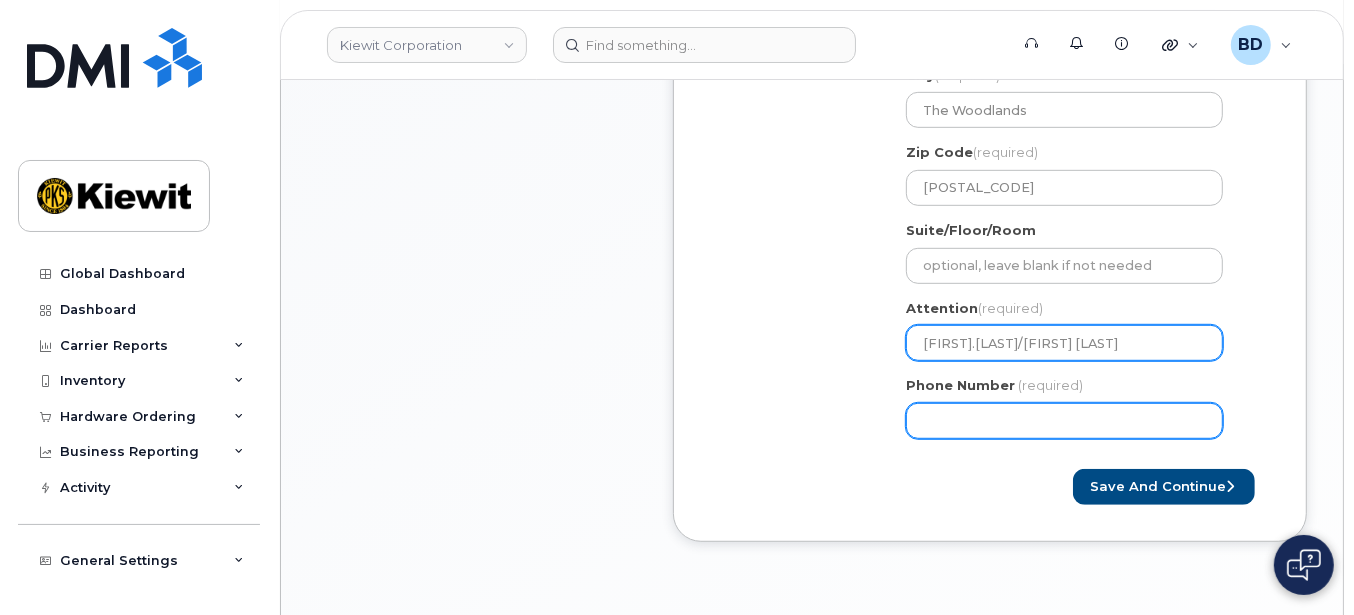 type on "Anthony.Desira/Trent Westbrock" 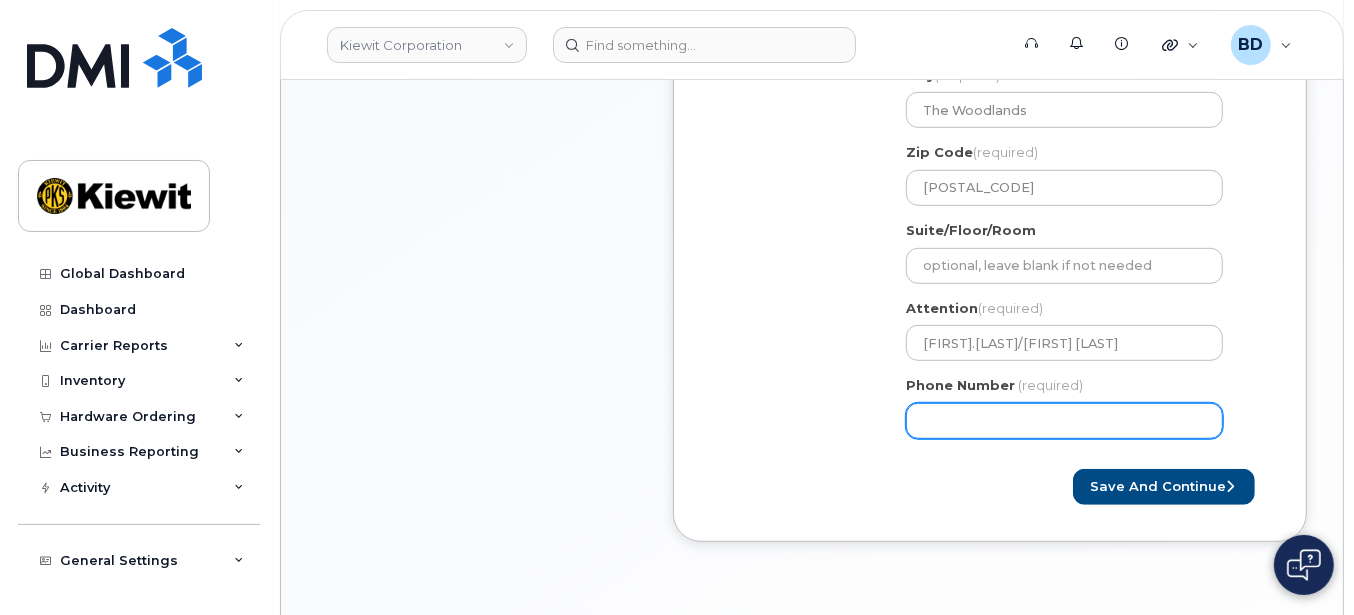 click on "Phone Number" 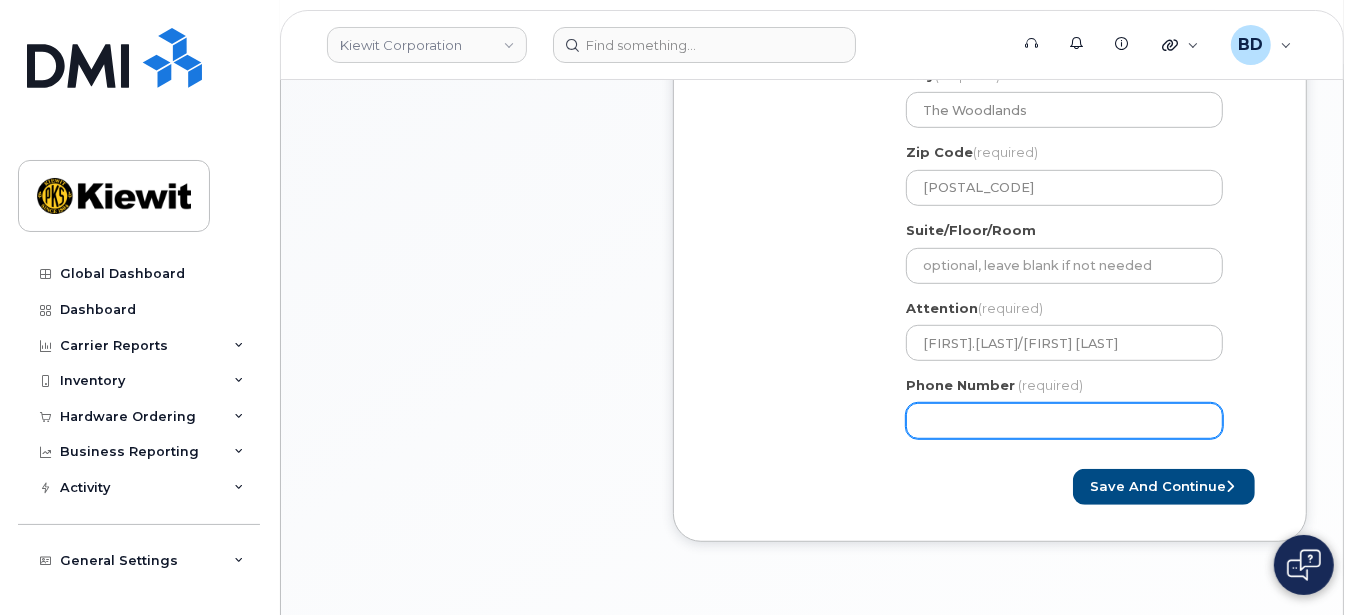 type on "877772771" 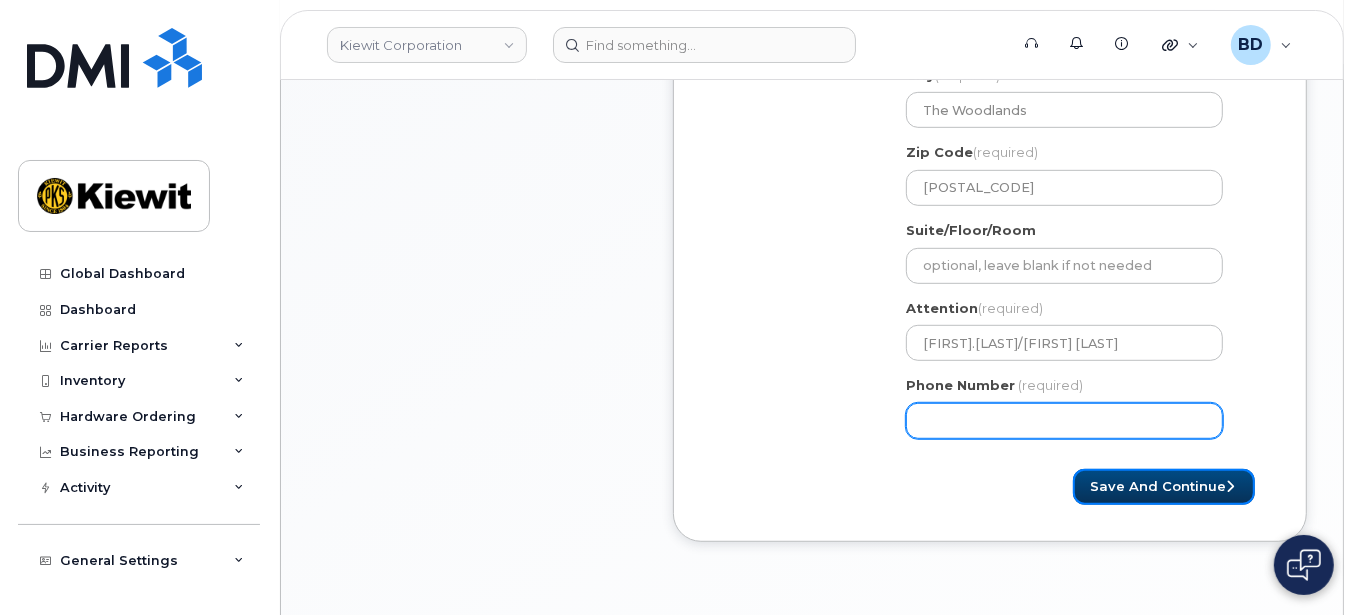 select 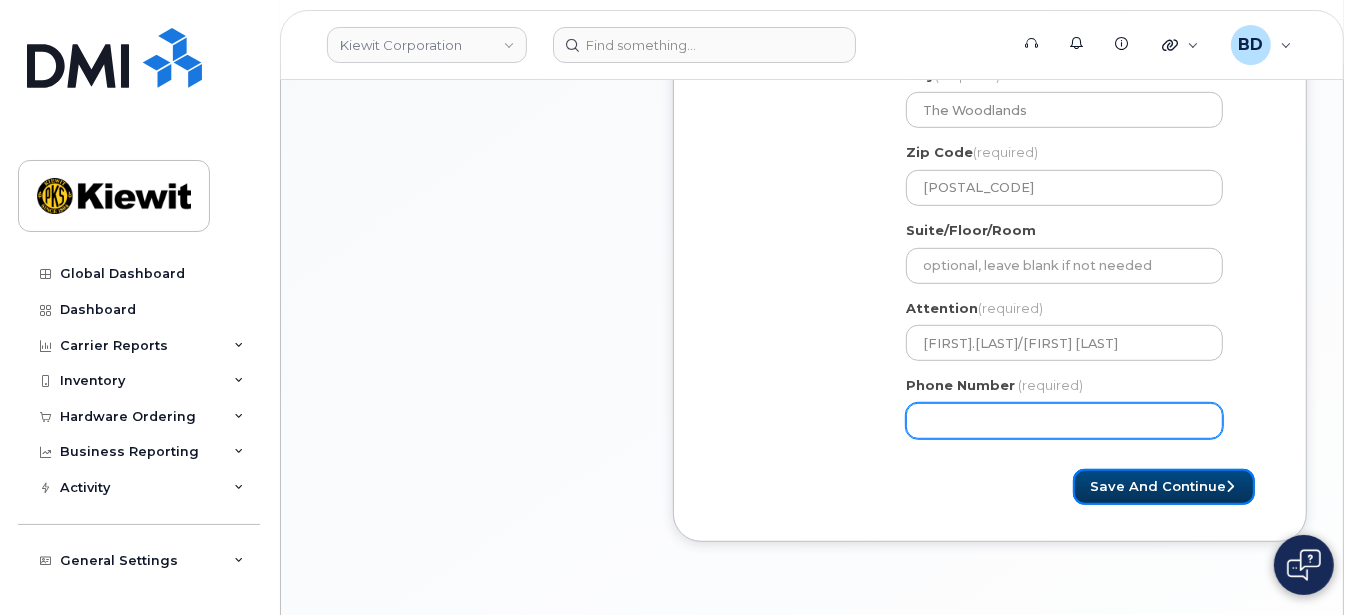 type 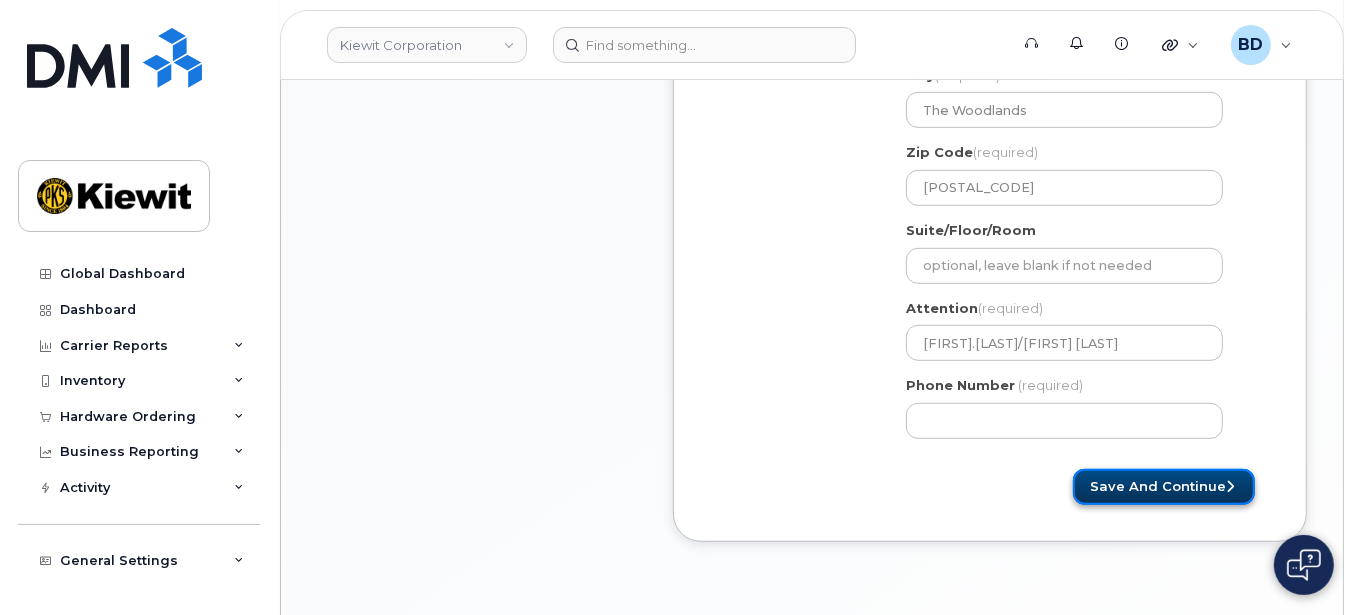 click on "Save and Continue" 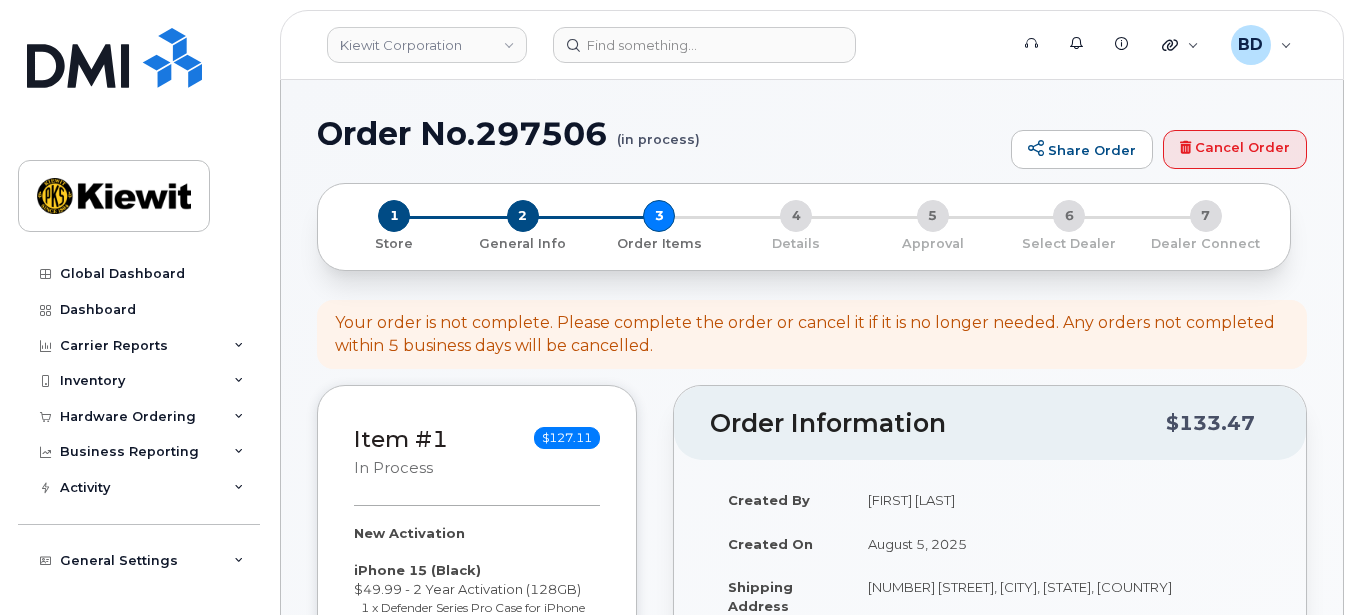 select 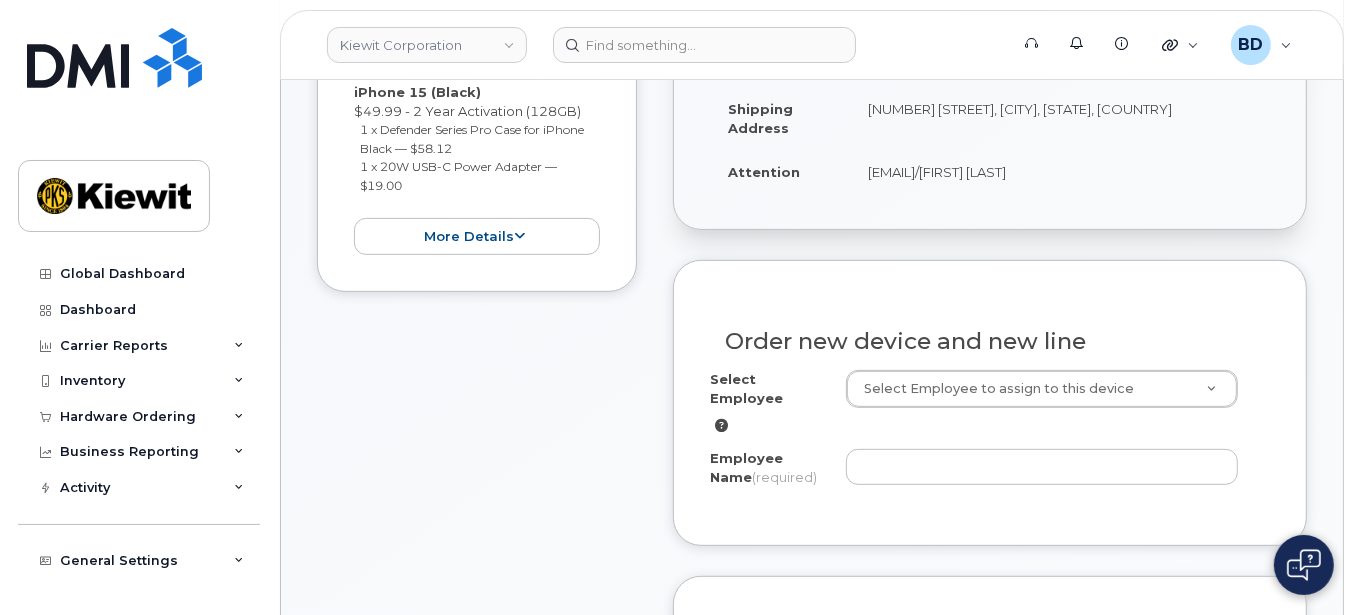 scroll, scrollTop: 533, scrollLeft: 0, axis: vertical 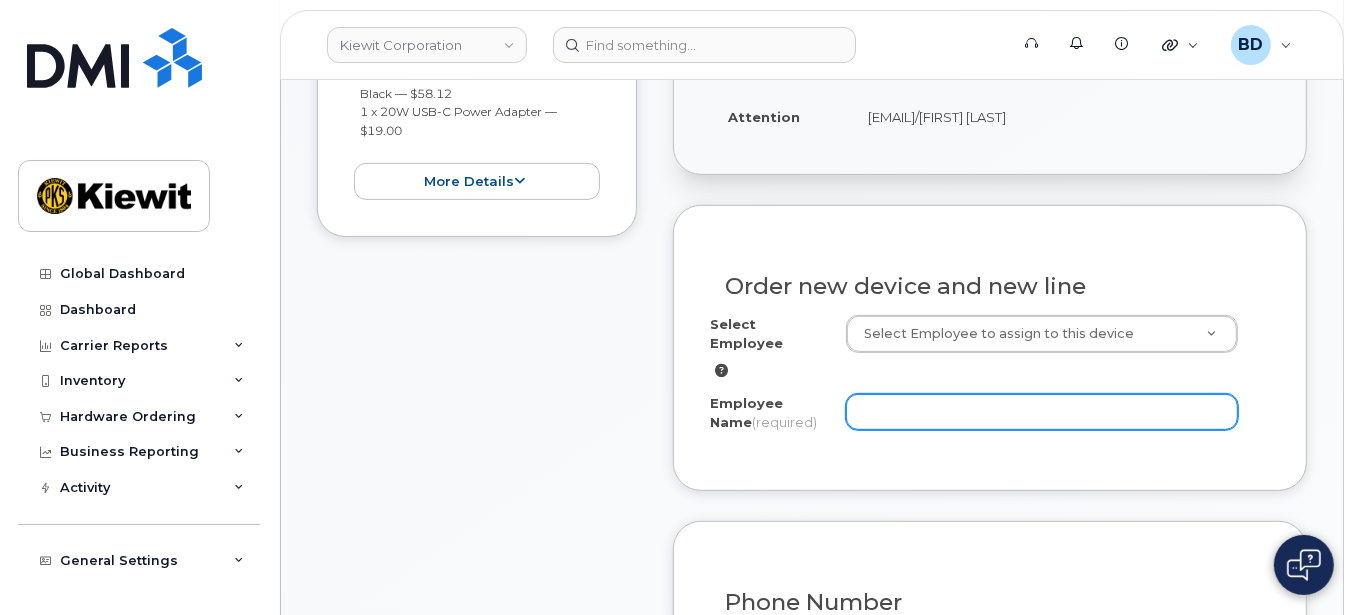 click on "Employee Name
(required)" 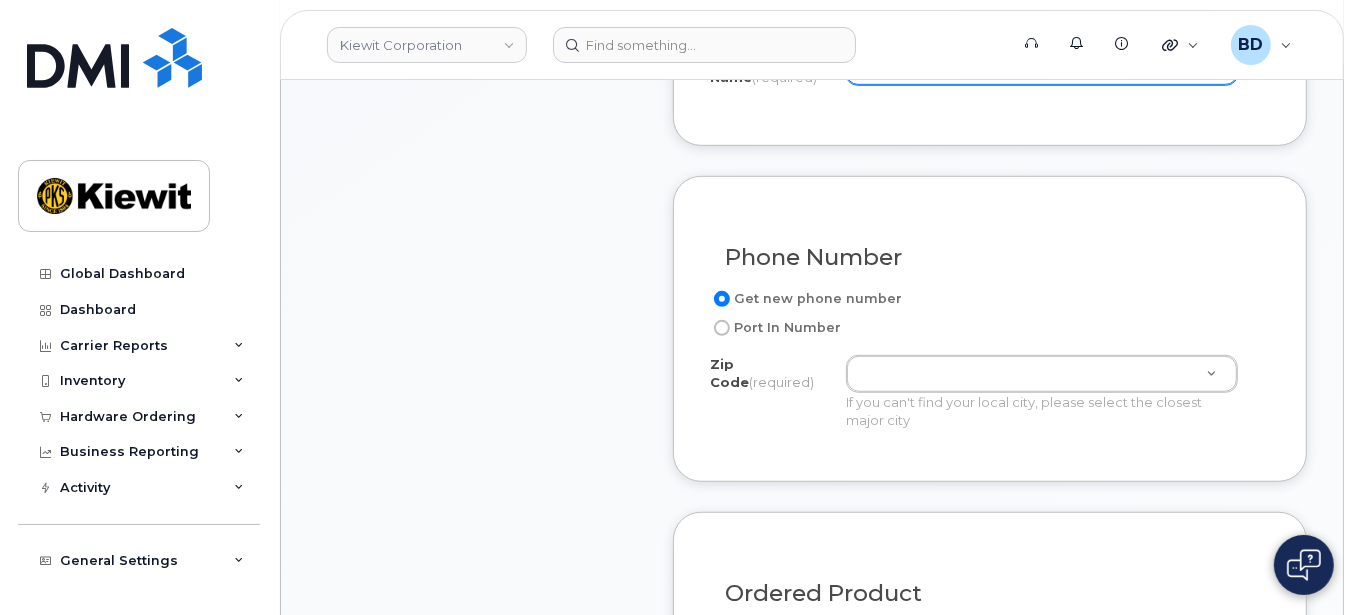 scroll, scrollTop: 933, scrollLeft: 0, axis: vertical 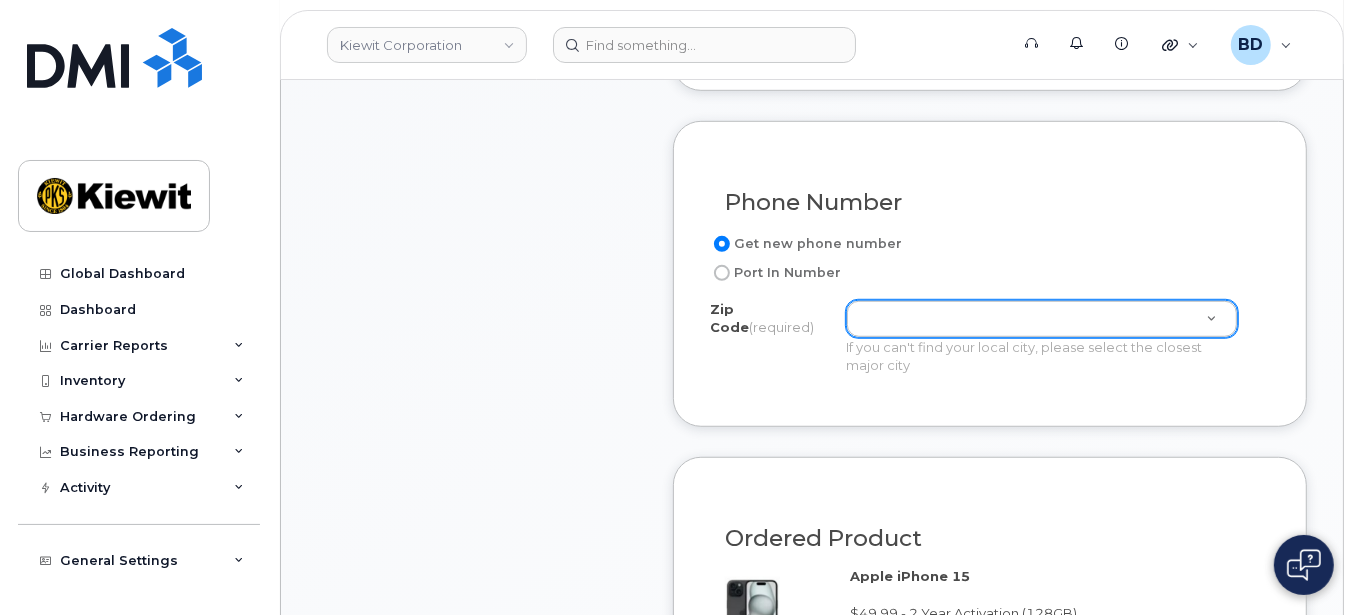 type on "[FIRST] [LAST]" 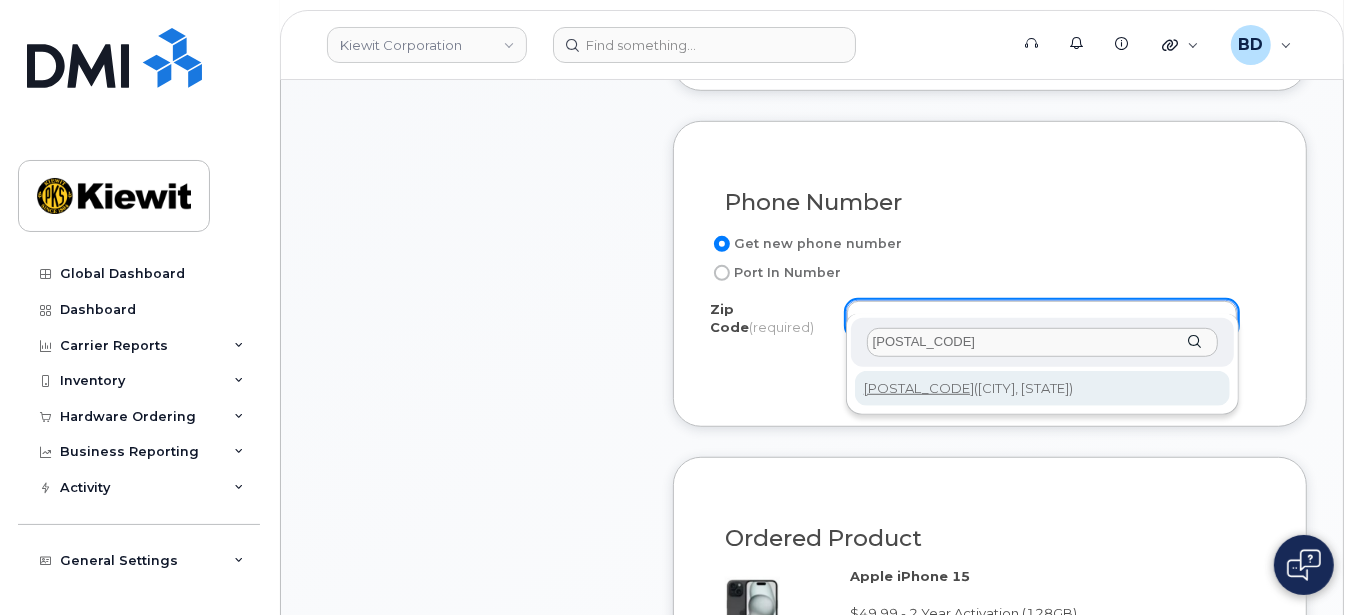 click on "[POSTAL_CODE]" 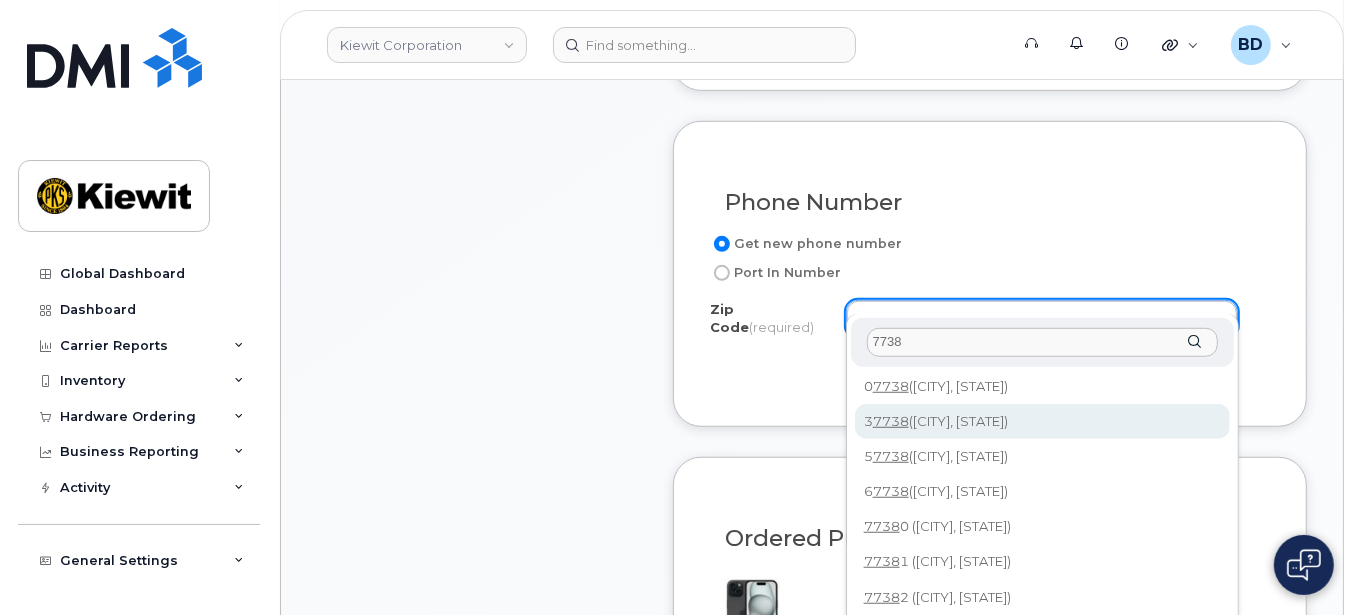 scroll, scrollTop: 0, scrollLeft: 0, axis: both 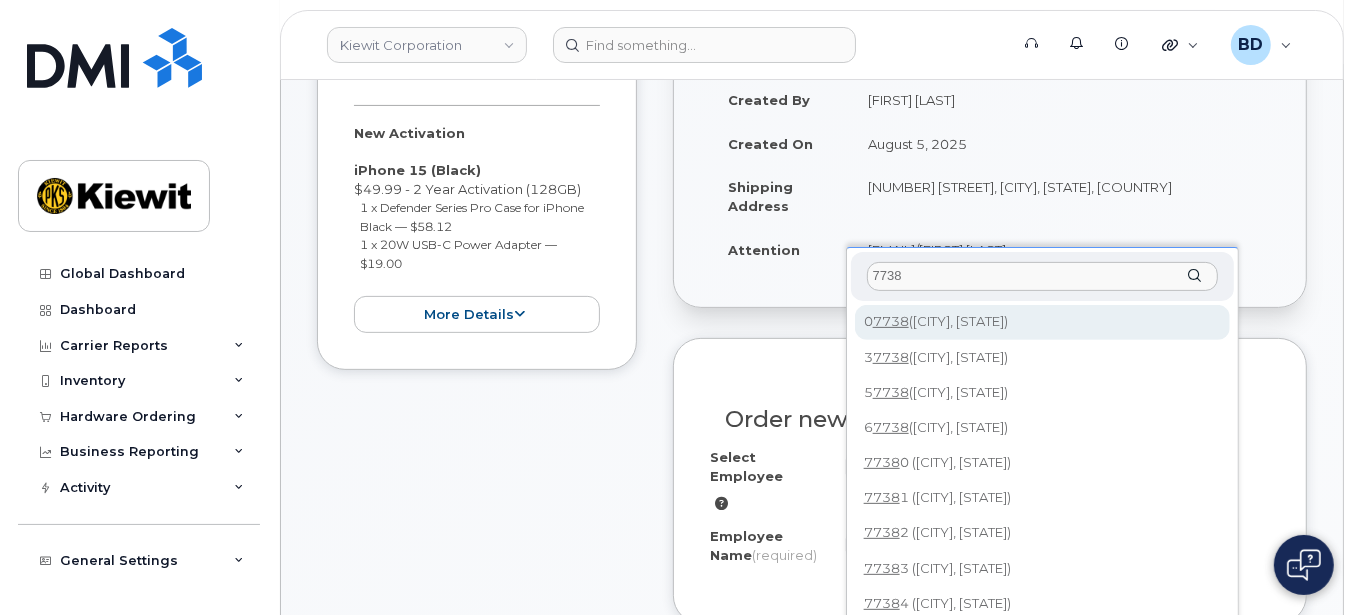 click on "7738" 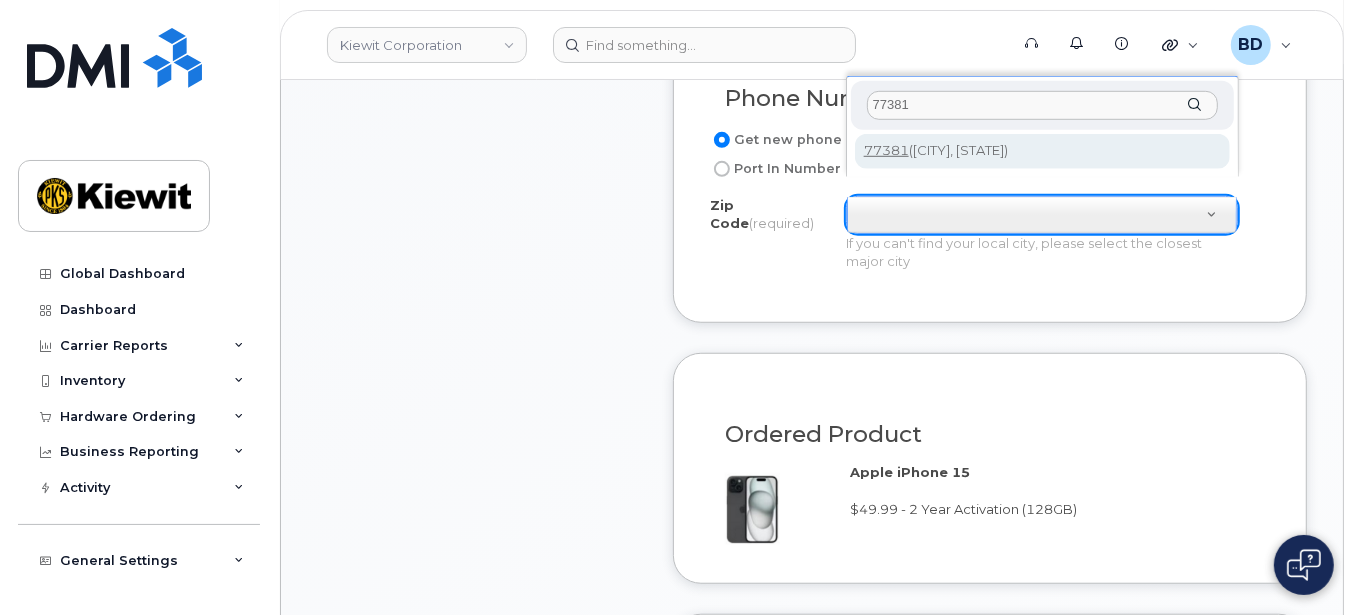 scroll, scrollTop: 1066, scrollLeft: 0, axis: vertical 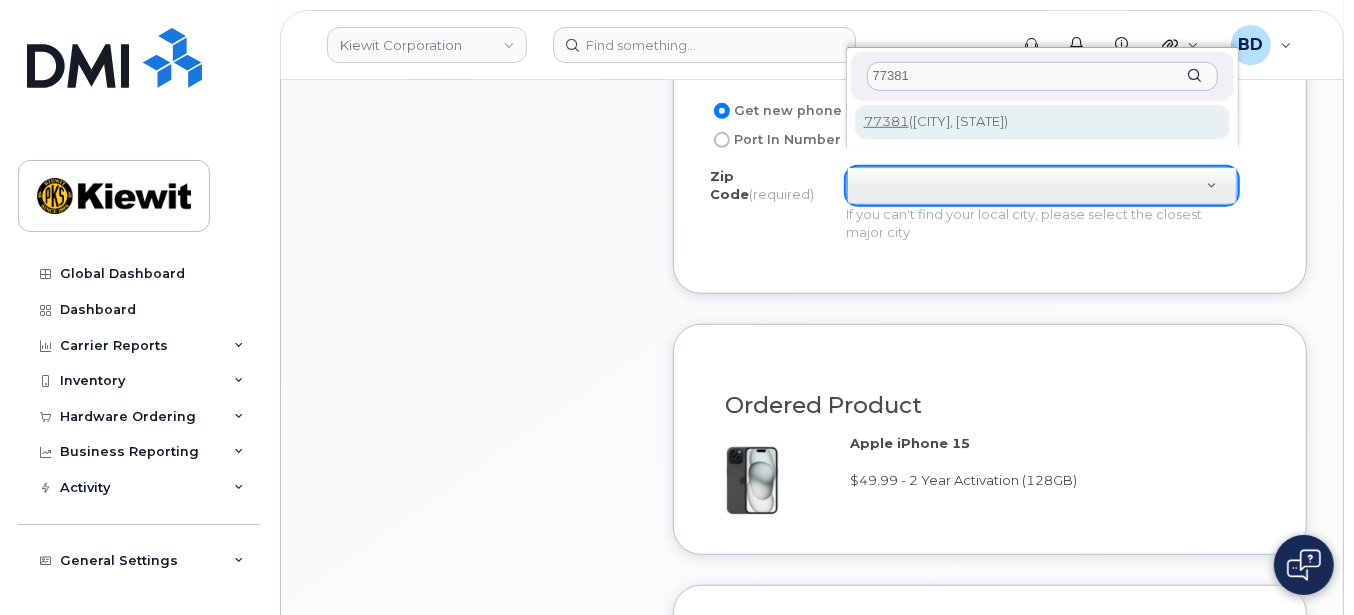 type on "77381" 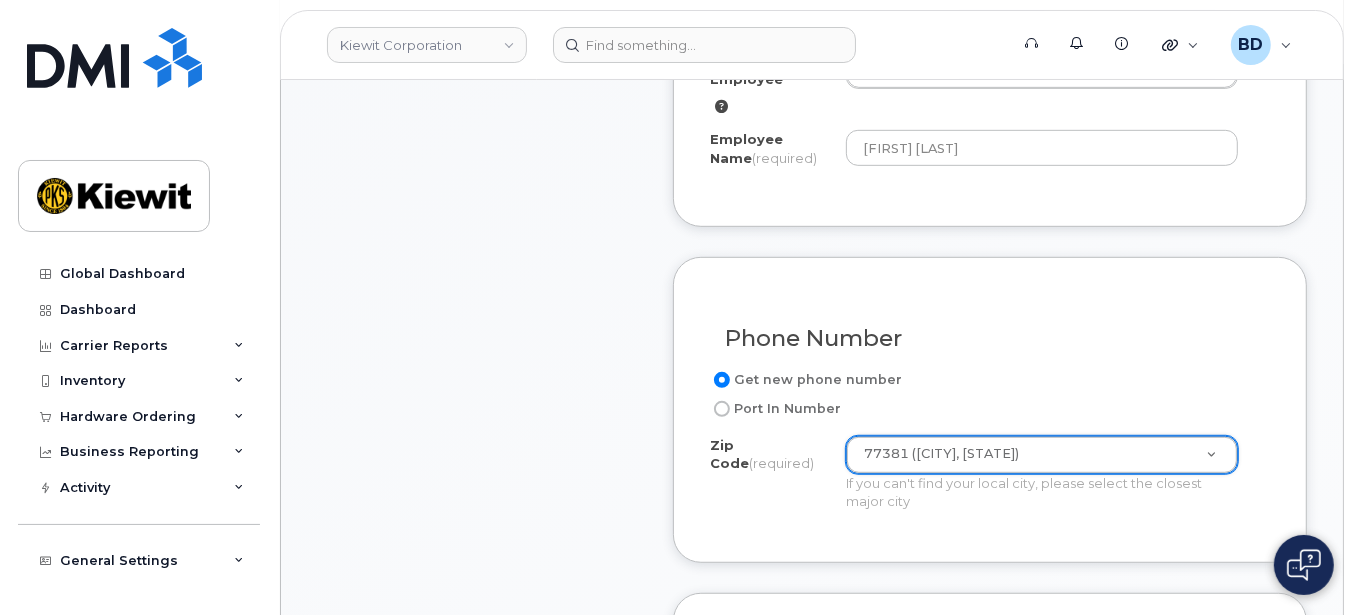 scroll, scrollTop: 0, scrollLeft: 0, axis: both 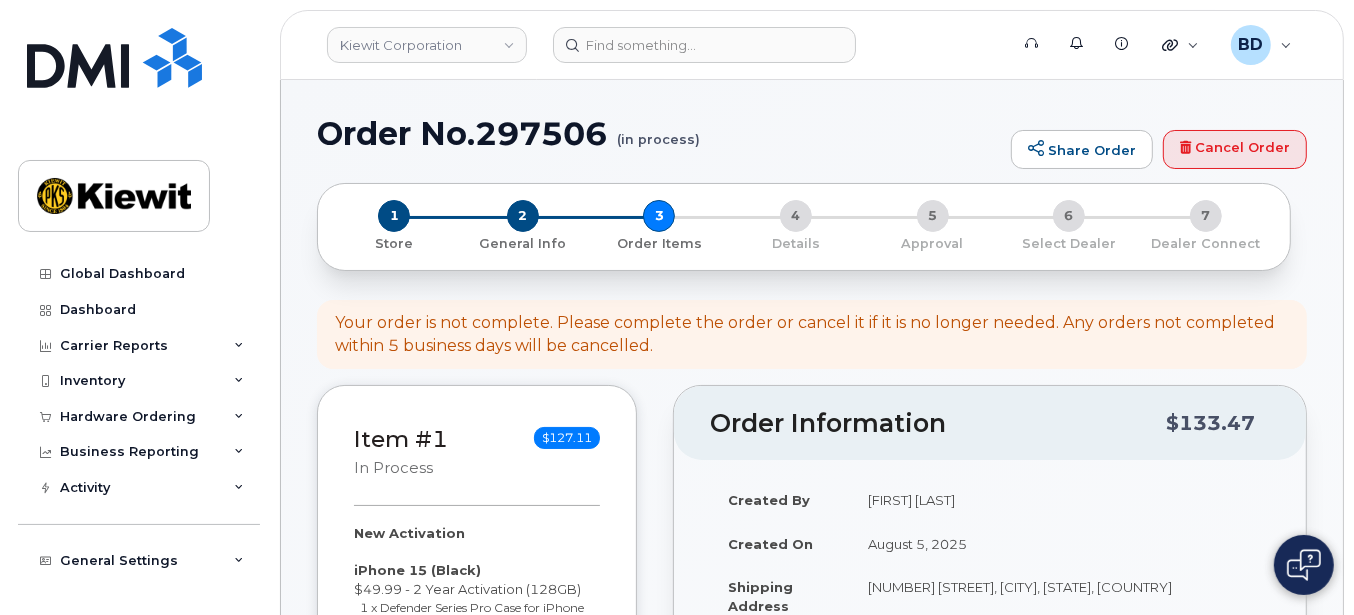 click on "[FIRST] [LAST]" 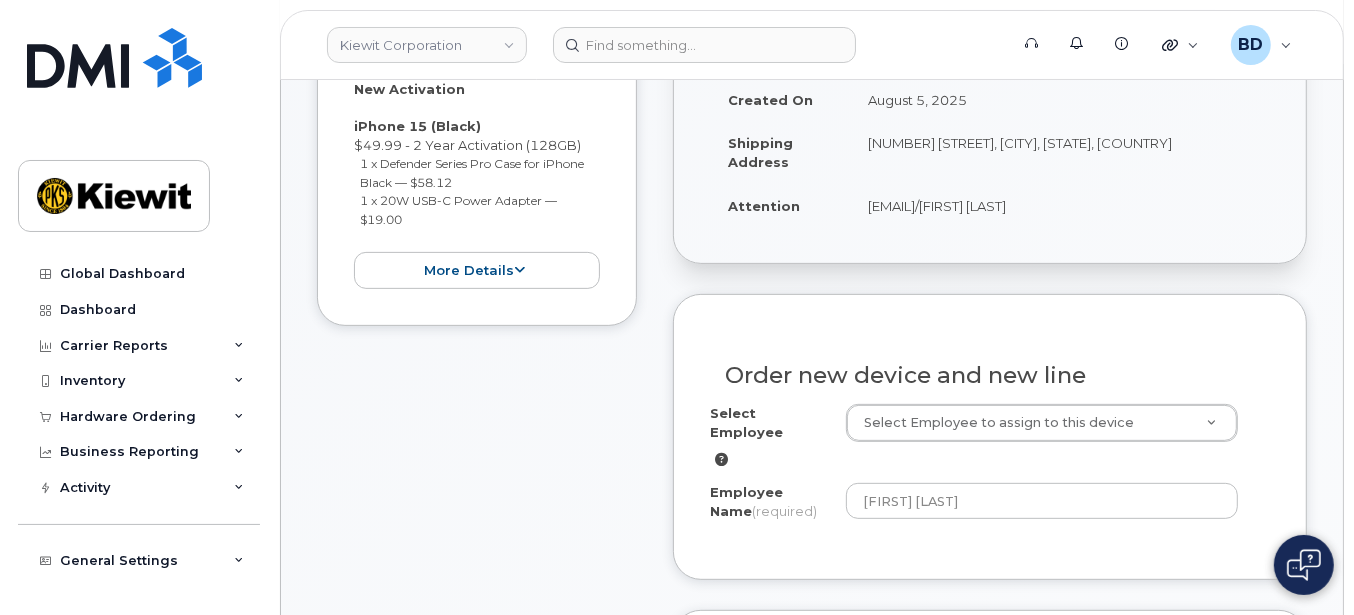 scroll, scrollTop: 400, scrollLeft: 0, axis: vertical 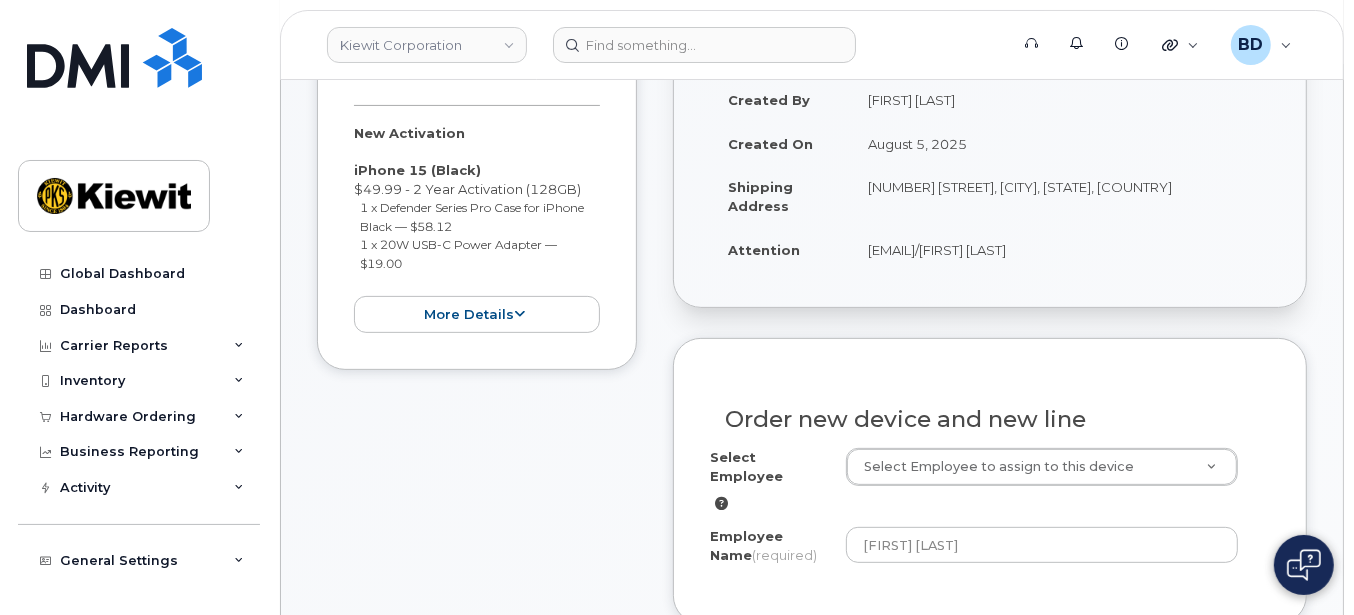 click on "[NUMBER] [STREET], [CITY], [STATE], [COUNTRY]" 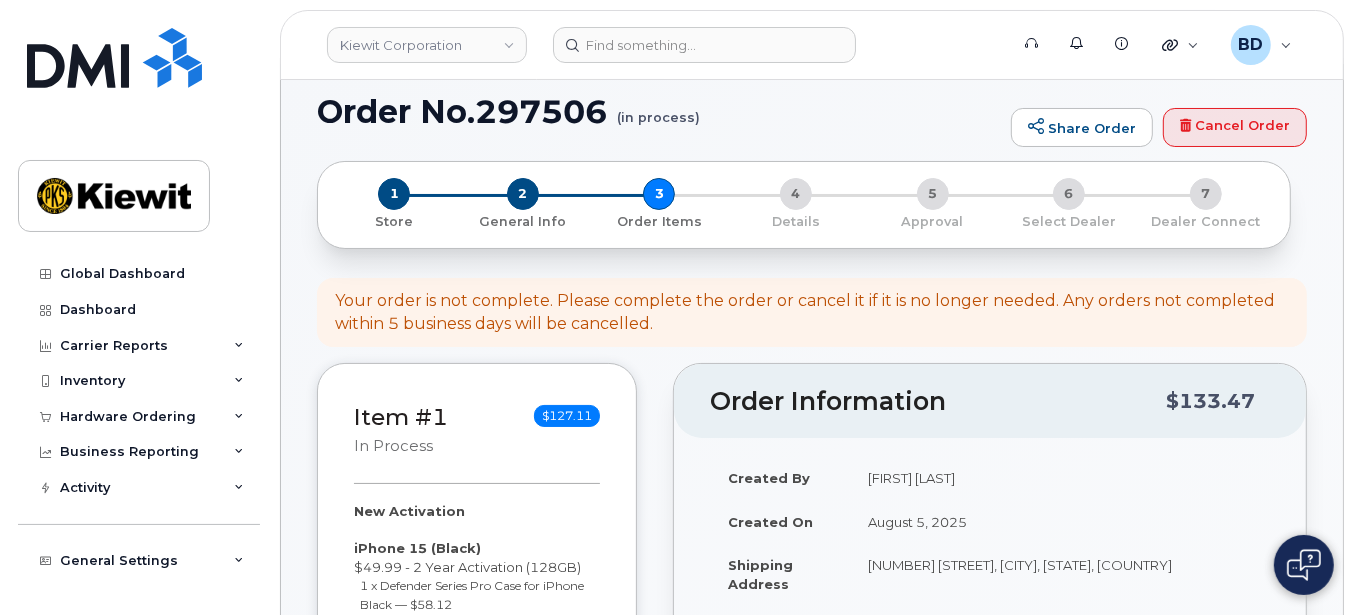 scroll, scrollTop: 0, scrollLeft: 0, axis: both 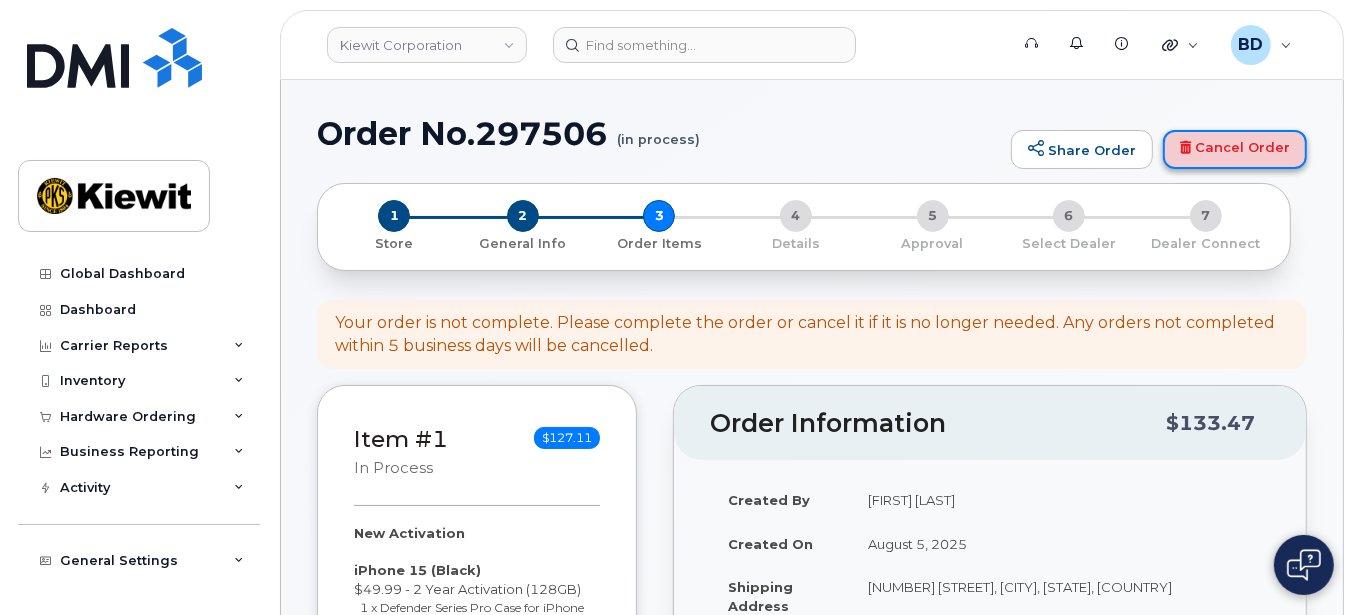 click on "Cancel Order" 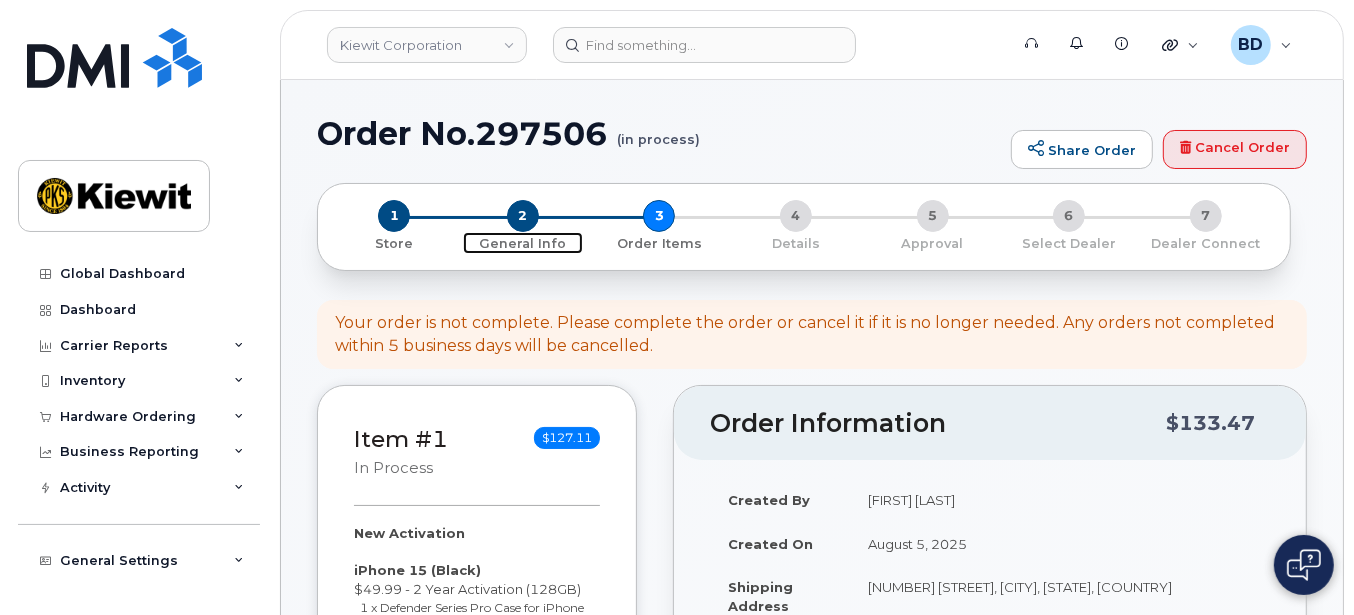click on "2" 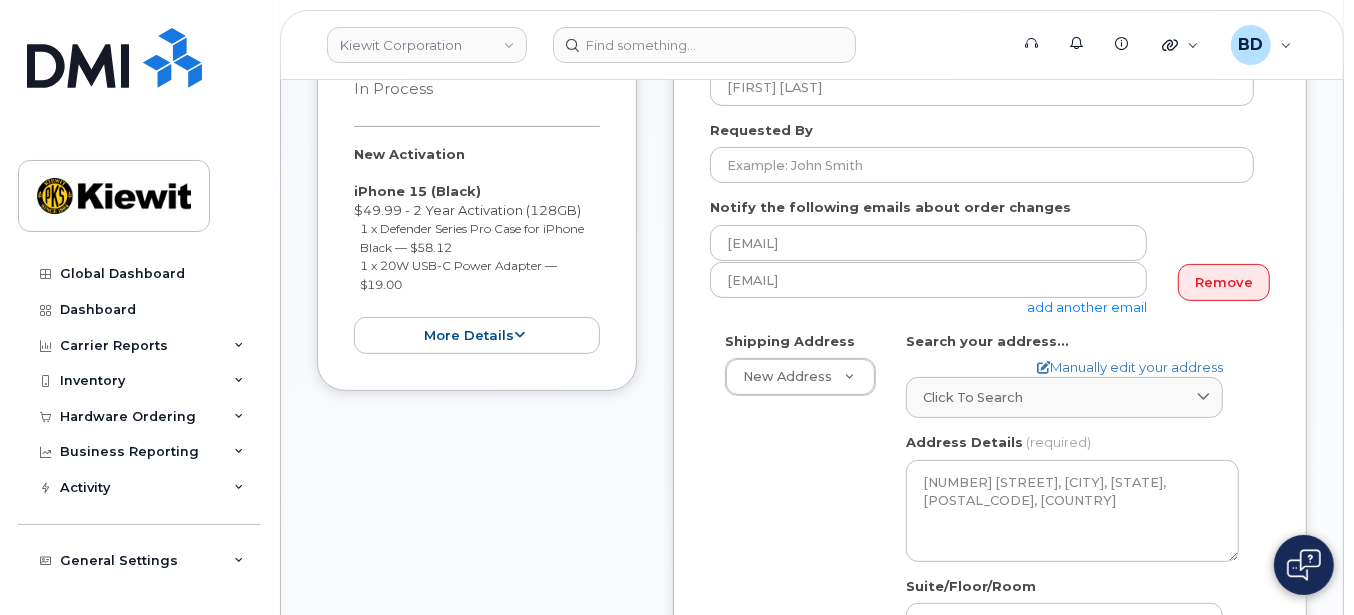scroll, scrollTop: 400, scrollLeft: 0, axis: vertical 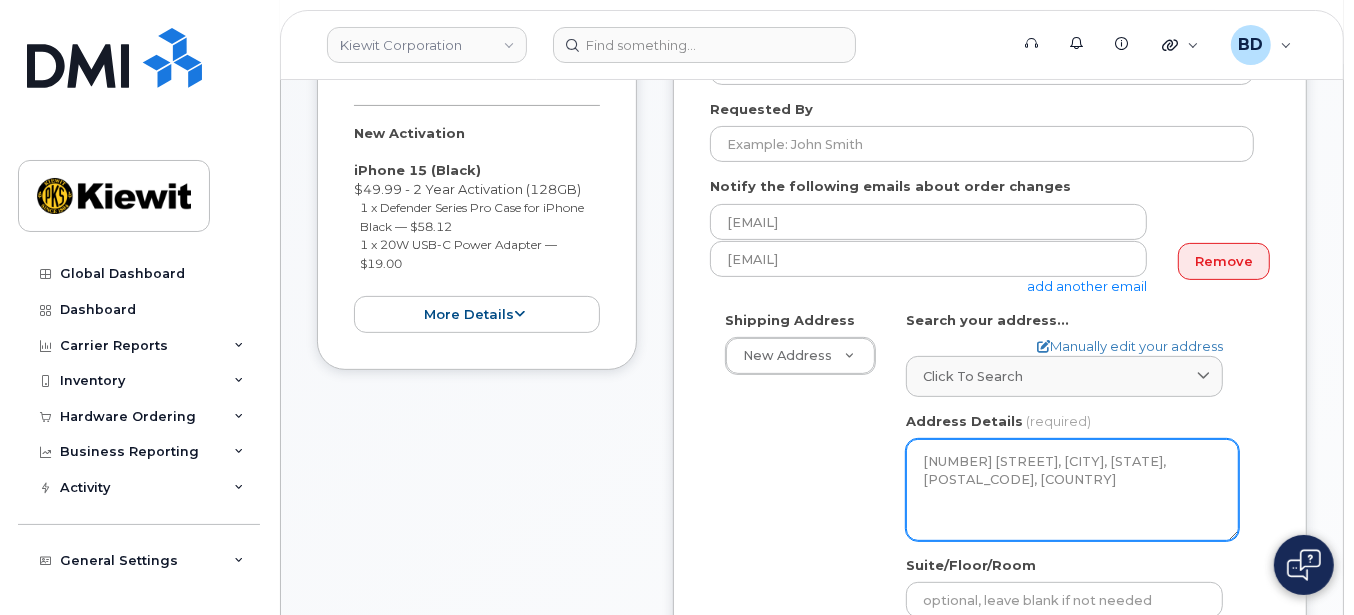 click on "3831 Technology Forest Blvd, The Woodlands, TX, 77384, USA" 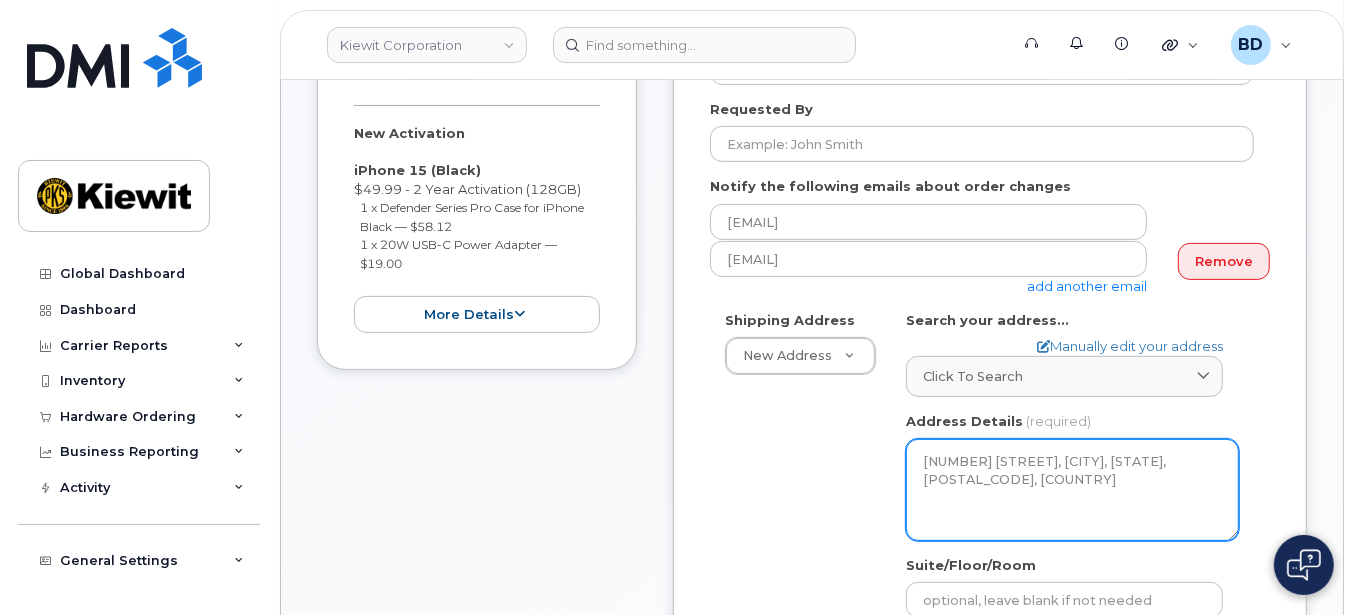 click on "3831 Technology Forest Blvd, The Woodlands, TX, 77384, USA" 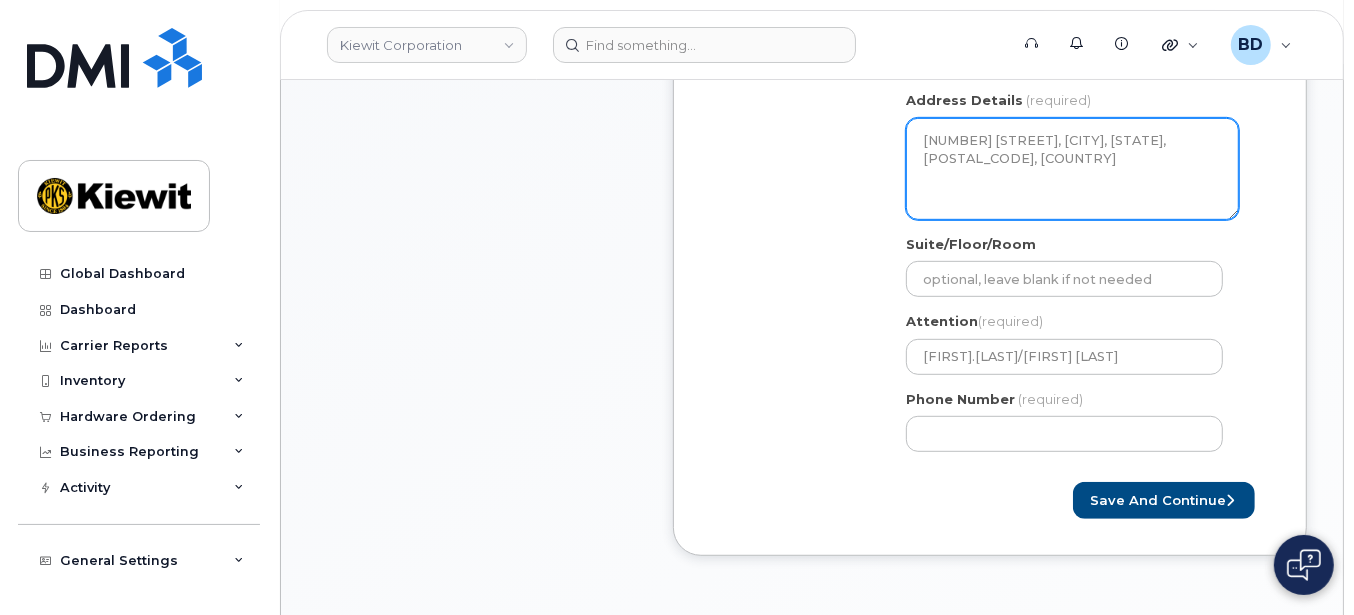 scroll, scrollTop: 533, scrollLeft: 0, axis: vertical 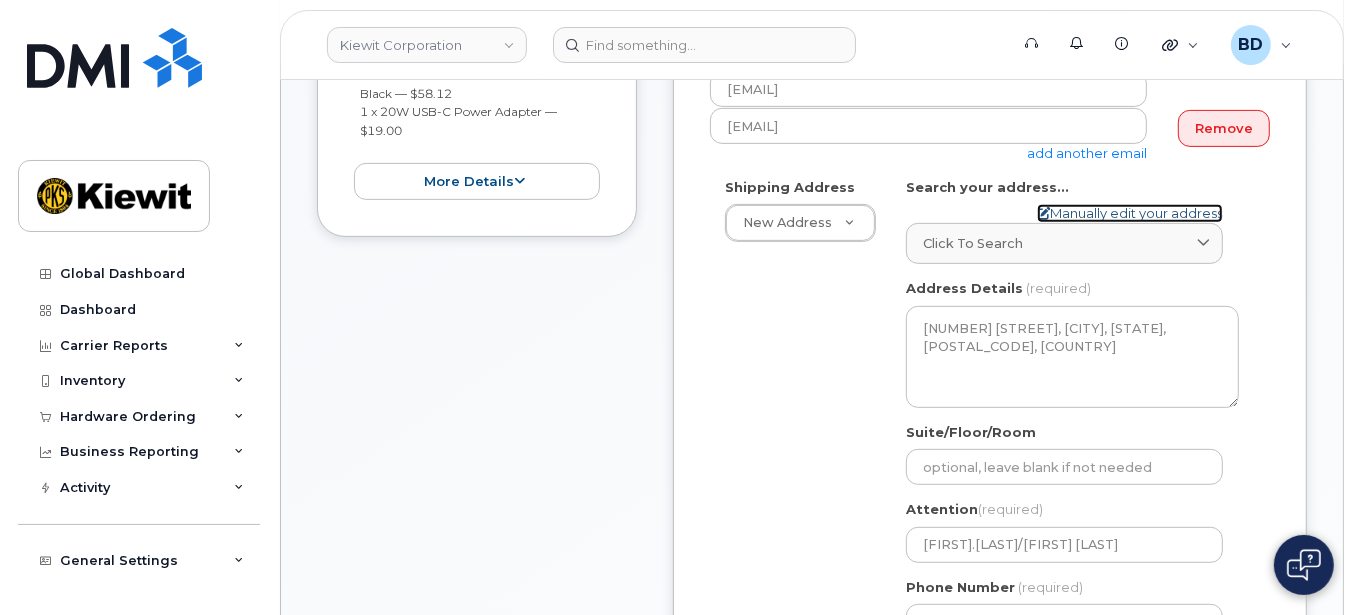 click on "Manually edit your address" 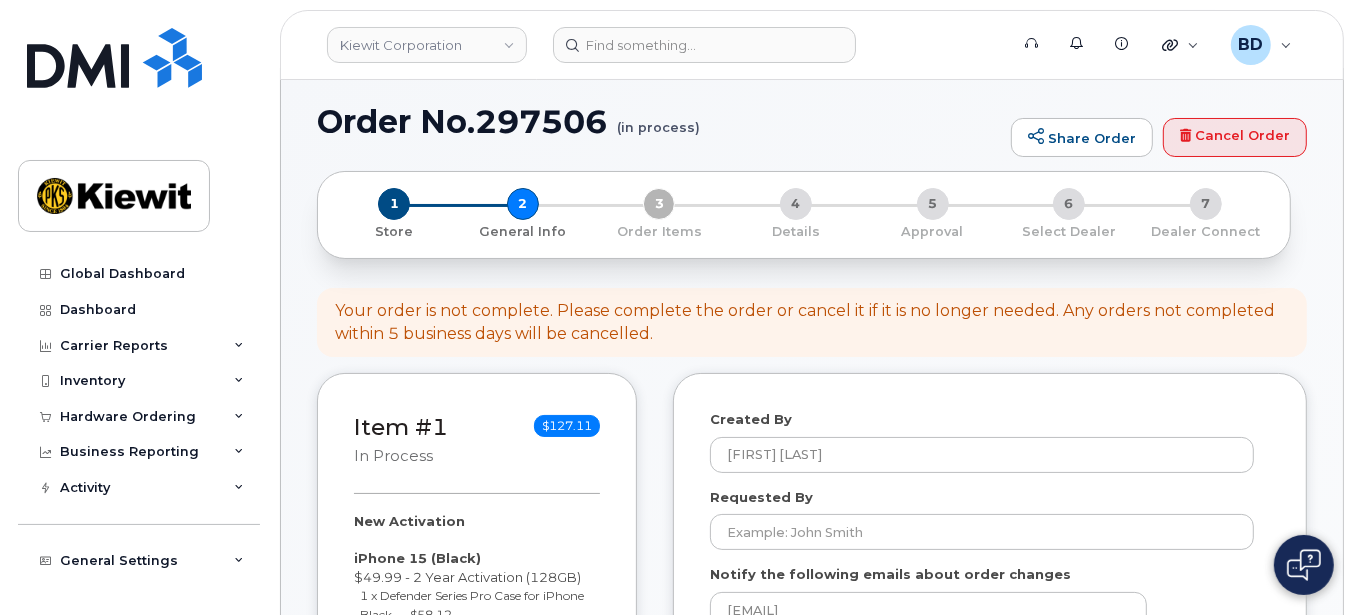 scroll, scrollTop: 0, scrollLeft: 0, axis: both 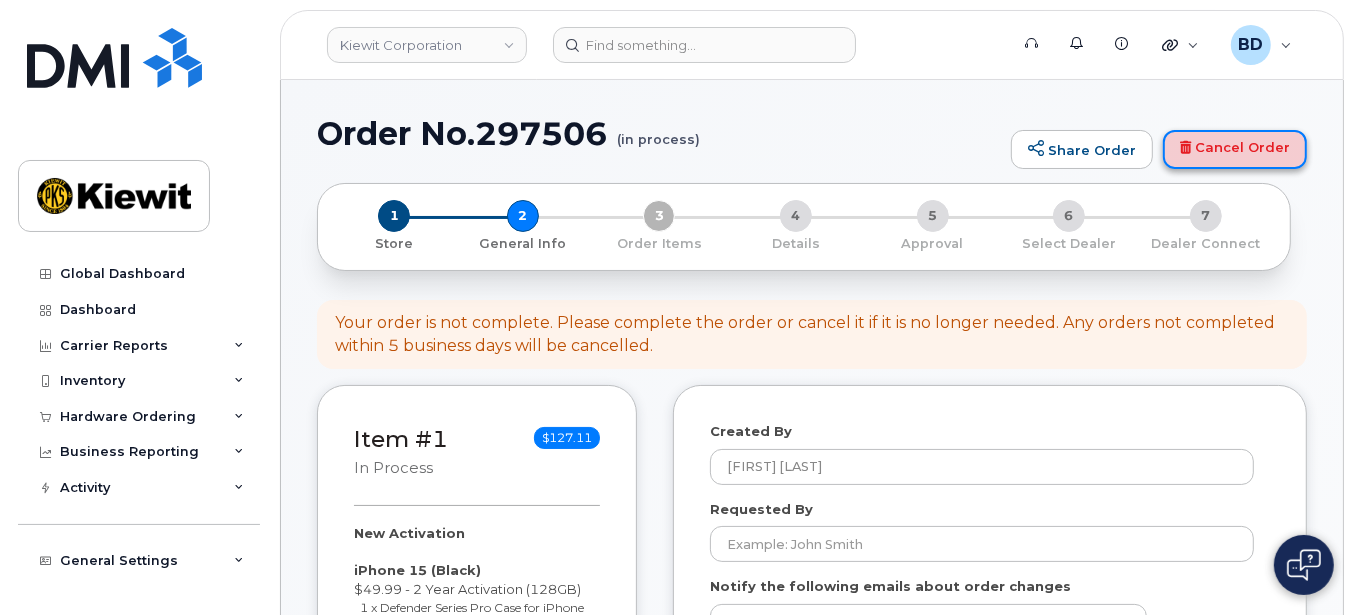 click on "Cancel Order" 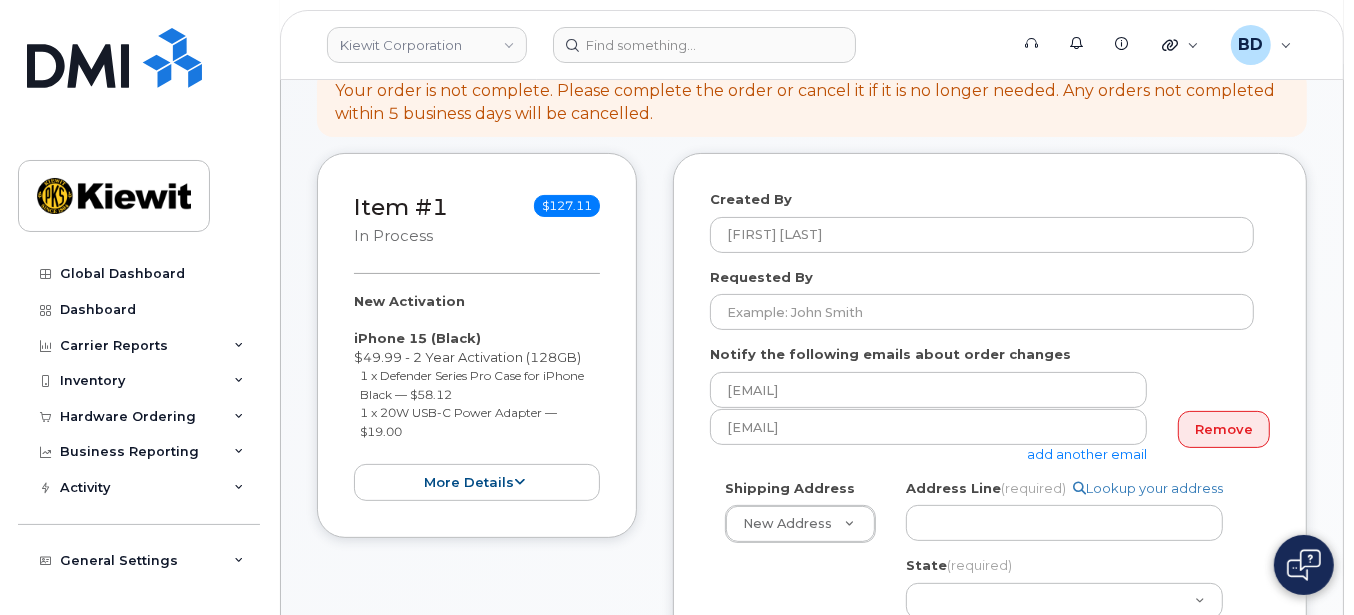 scroll, scrollTop: 266, scrollLeft: 0, axis: vertical 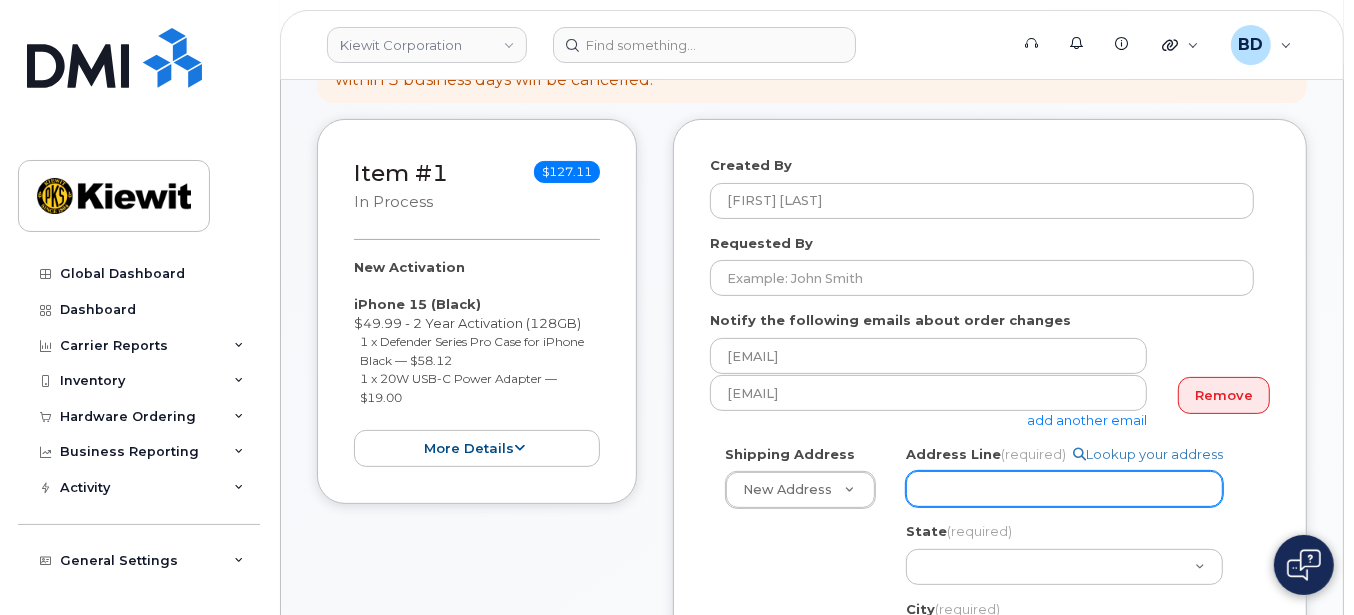 drag, startPoint x: 927, startPoint y: 504, endPoint x: 491, endPoint y: 540, distance: 437.4837 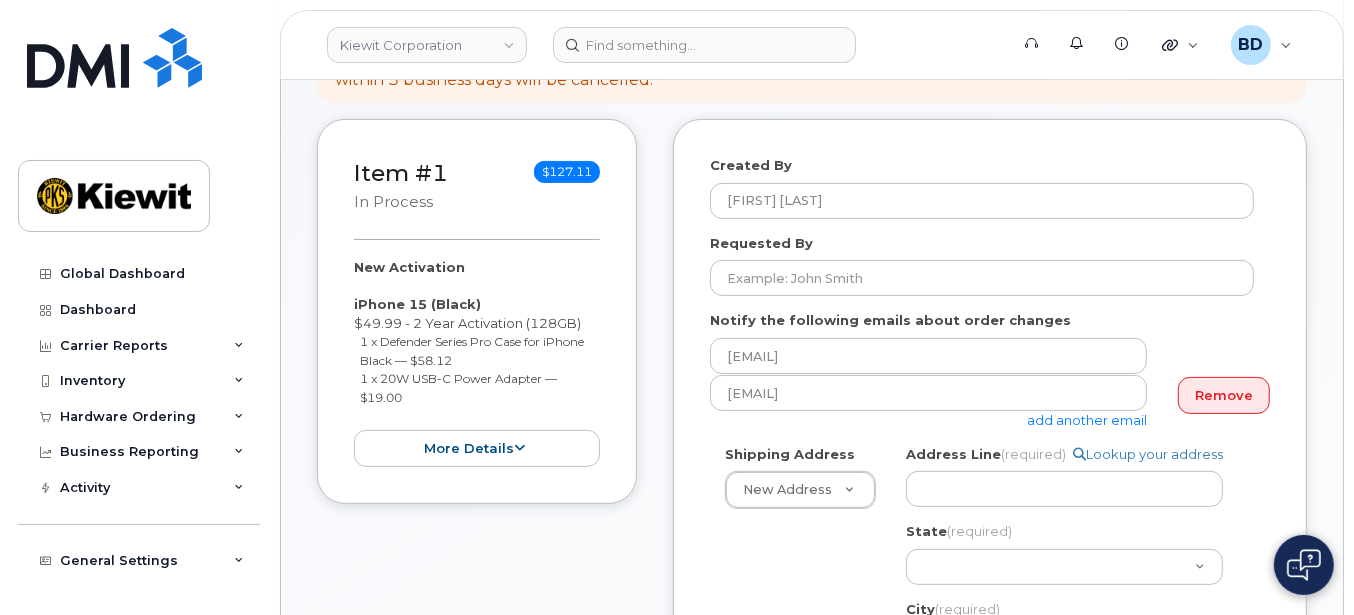 click on "Address Line
(required)
Lookup your address" 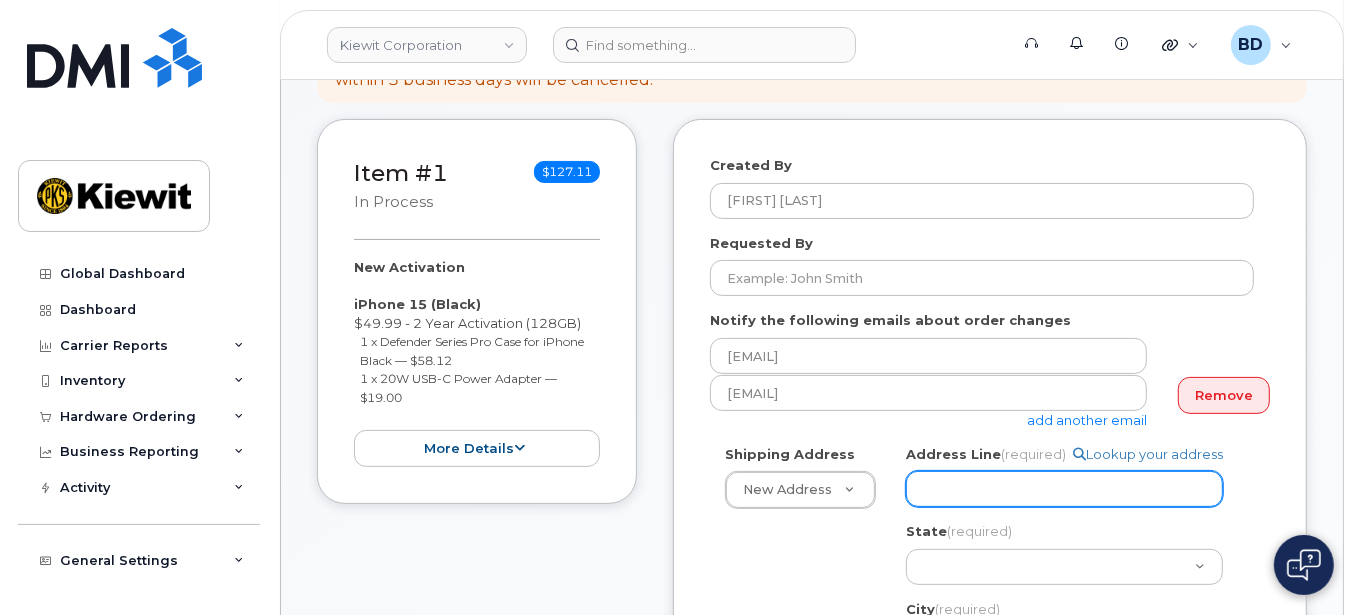 click on "Address Line
(required)" 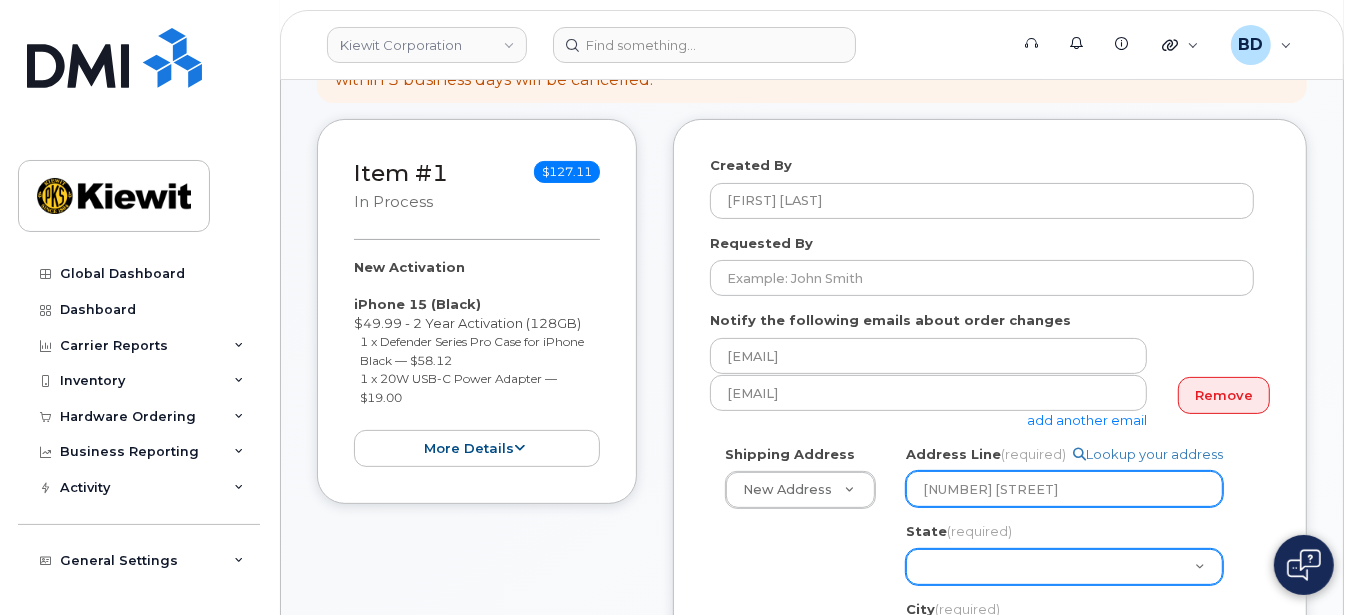 type on "3831 Technology Forest Blvd" 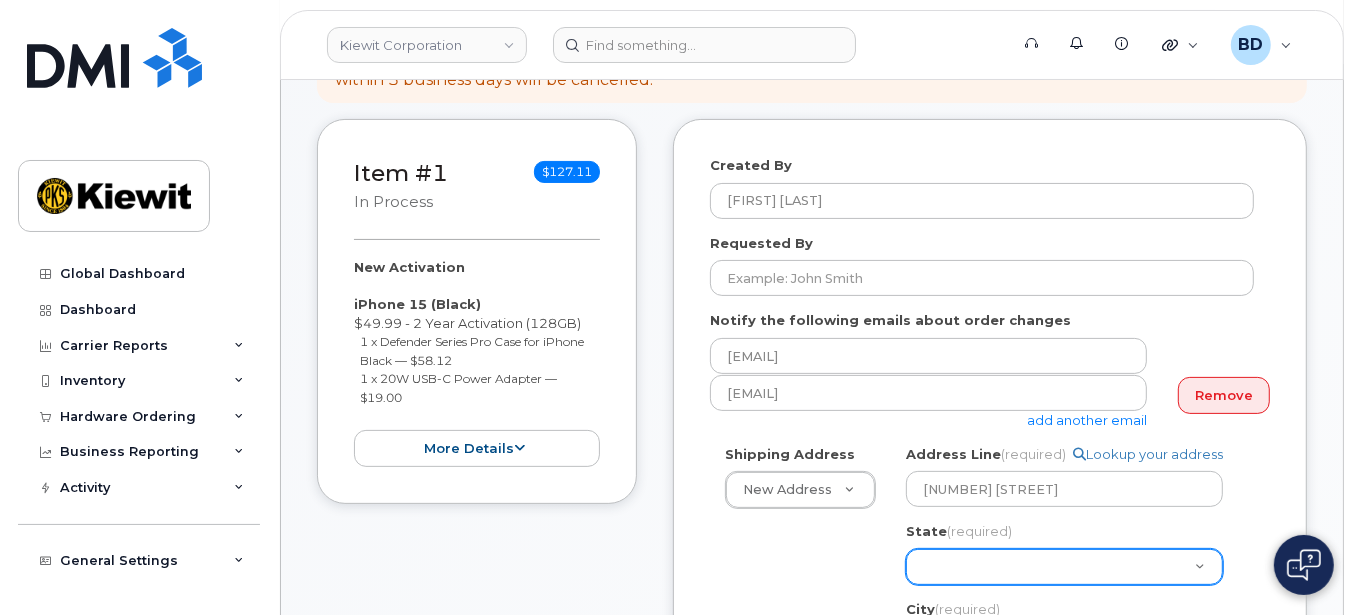 click on "Alabama
Alaska
American Samoa
Arizona
Arkansas
California
Colorado
Connecticut
Delaware
District of Columbia
Florida
Georgia
Guam
Hawaii
Idaho
Illinois
Indiana
Iowa
Kansas
Kentucky
Louisiana
Maine
Maryland
Massachusetts
Michigan
Minnesota
Mississippi
Missouri
Montana
Nebraska
Nevada
New Hampshire
New Jersey
New Mexico
New York
North Carolina
North Dakota
Ohio
Oklahoma
Oregon
Pennsylvania
Puerto Rico
Rhode Island
South Carolina
South Dakota
Tennessee
Texas
Utah
Vermont
Virginia
Virgin Islands
Washington
West Virginia
Wisconsin
Wyoming" 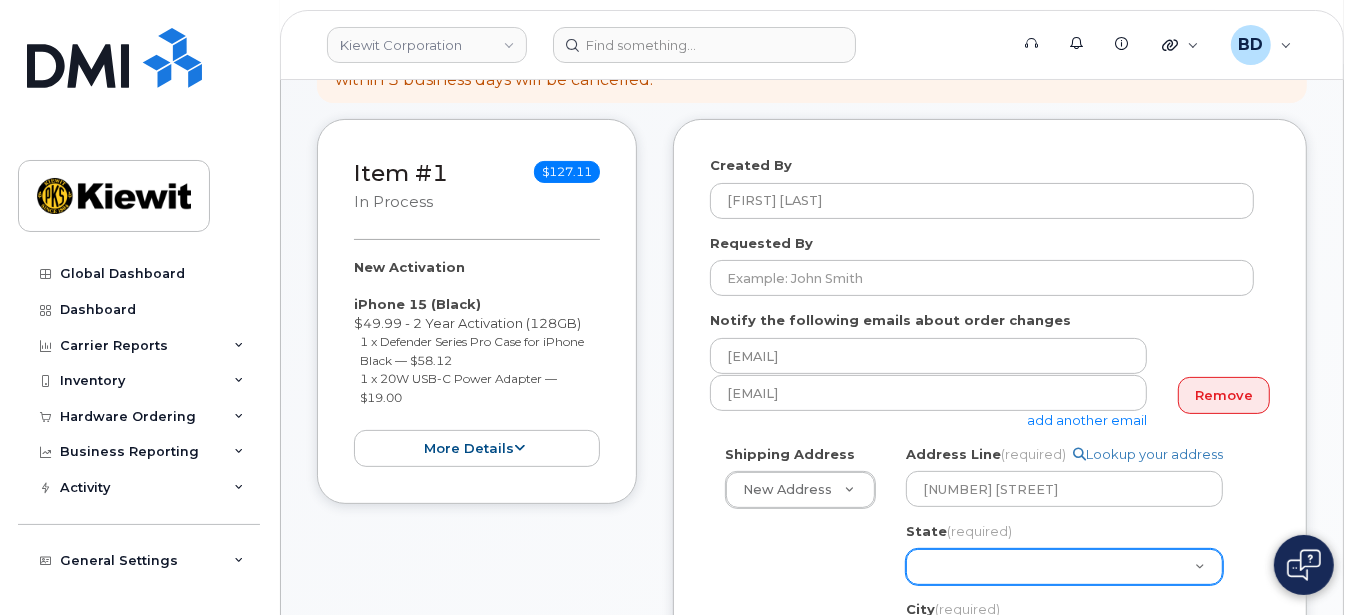 select on "TX" 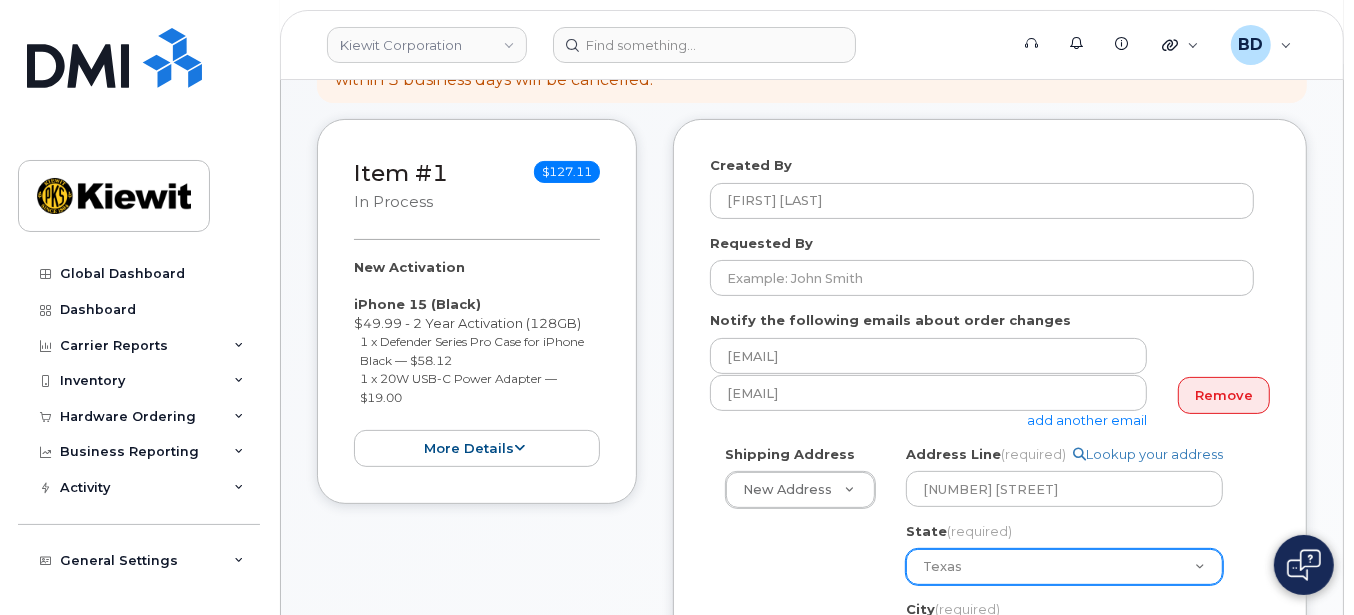 click on "Alabama
Alaska
American Samoa
Arizona
Arkansas
California
Colorado
Connecticut
Delaware
District of Columbia
Florida
Georgia
Guam
Hawaii
Idaho
Illinois
Indiana
Iowa
Kansas
Kentucky
Louisiana
Maine
Maryland
Massachusetts
Michigan
Minnesota
Mississippi
Missouri
Montana
Nebraska
Nevada
New Hampshire
New Jersey
New Mexico
New York
North Carolina
North Dakota
Ohio
Oklahoma
Oregon
Pennsylvania
Puerto Rico
Rhode Island
South Carolina
South Dakota
Tennessee
Texas
Utah
Vermont
Virginia
Virgin Islands
Washington
West Virginia
Wisconsin
Wyoming" 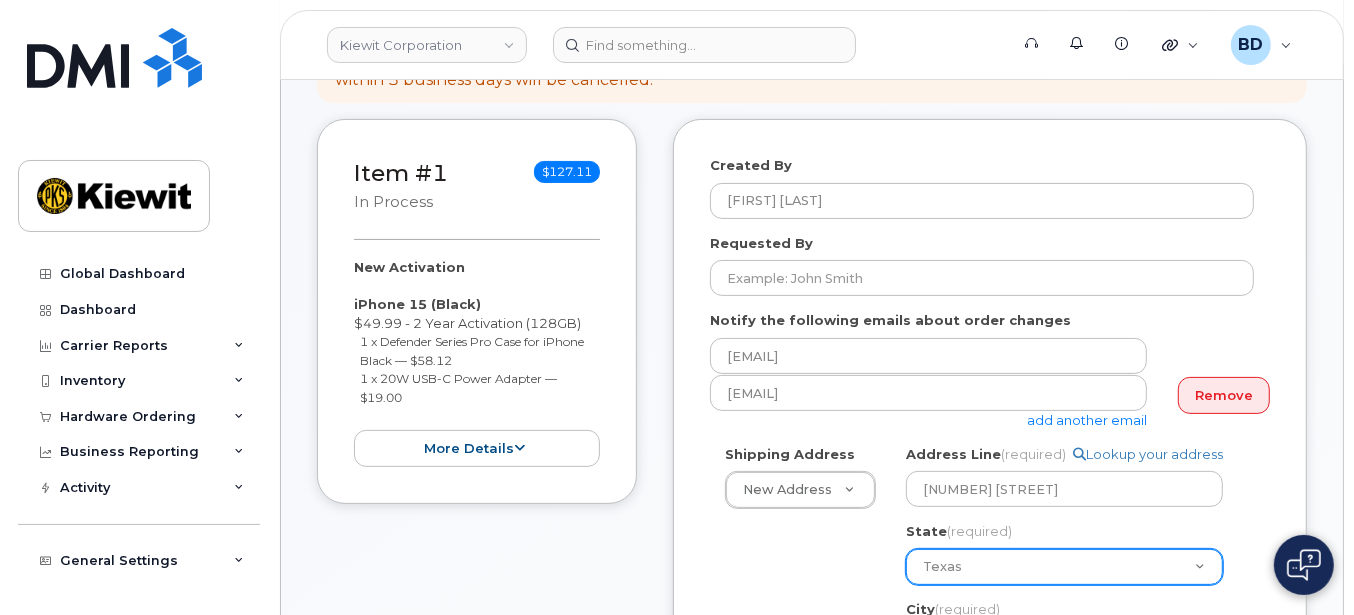 click on "Alabama
Alaska
American Samoa
Arizona
Arkansas
California
Colorado
Connecticut
Delaware
District of Columbia
Florida
Georgia
Guam
Hawaii
Idaho
Illinois
Indiana
Iowa
Kansas
Kentucky
Louisiana
Maine
Maryland
Massachusetts
Michigan
Minnesota
Mississippi
Missouri
Montana
Nebraska
Nevada
New Hampshire
New Jersey
New Mexico
New York
North Carolina
North Dakota
Ohio
Oklahoma
Oregon
Pennsylvania
Puerto Rico
Rhode Island
South Carolina
South Dakota
Tennessee
Texas
Utah
Vermont
Virginia
Virgin Islands
Washington
West Virginia
Wisconsin
Wyoming" 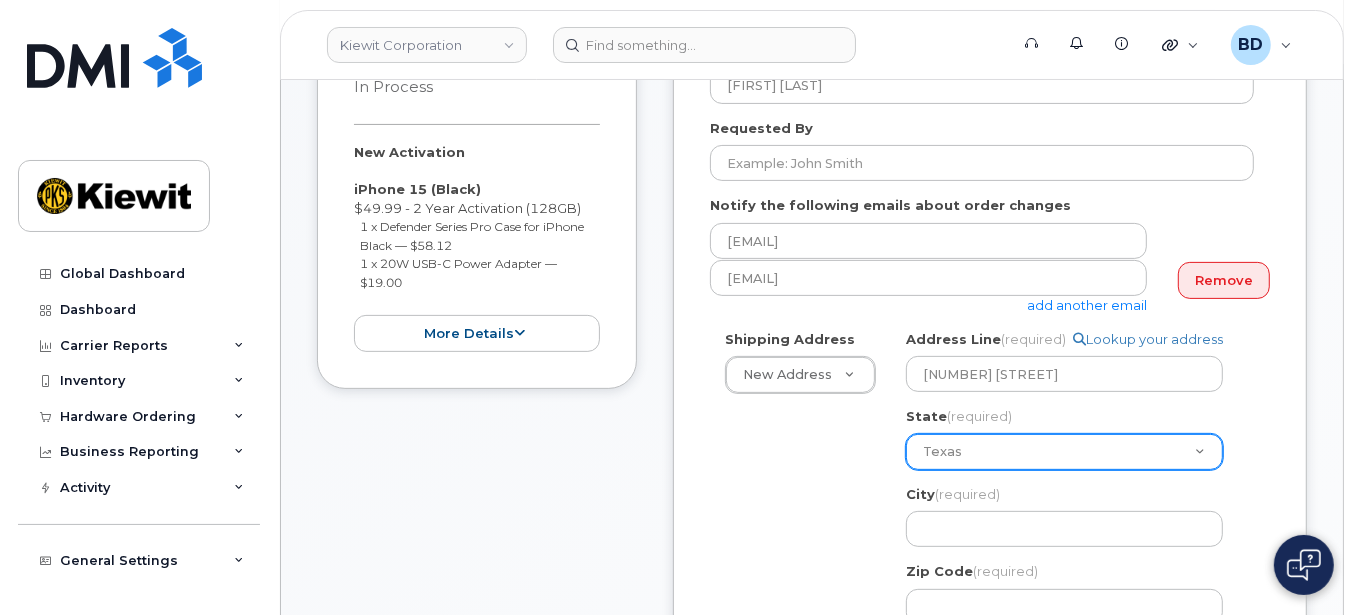 scroll, scrollTop: 400, scrollLeft: 0, axis: vertical 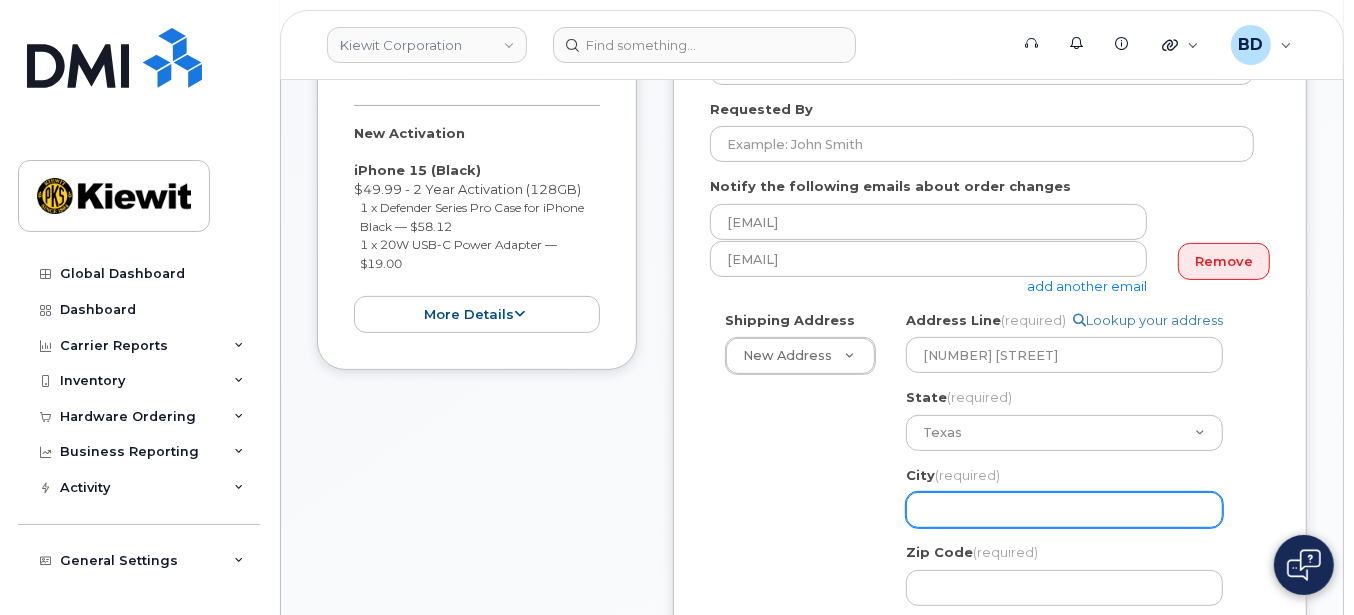 drag, startPoint x: 940, startPoint y: 506, endPoint x: 909, endPoint y: 470, distance: 47.507893 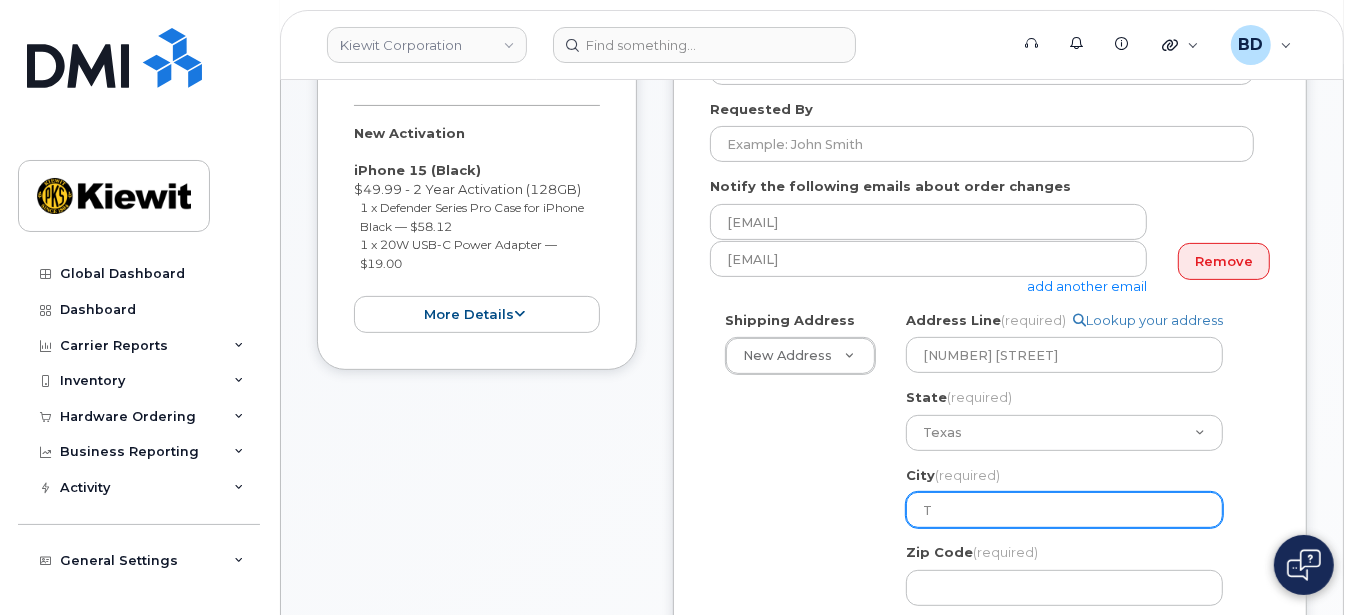 select 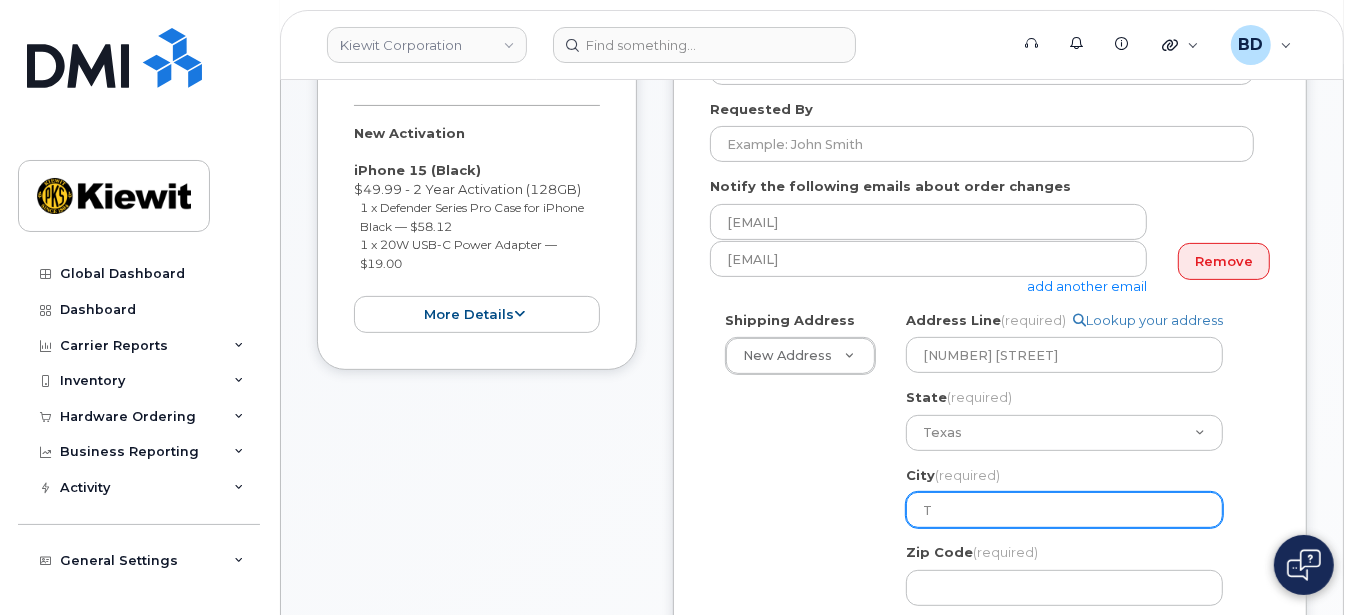 type on "Te" 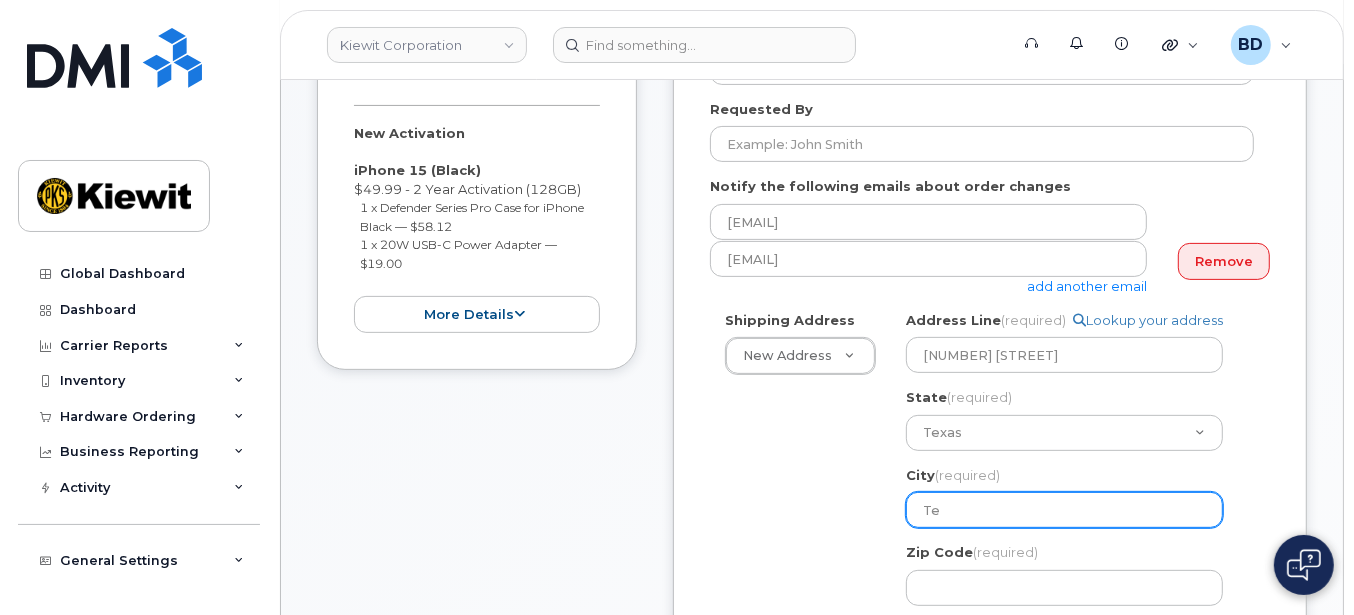 select 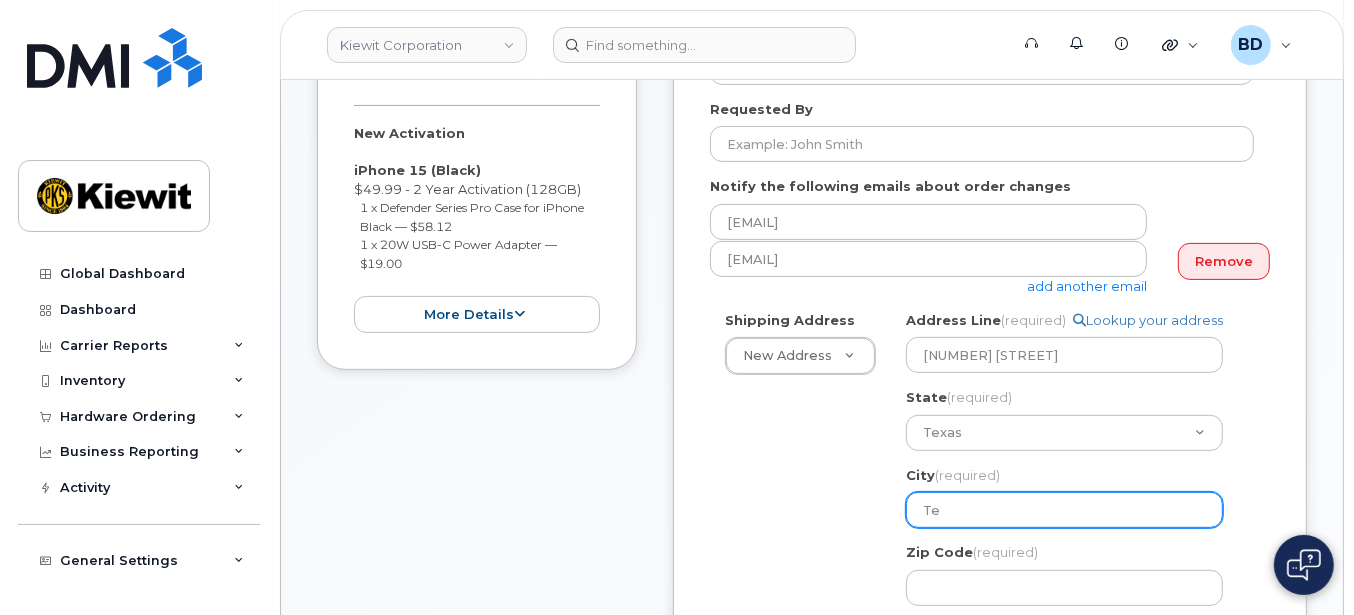 type on "Teh" 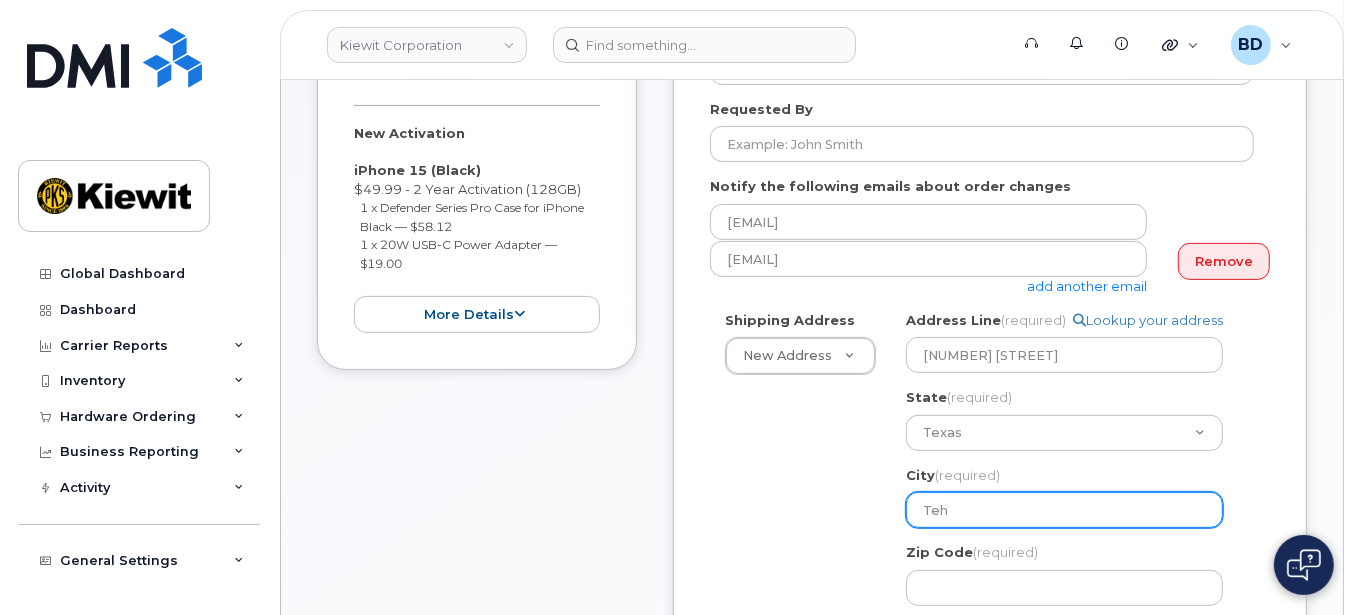 select 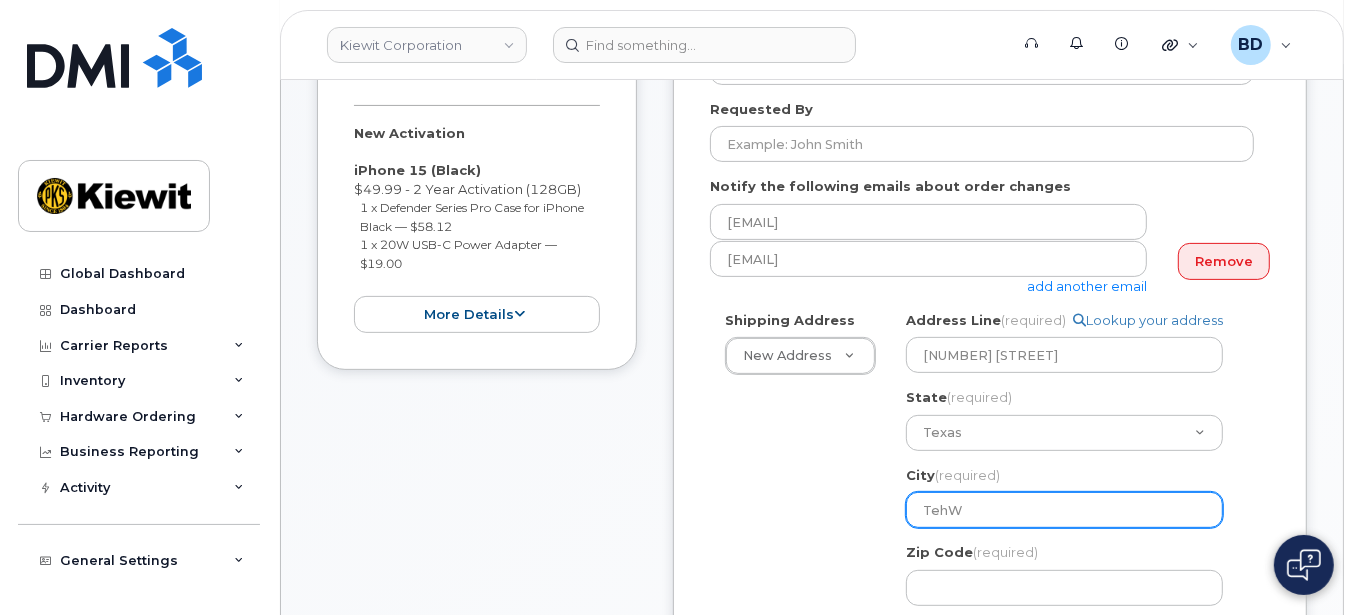 select 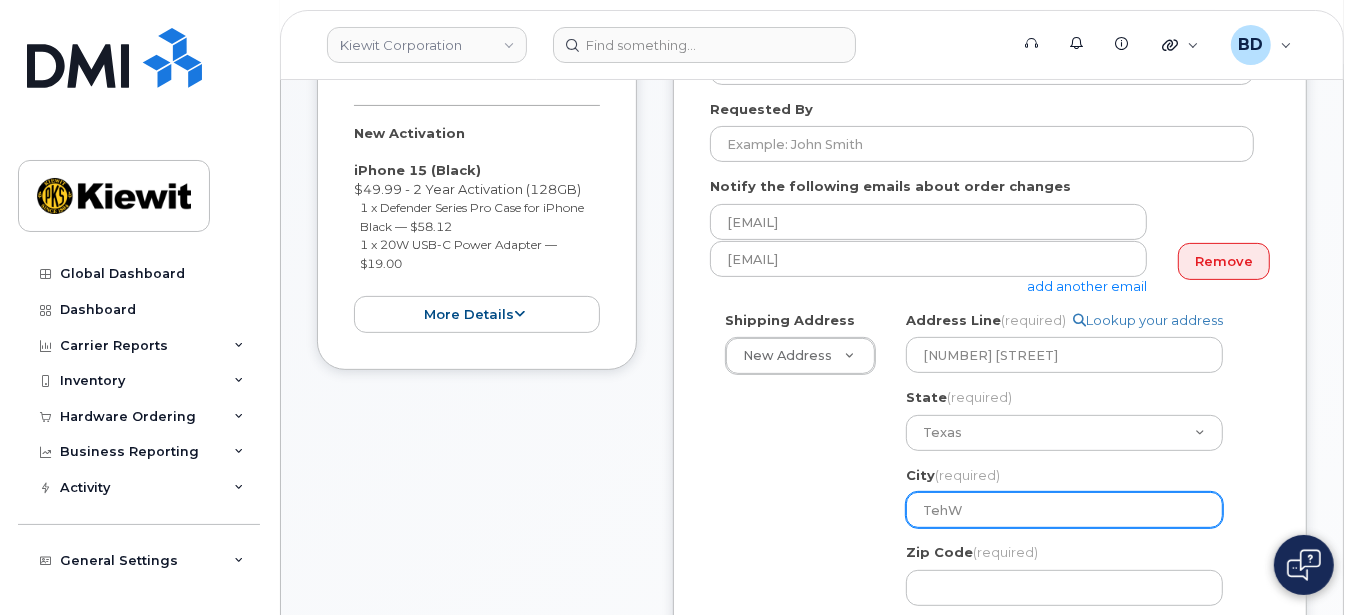 type on "TehWo" 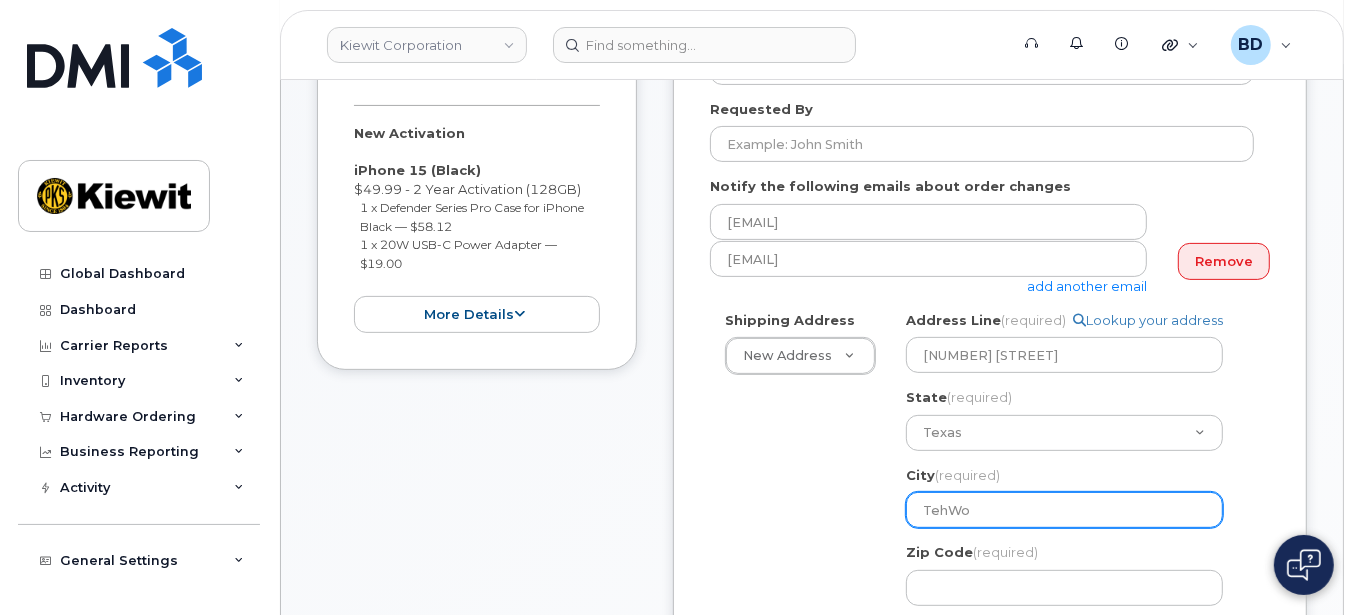 select 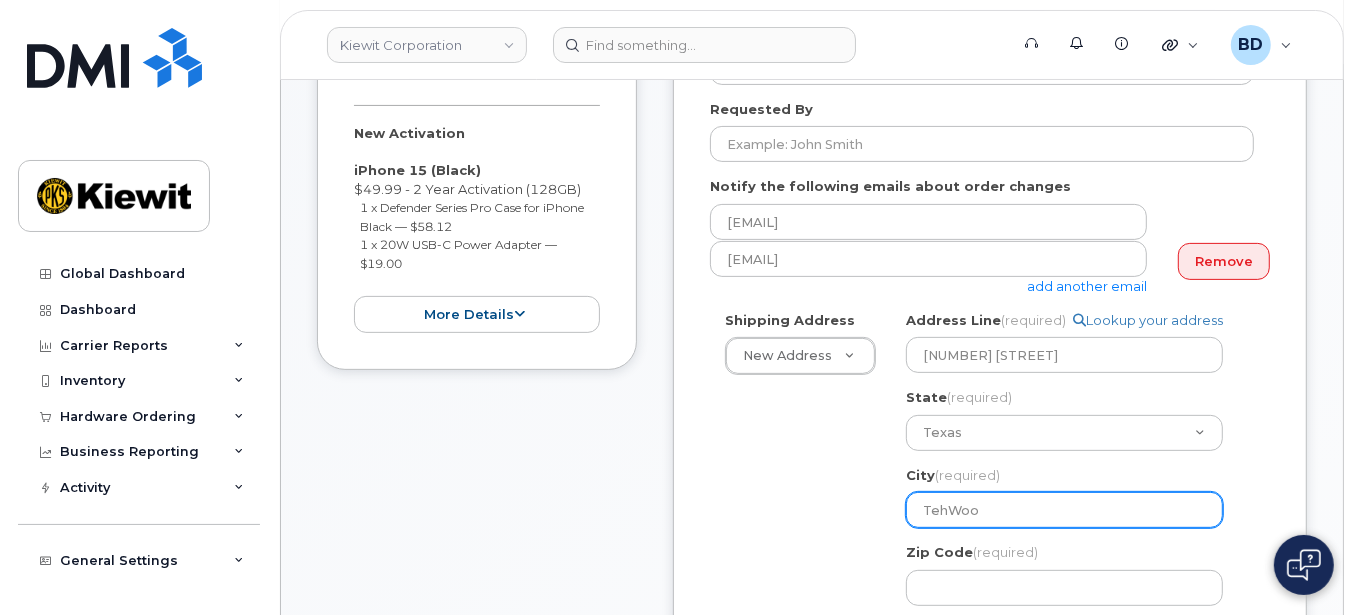 select 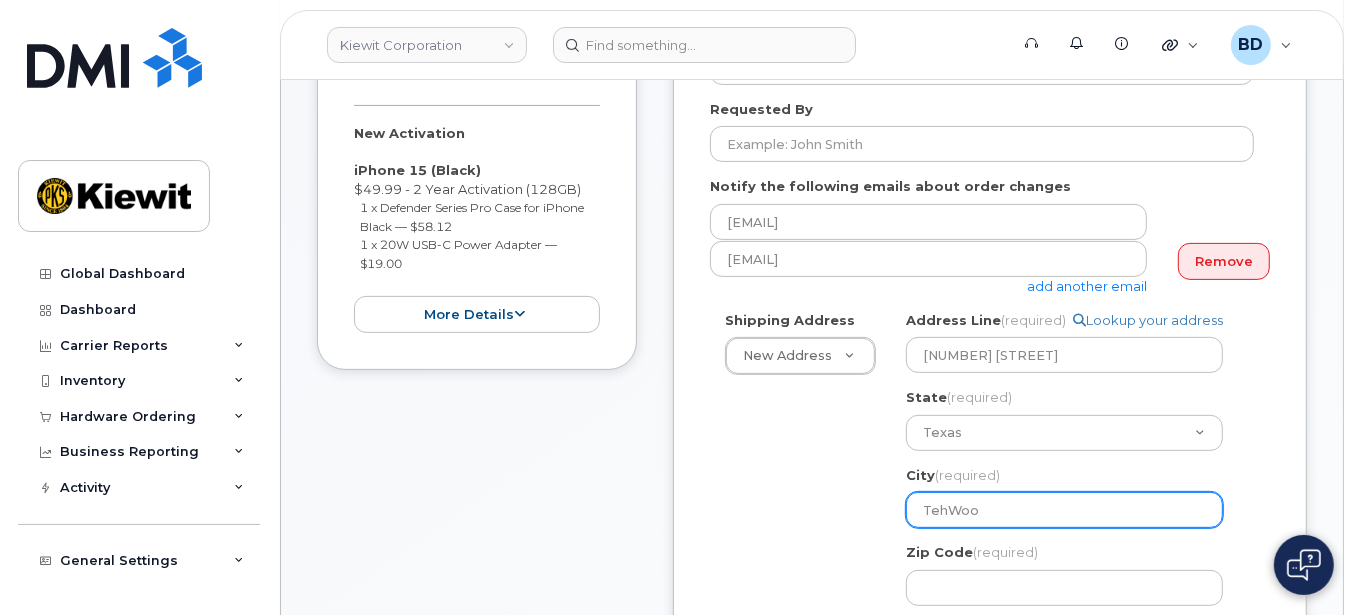 type on "TehWood" 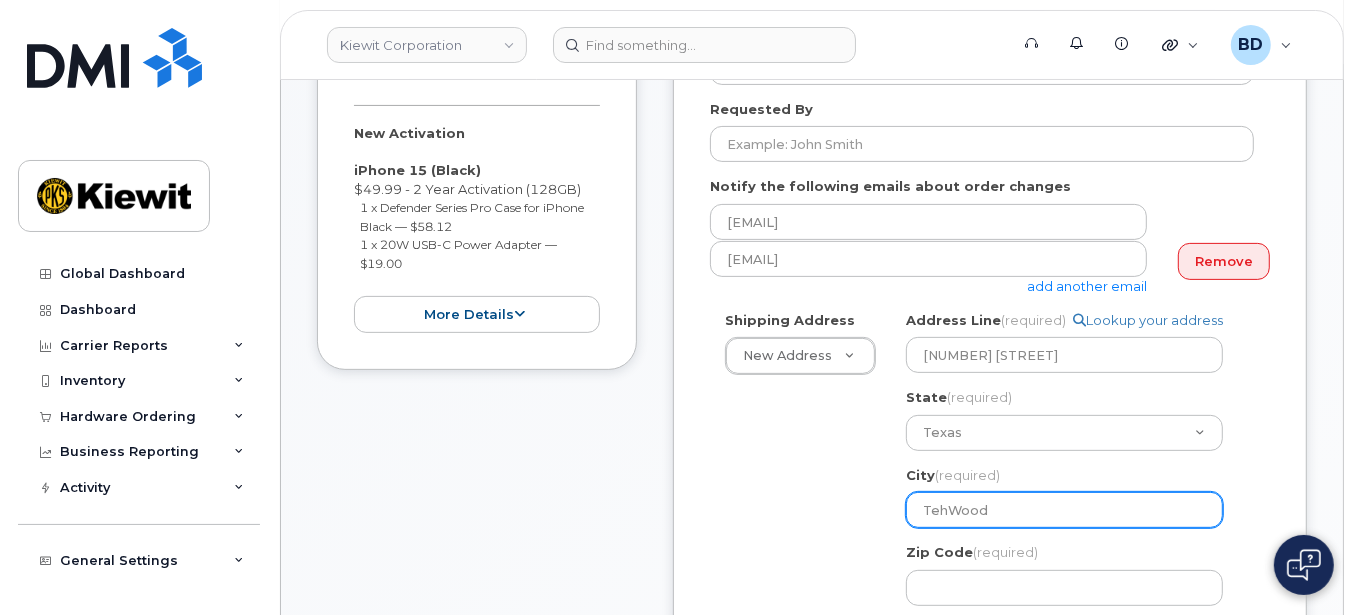 select 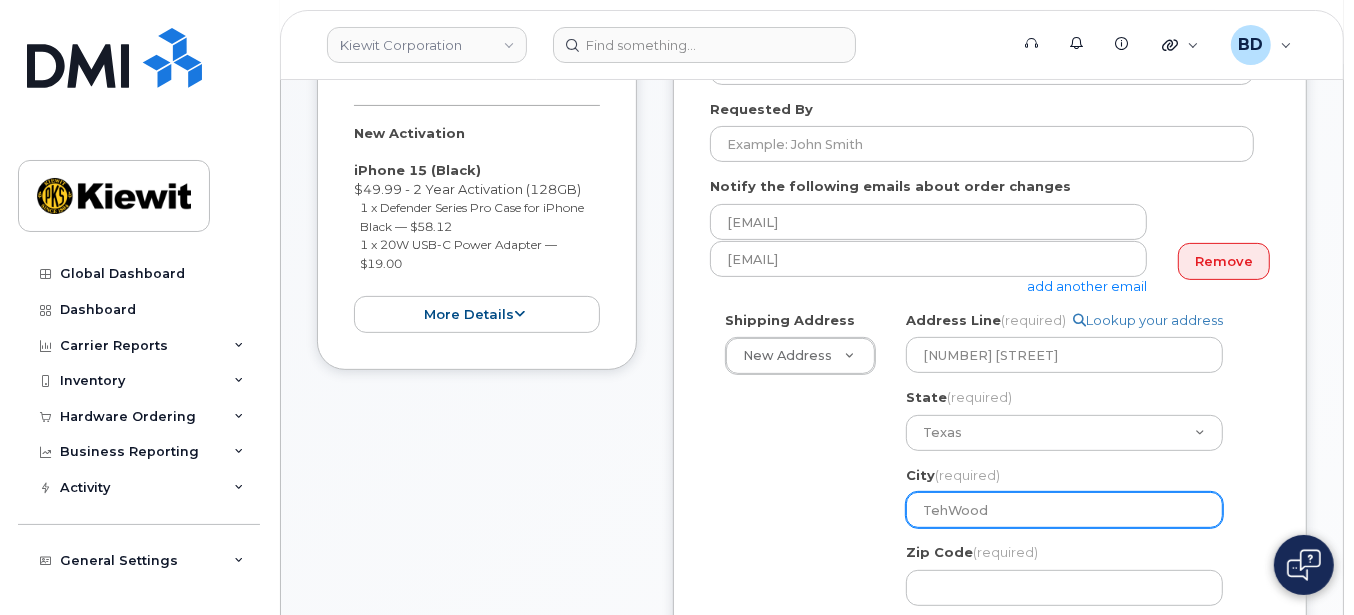 type on "TehWoodl" 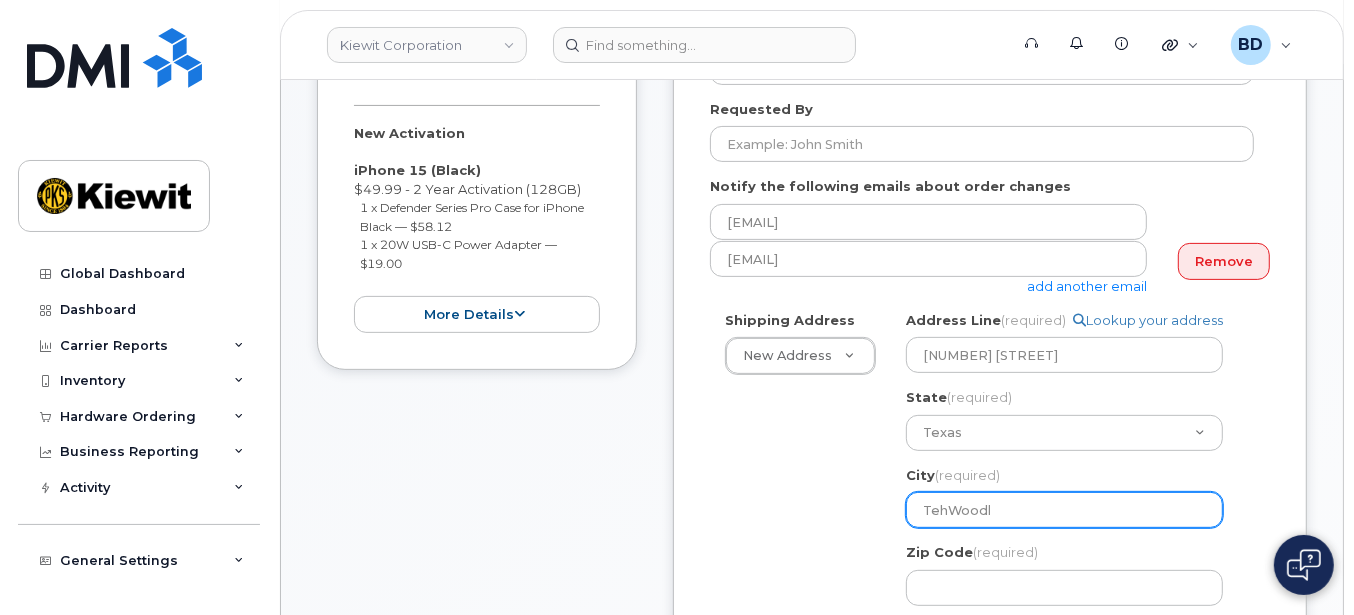 select 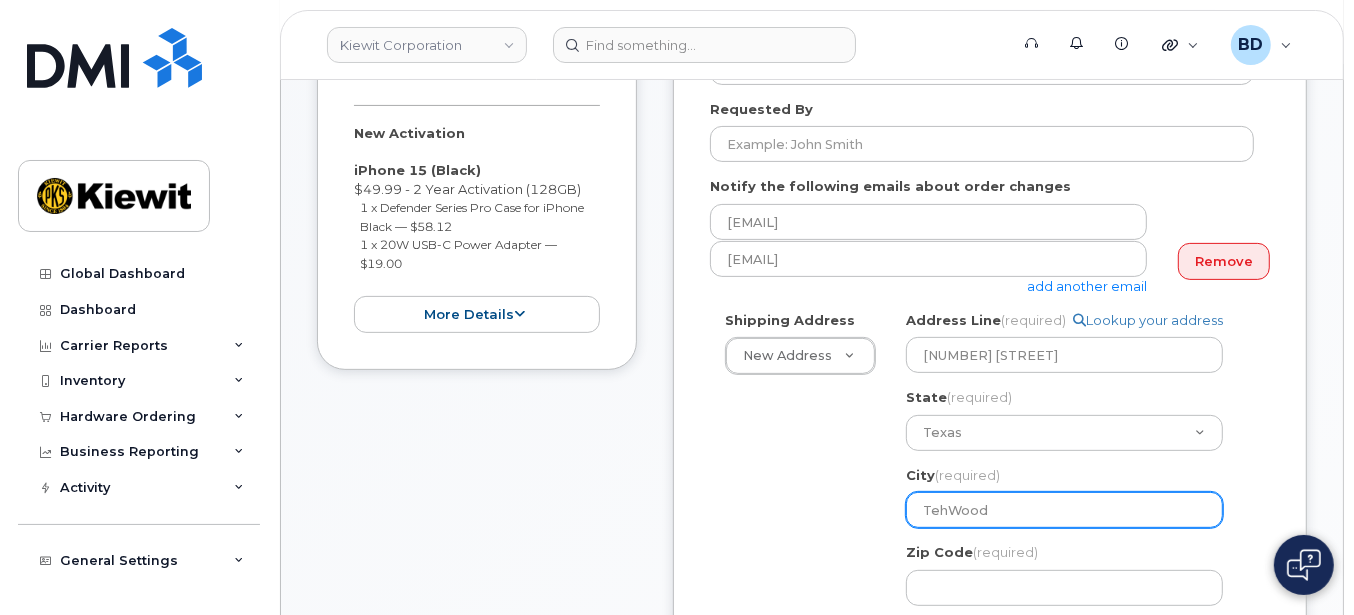 select 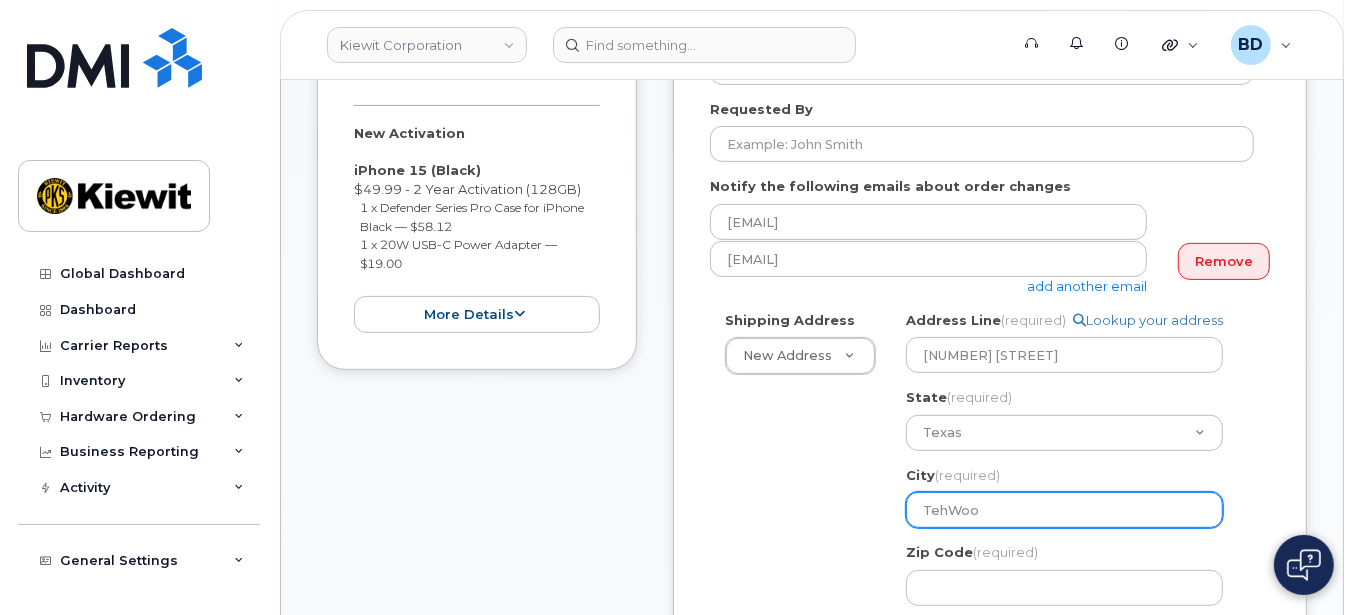 select 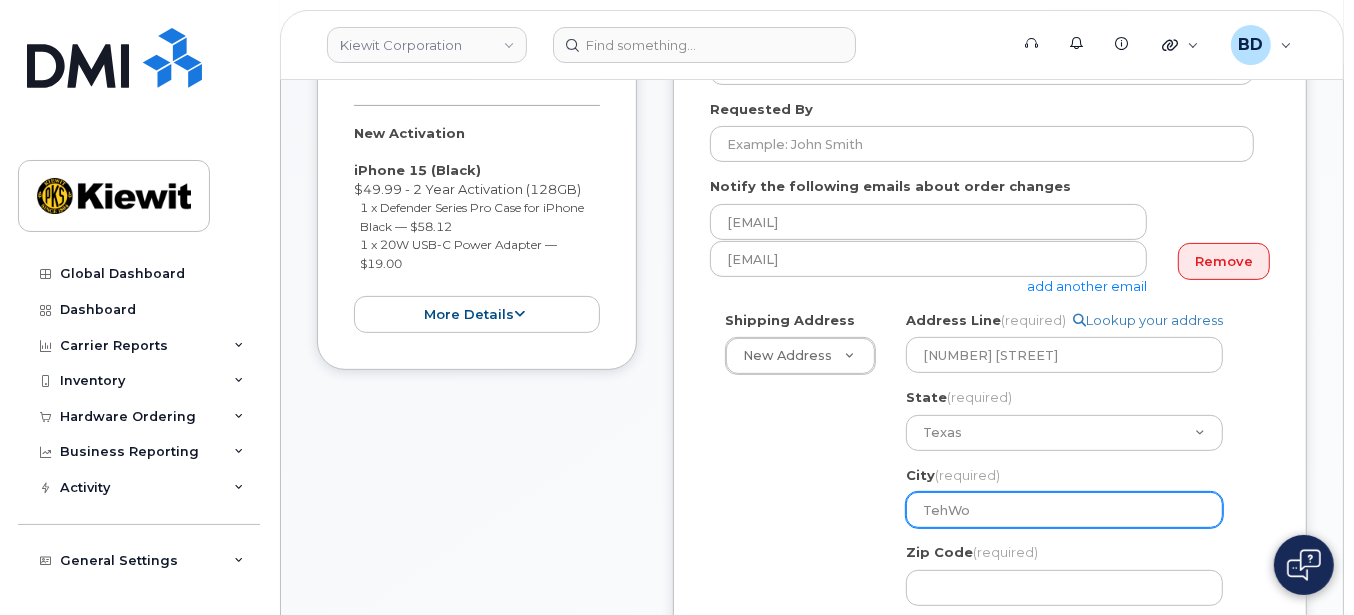 select 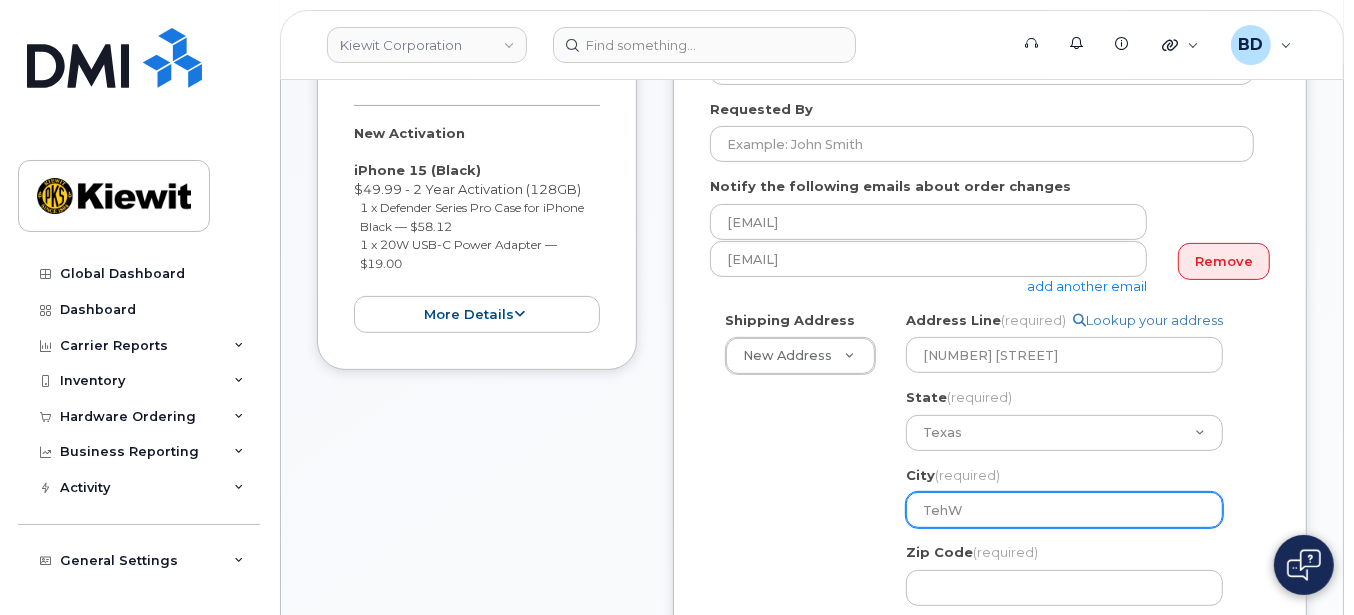 select 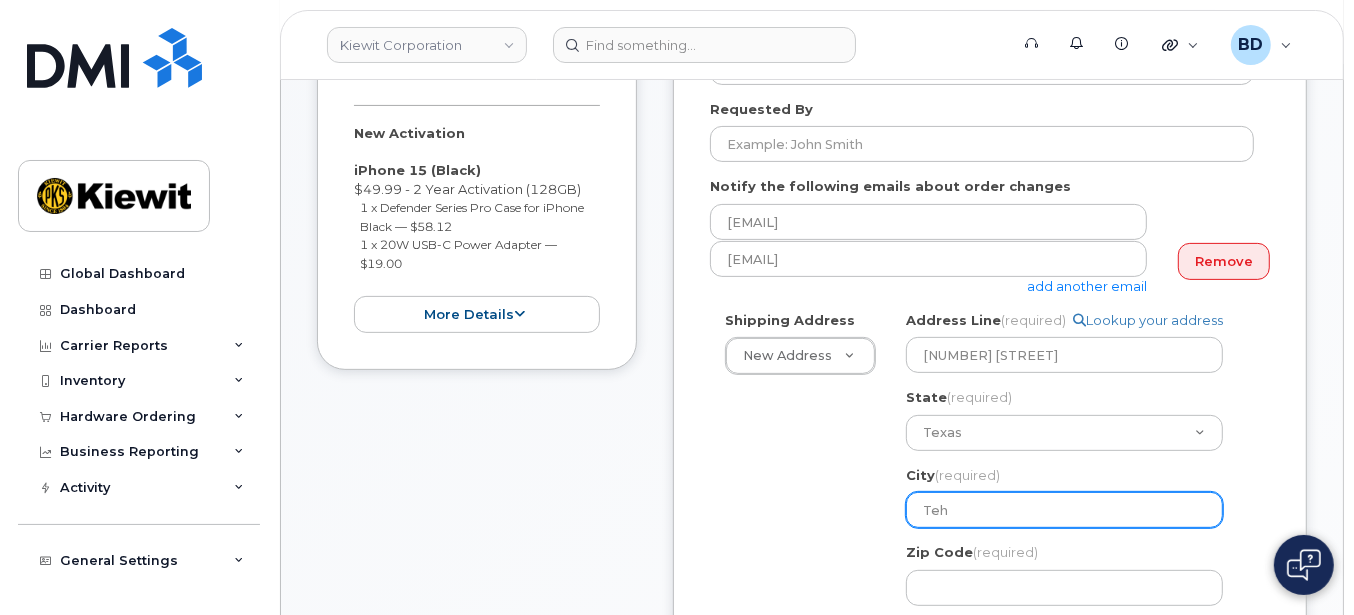 select 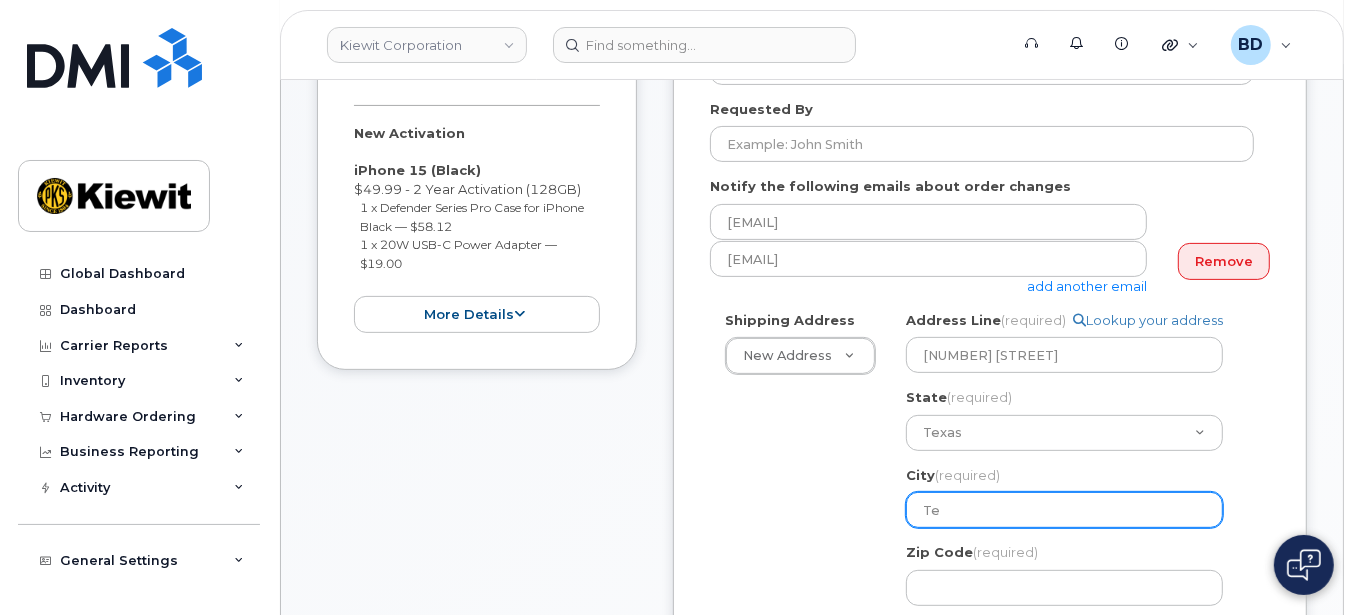 select 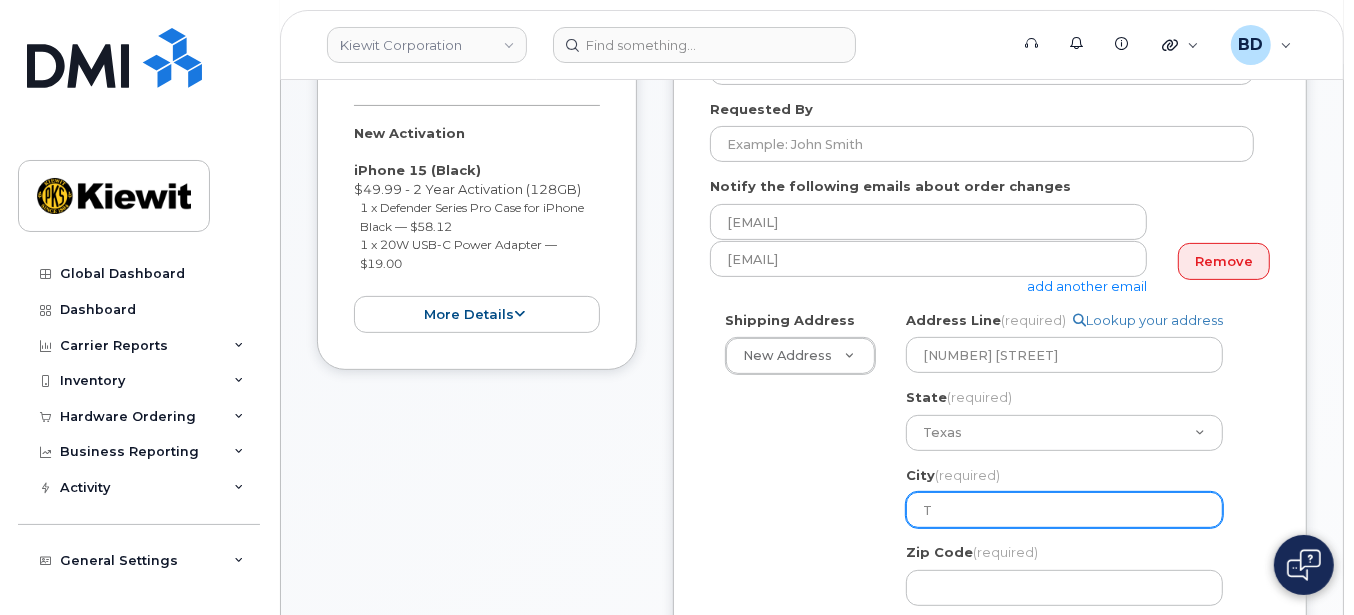select 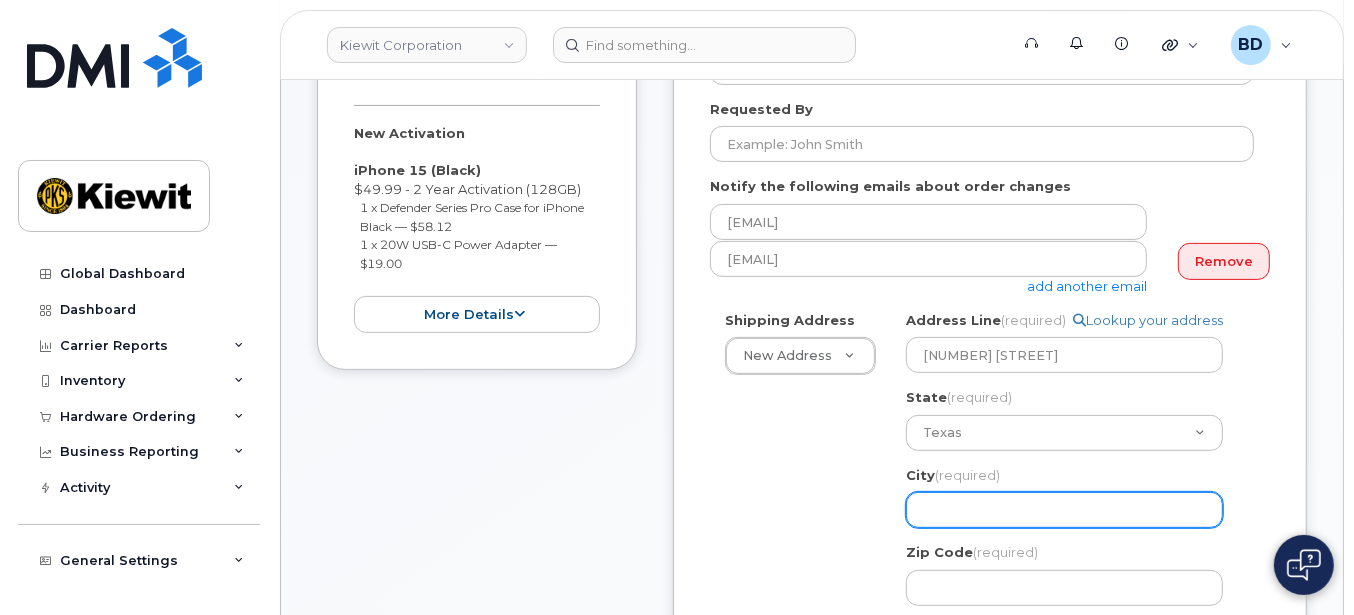 select 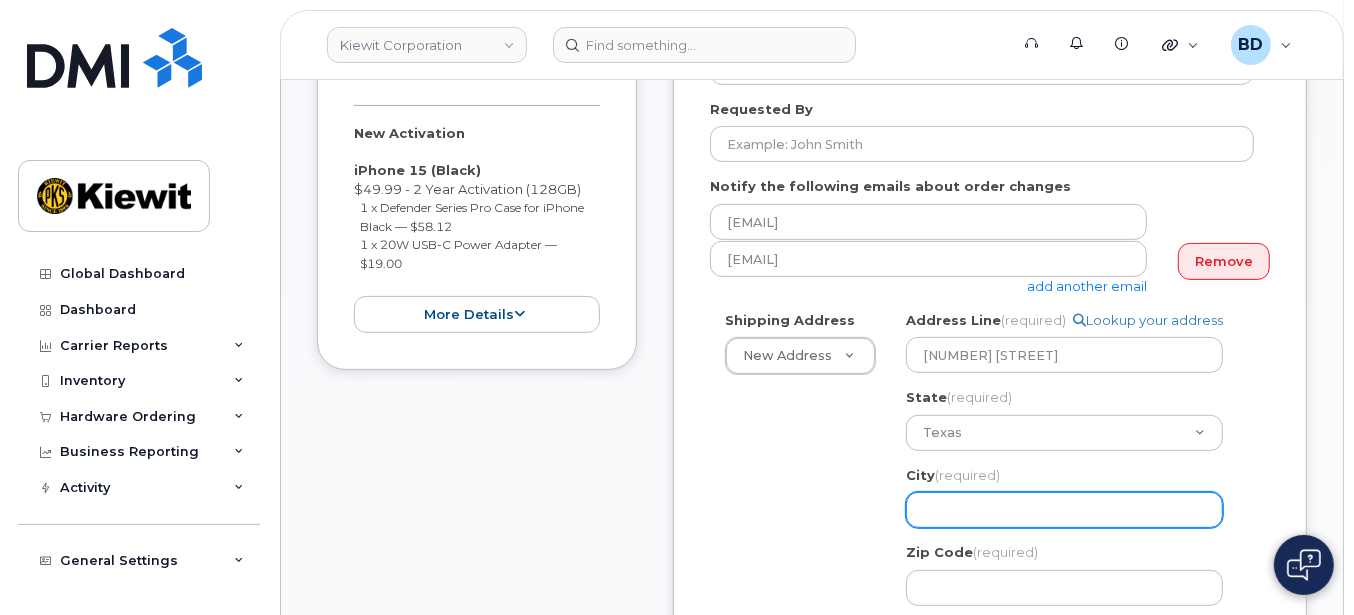 type on "T" 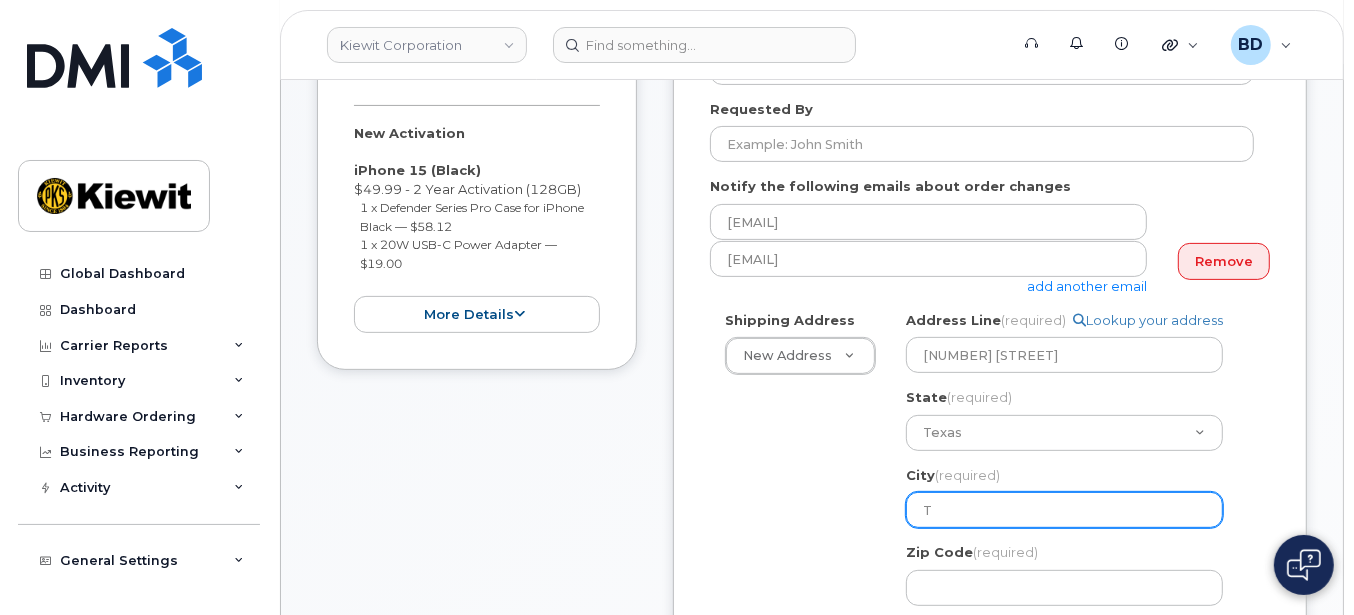 select 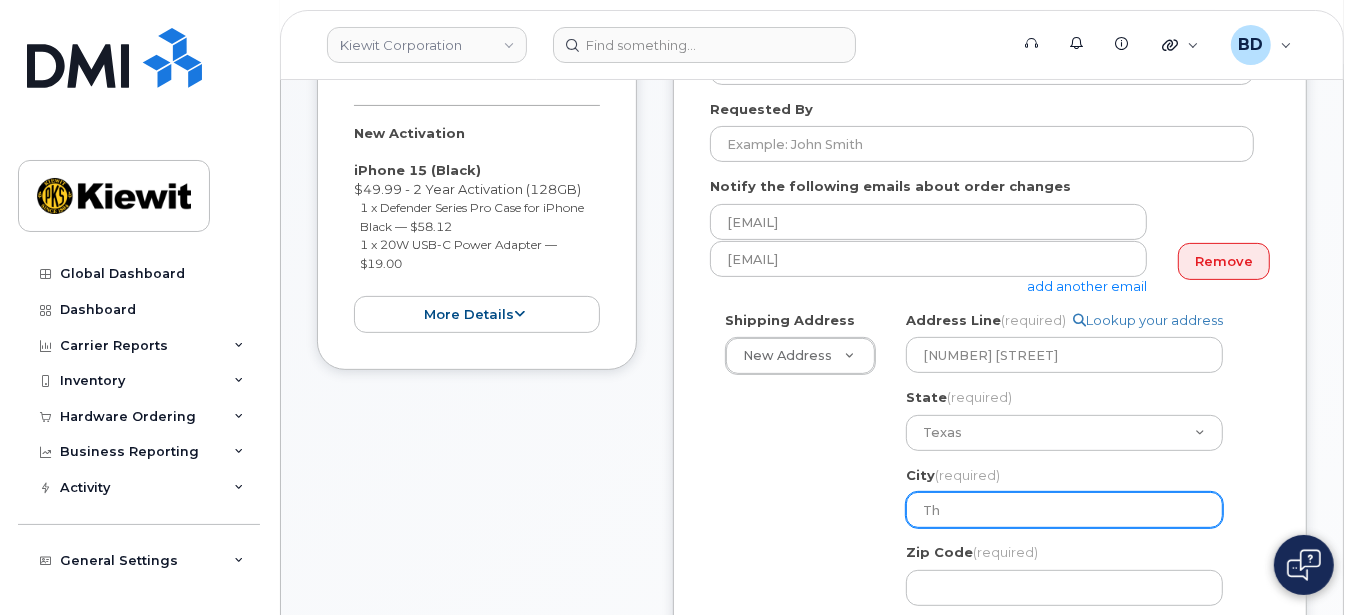 select 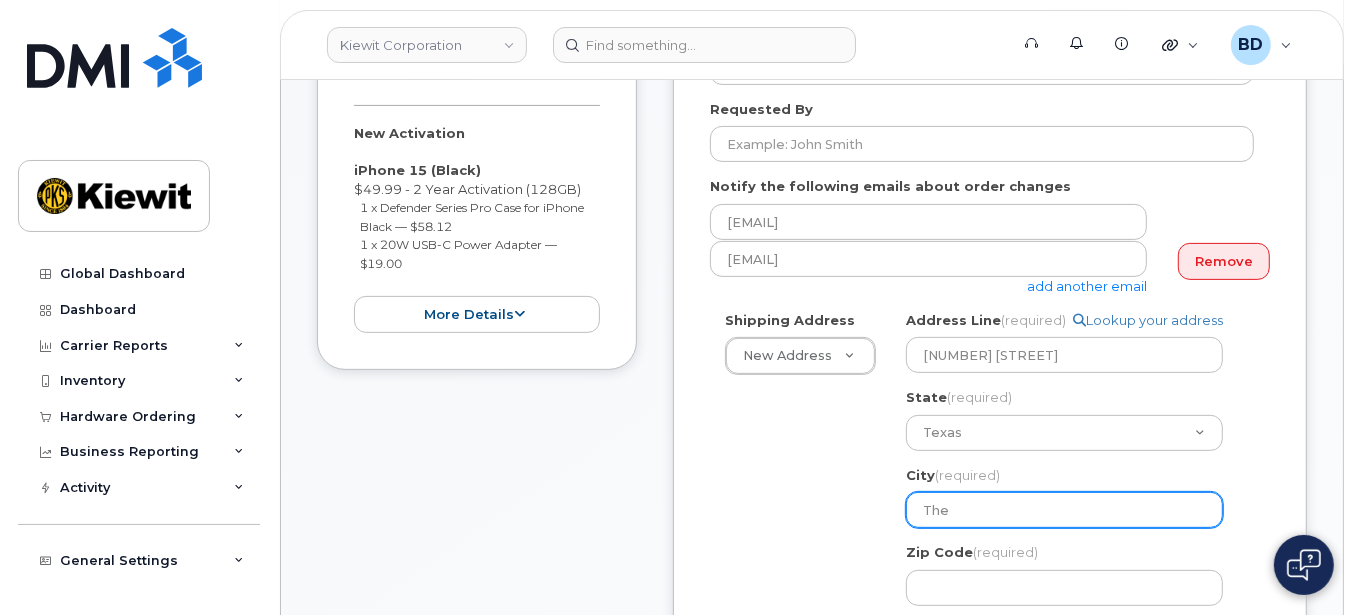 select 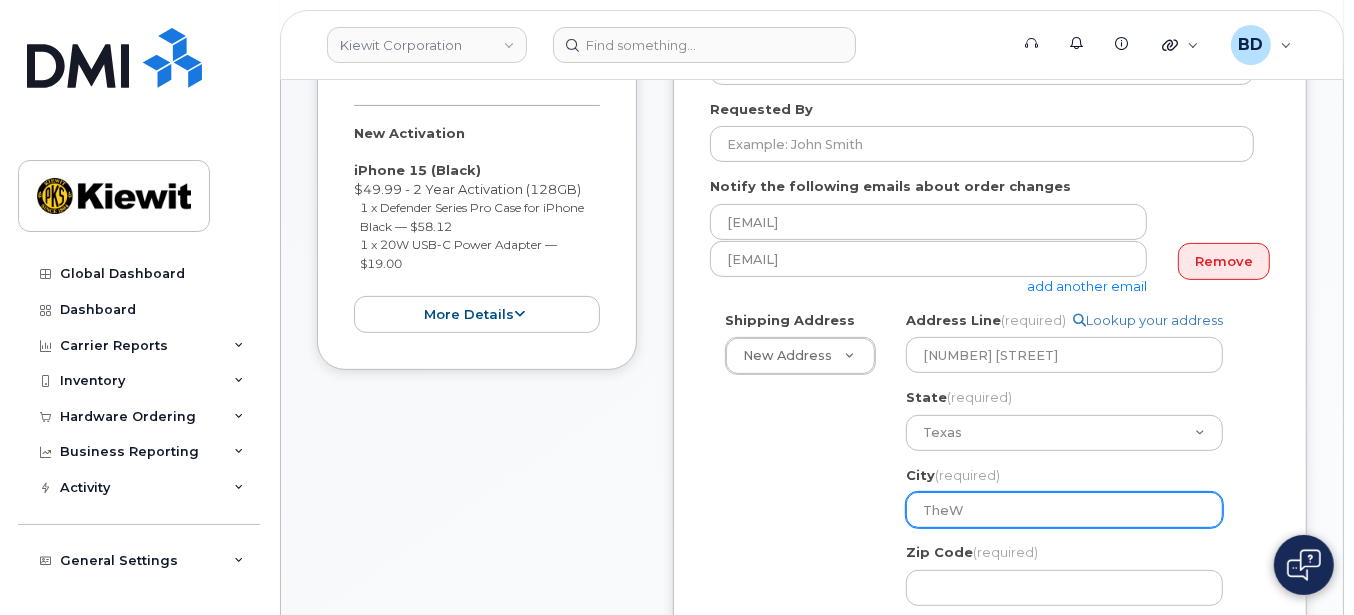select 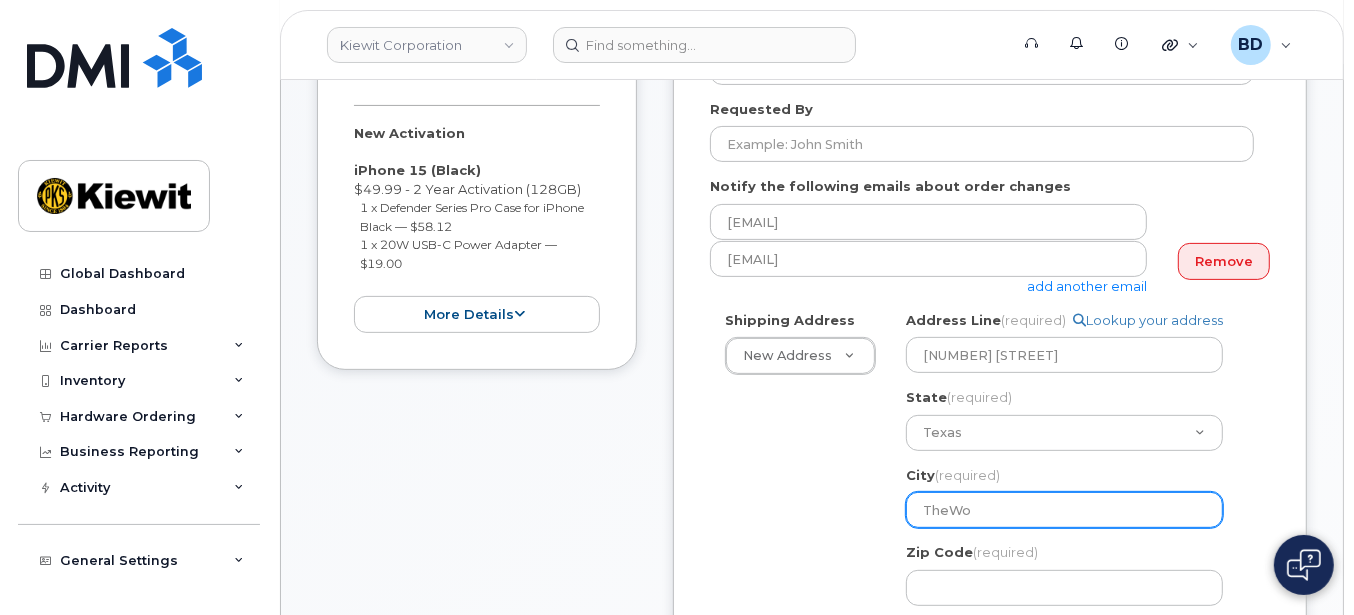 select 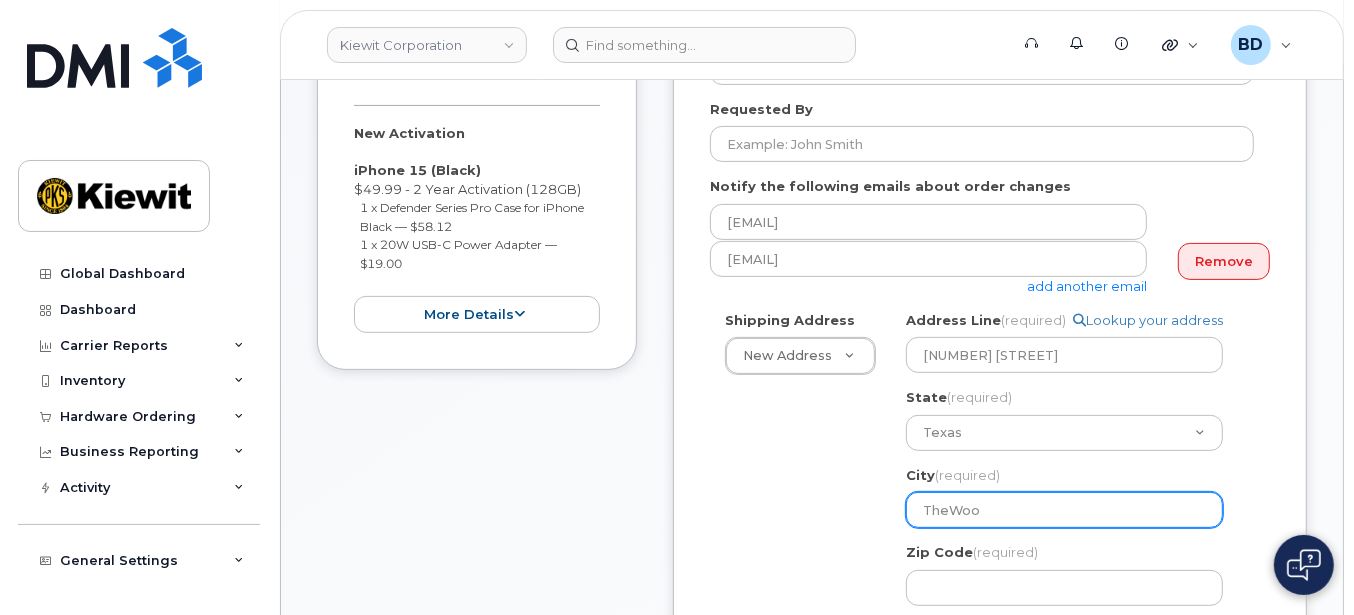 select 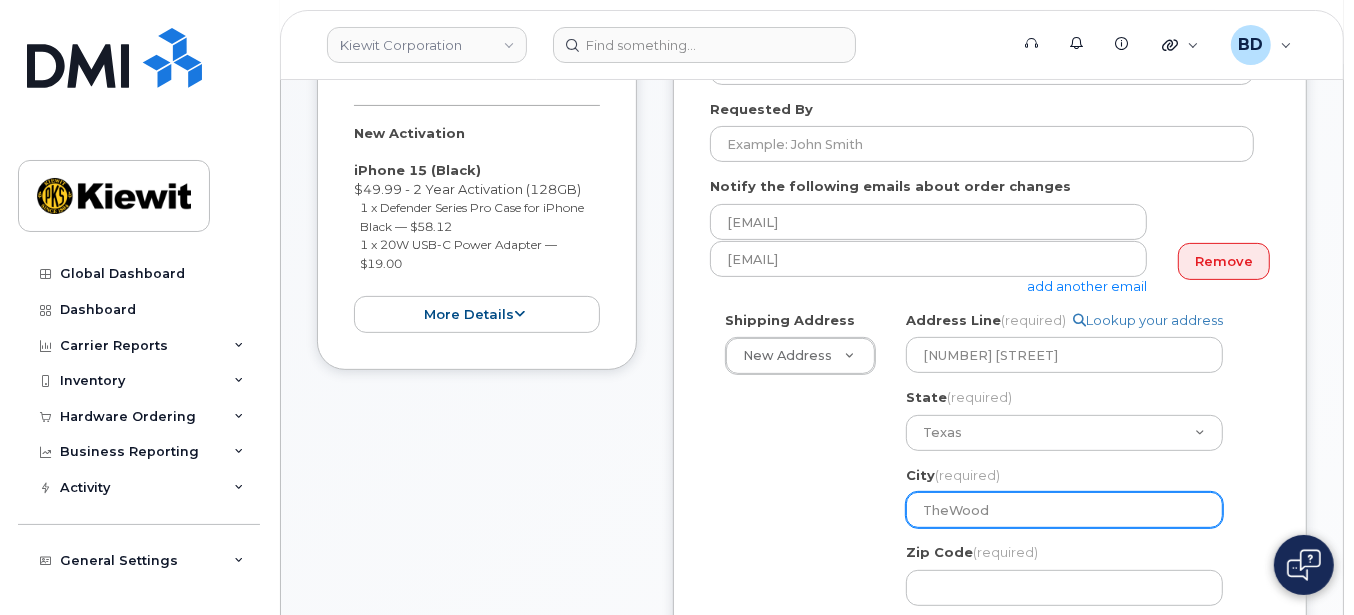 select 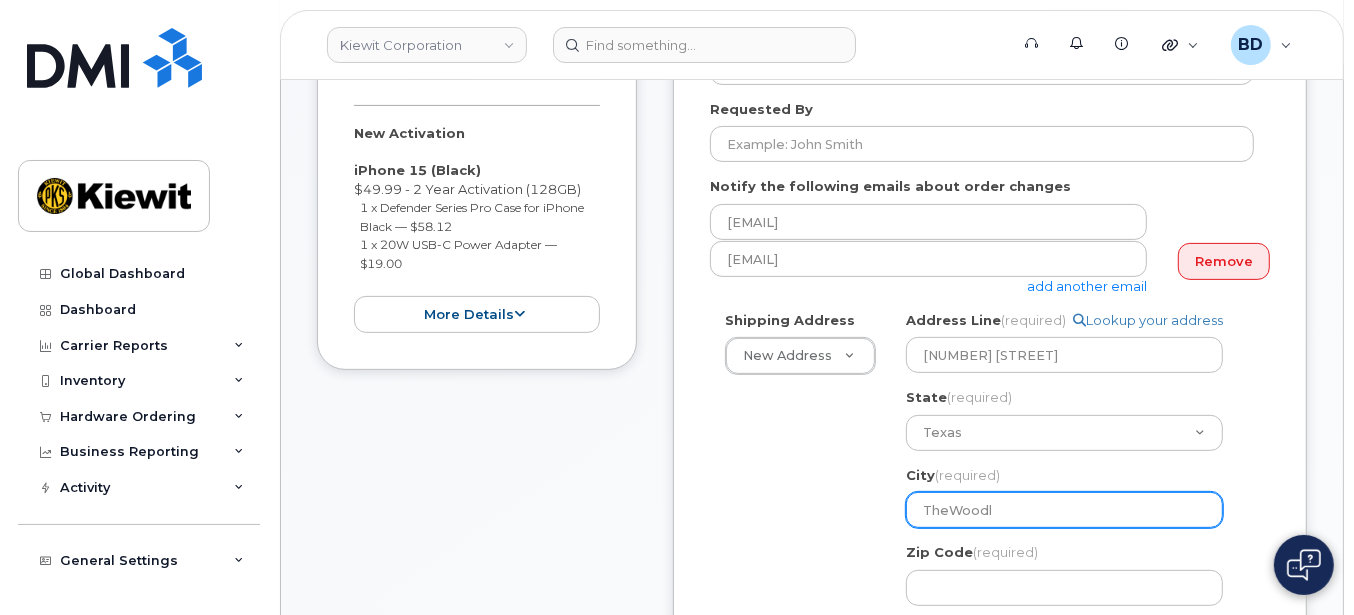 select 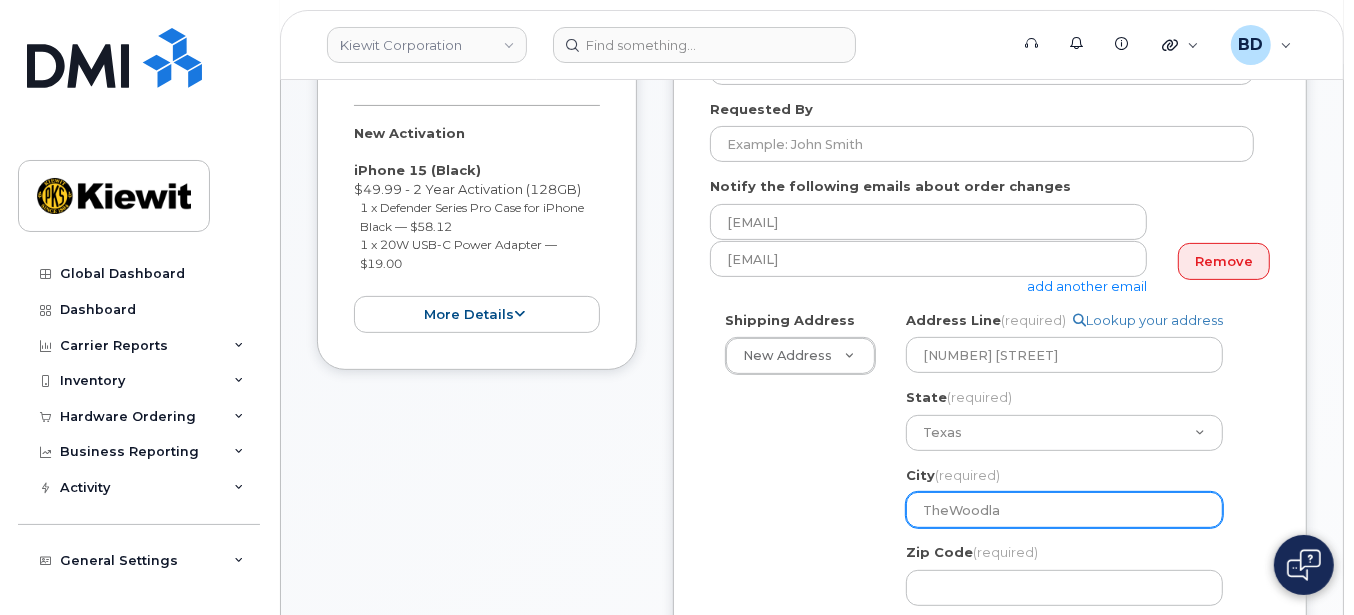 select 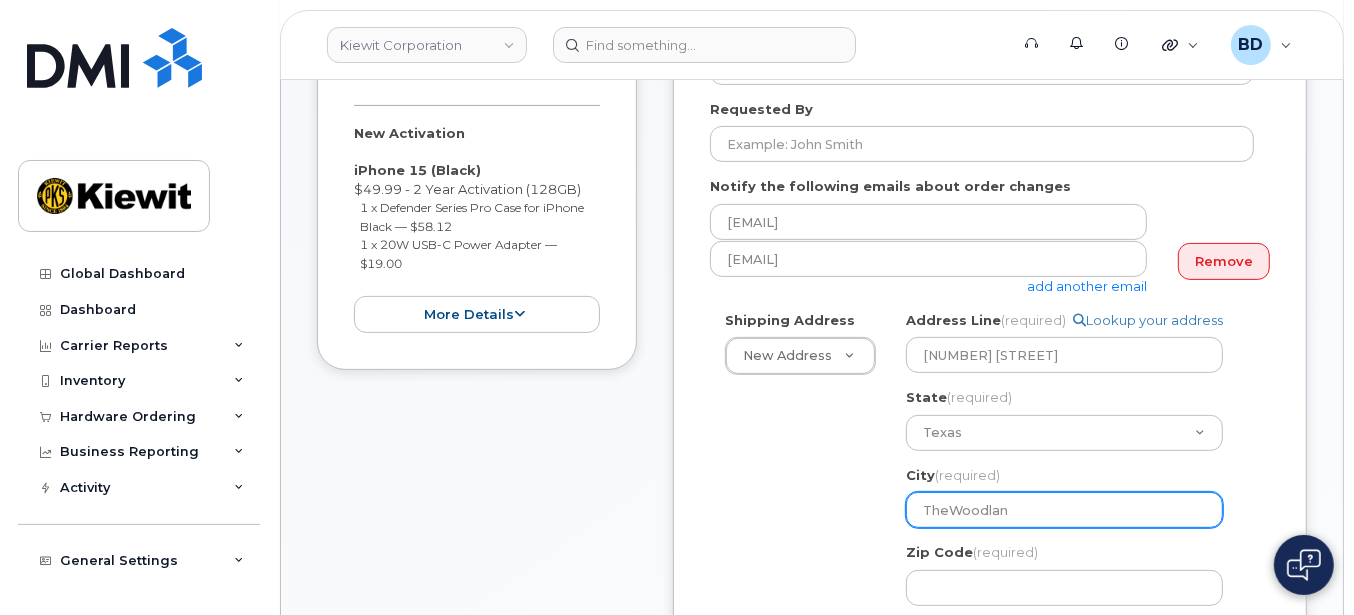 select 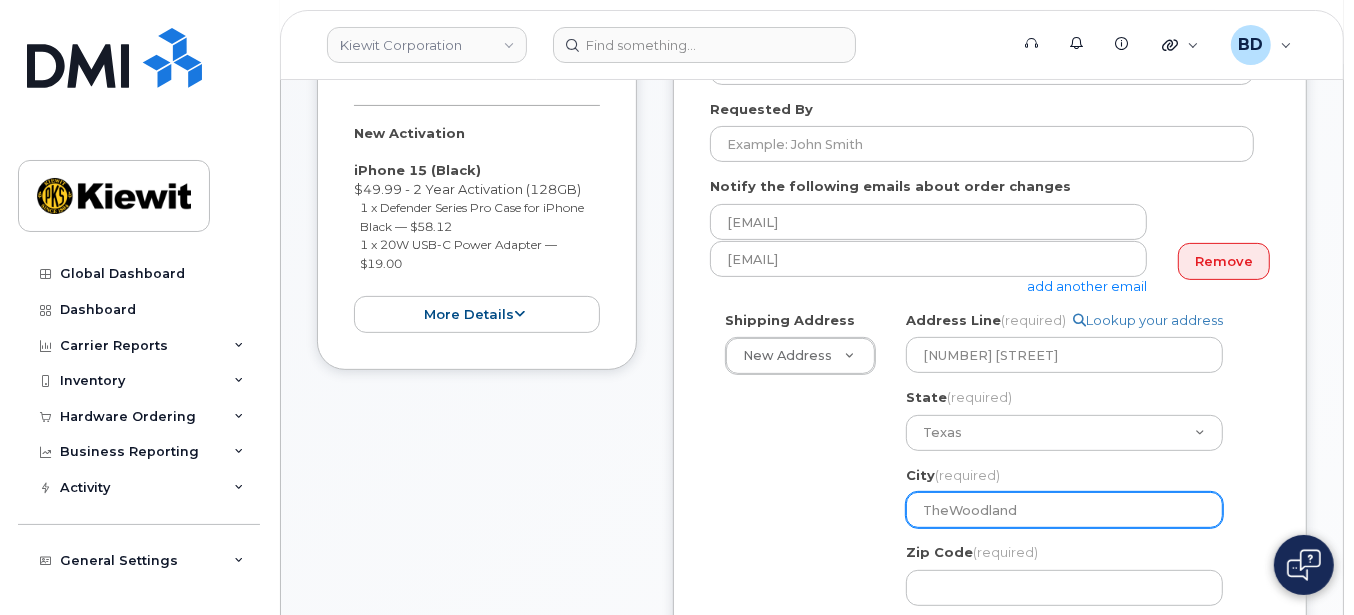 select 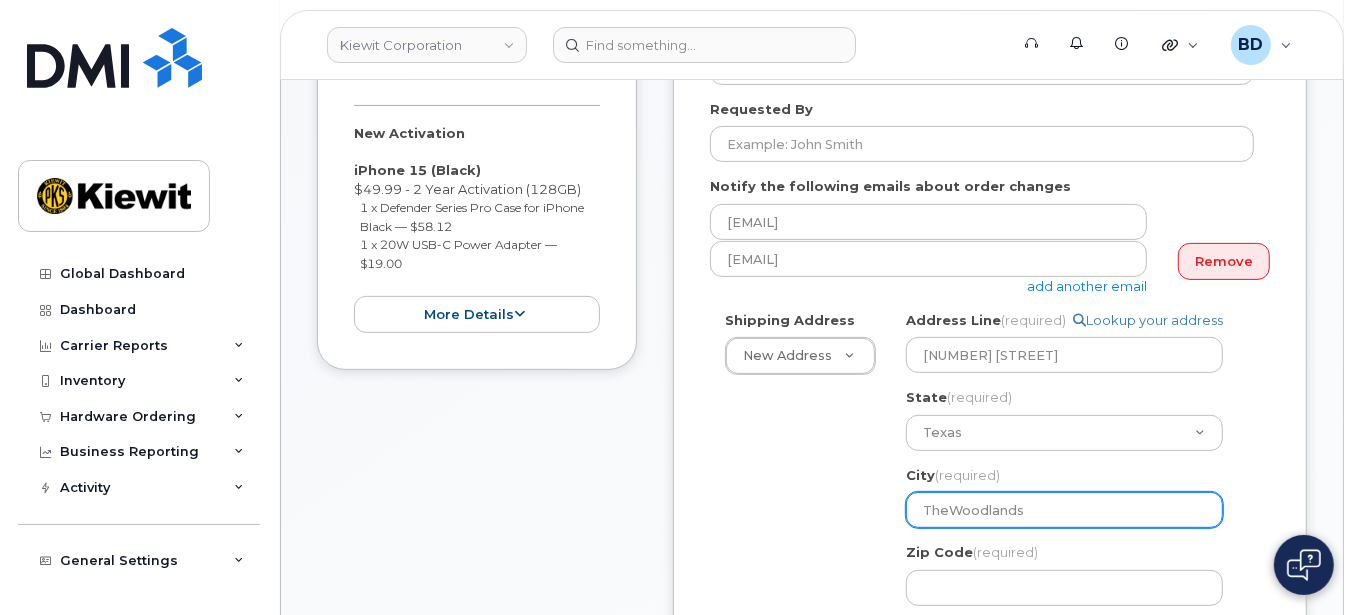 select 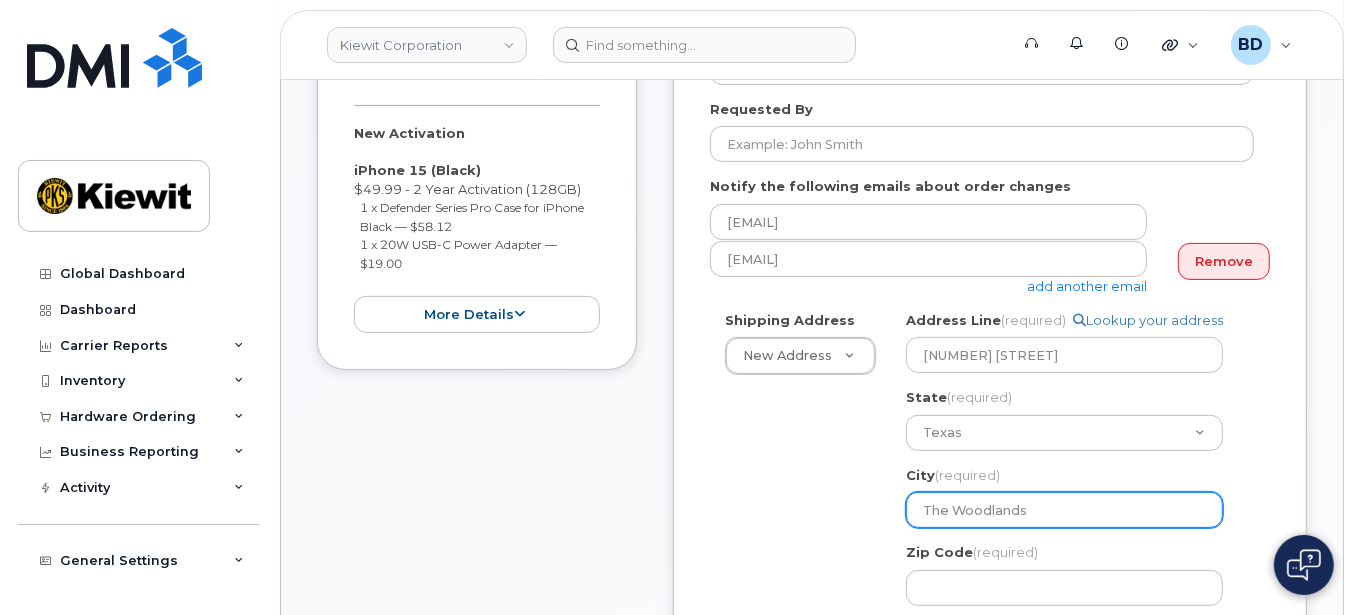 drag, startPoint x: 1049, startPoint y: 506, endPoint x: 1042, endPoint y: 520, distance: 15.652476 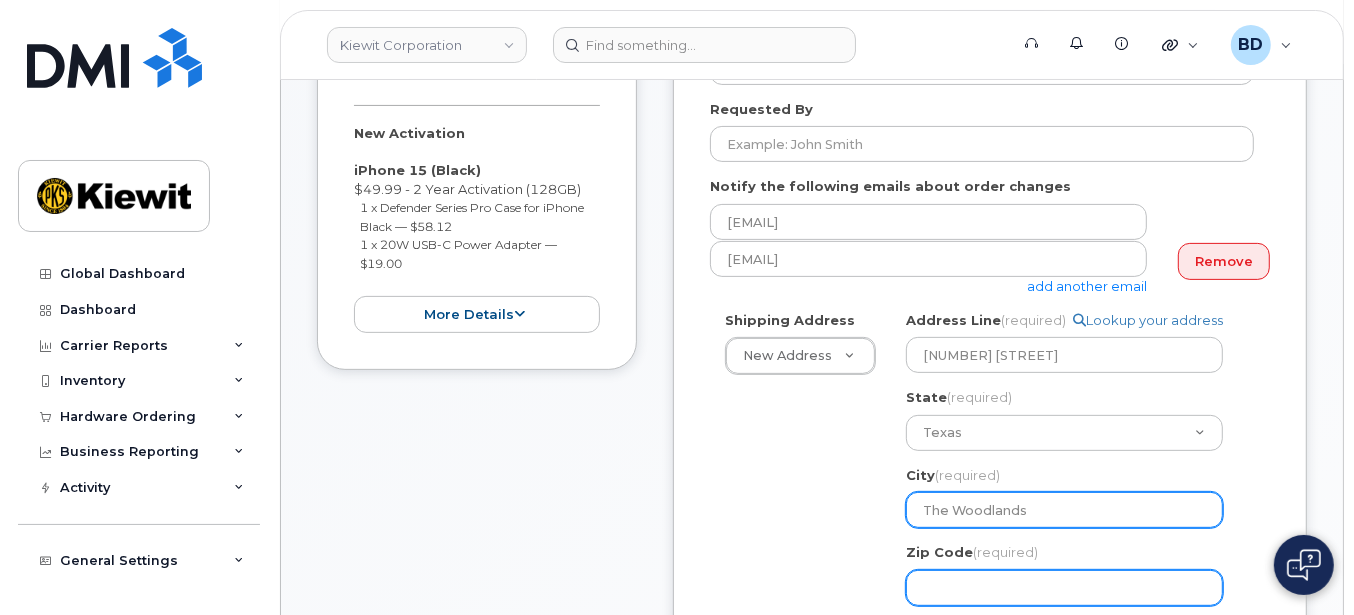 scroll, scrollTop: 533, scrollLeft: 0, axis: vertical 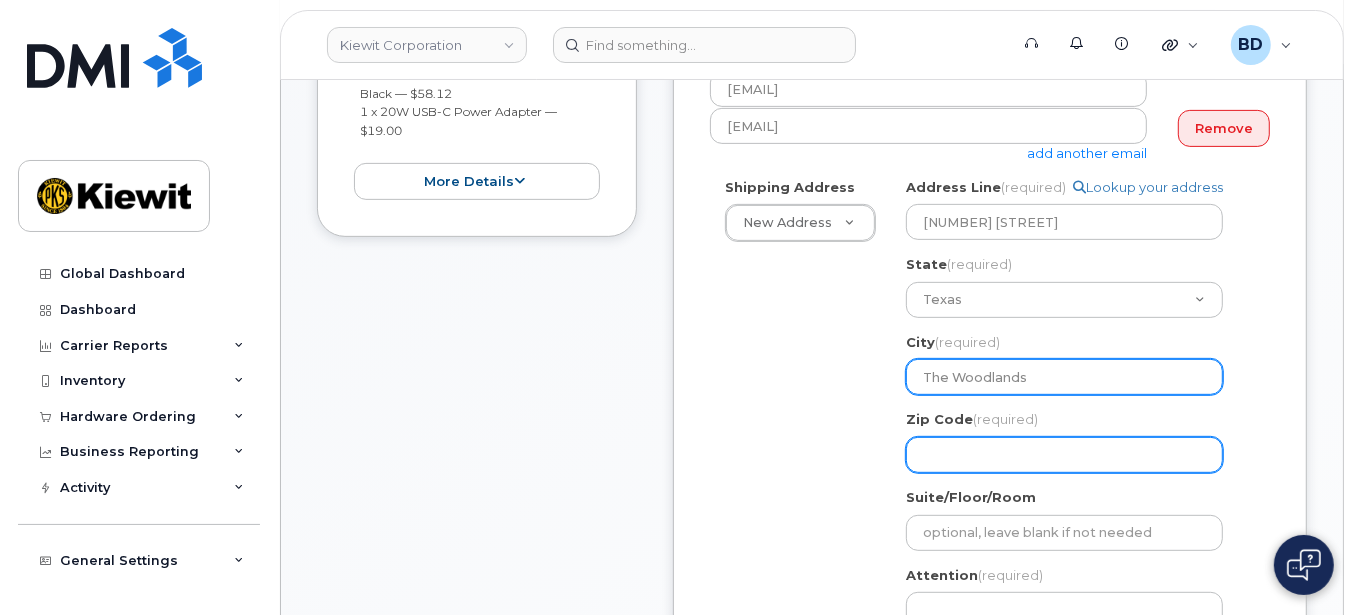 type on "The Woodlands" 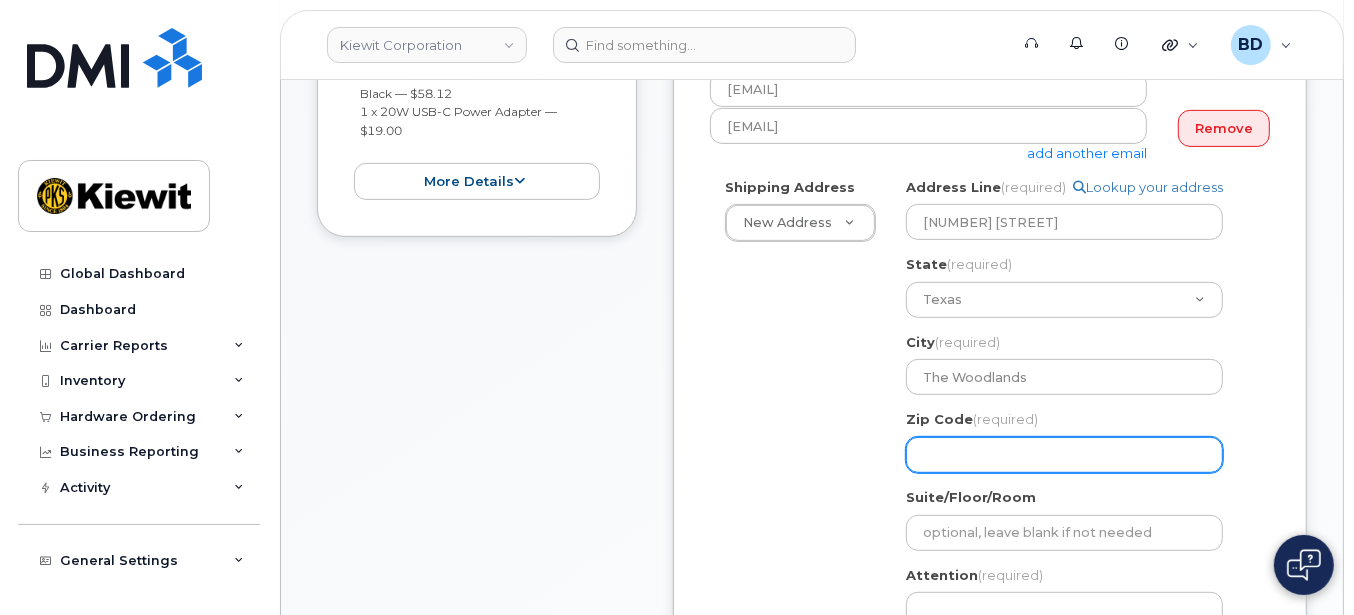 click on "Zip Code
(required)" 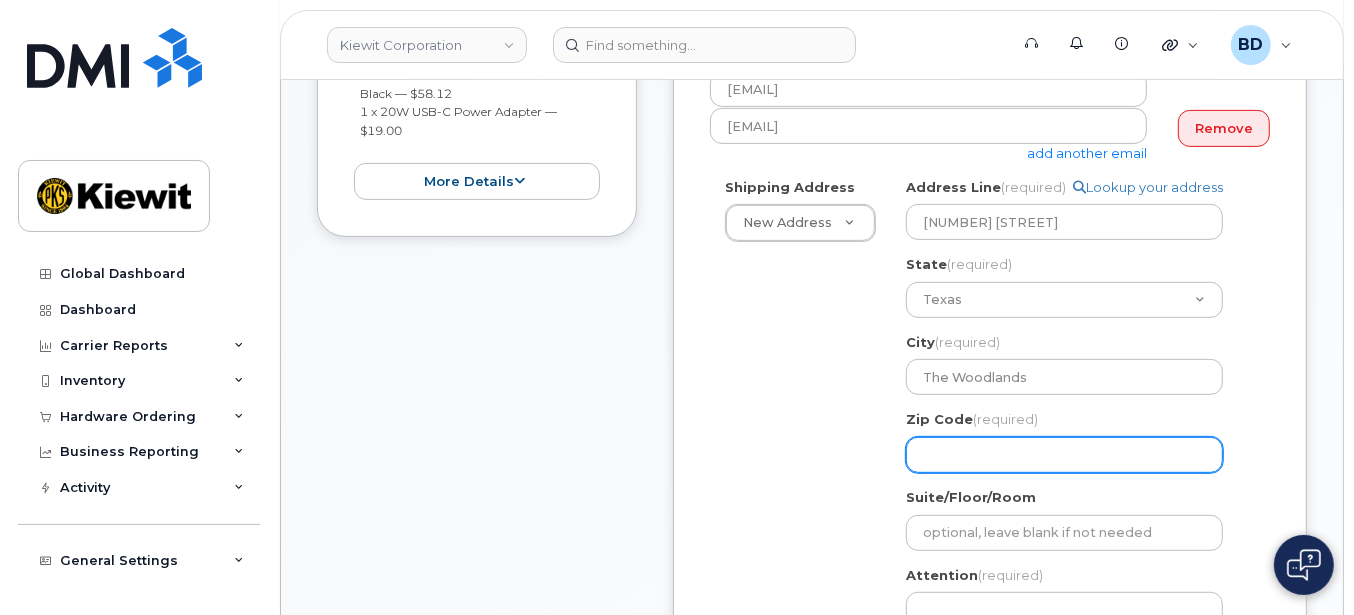 select 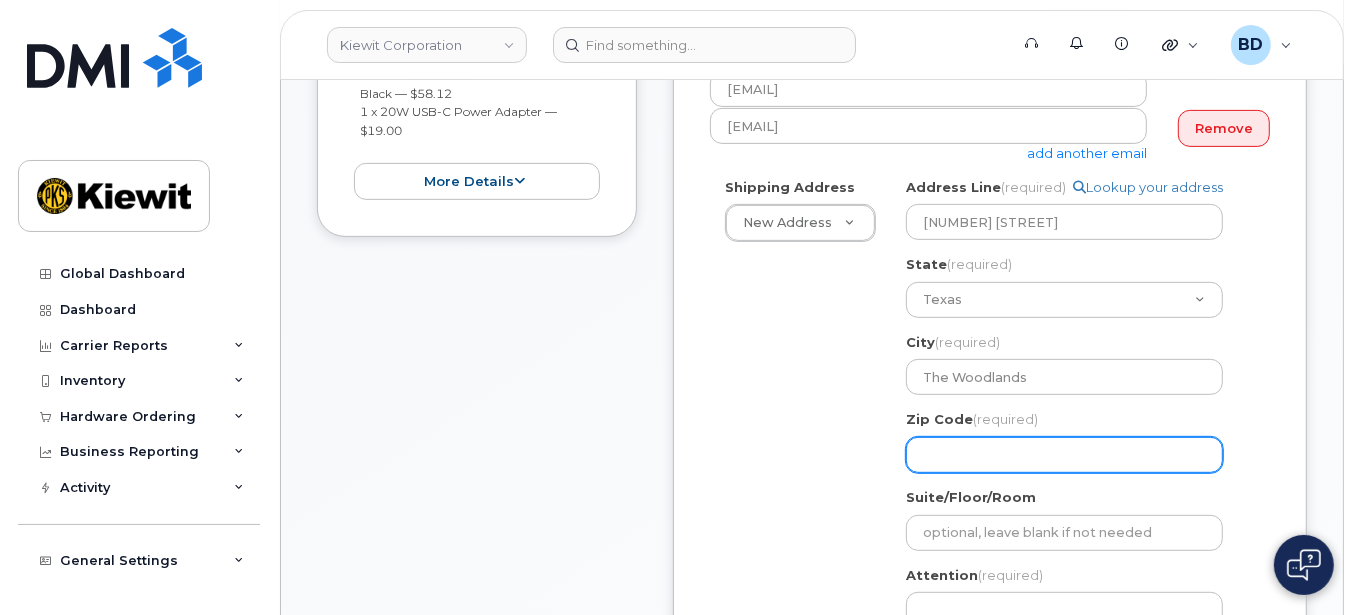 type on "7" 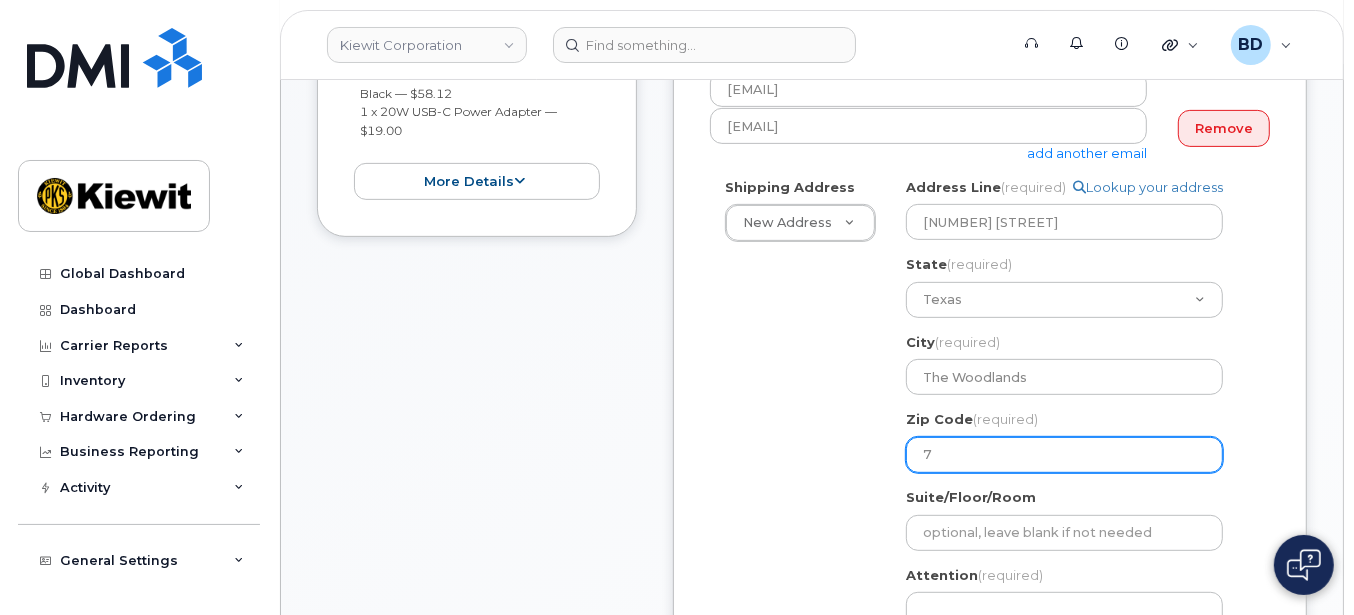 select 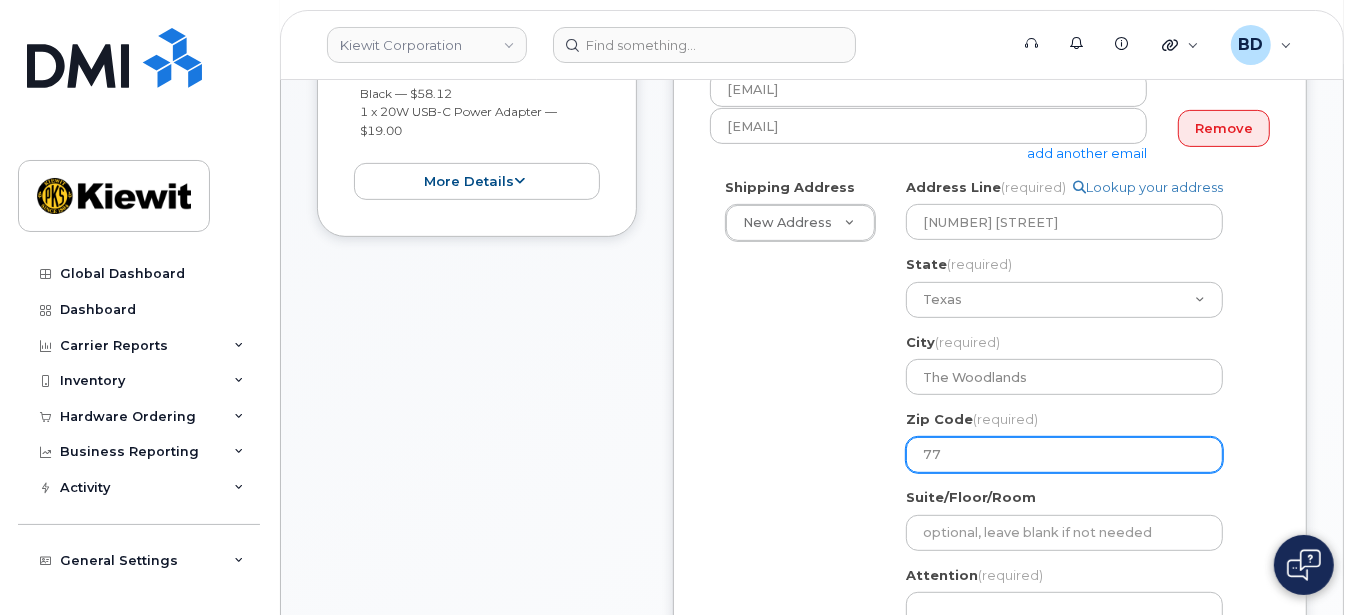 select 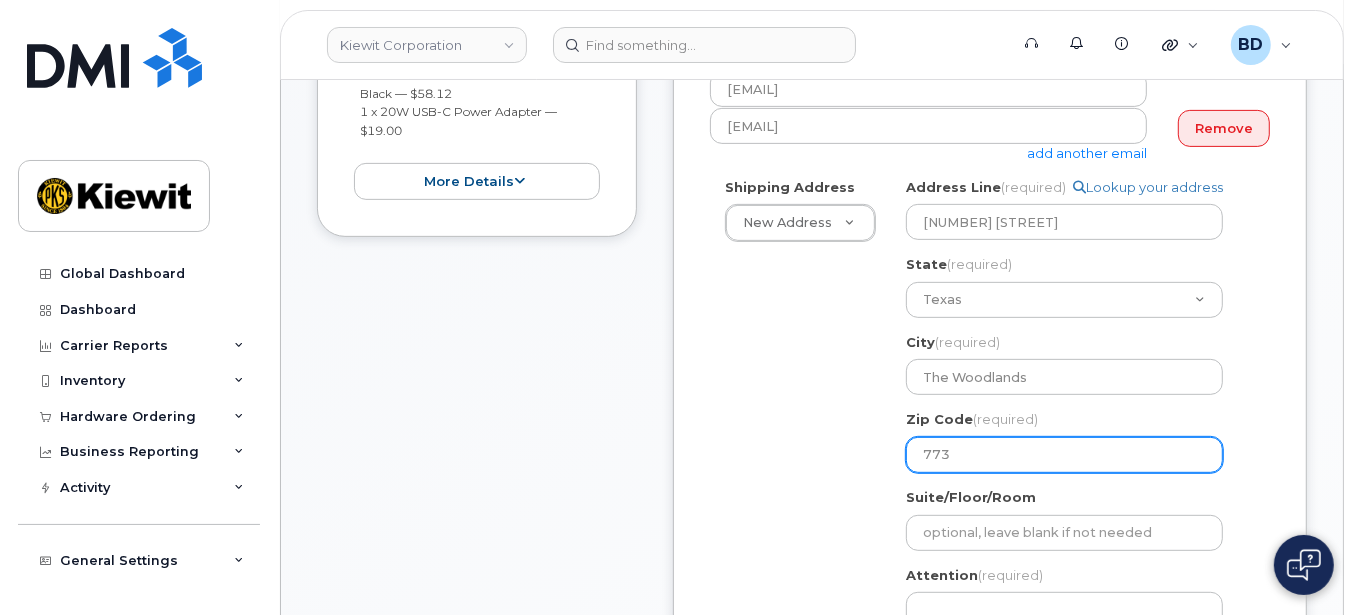 select 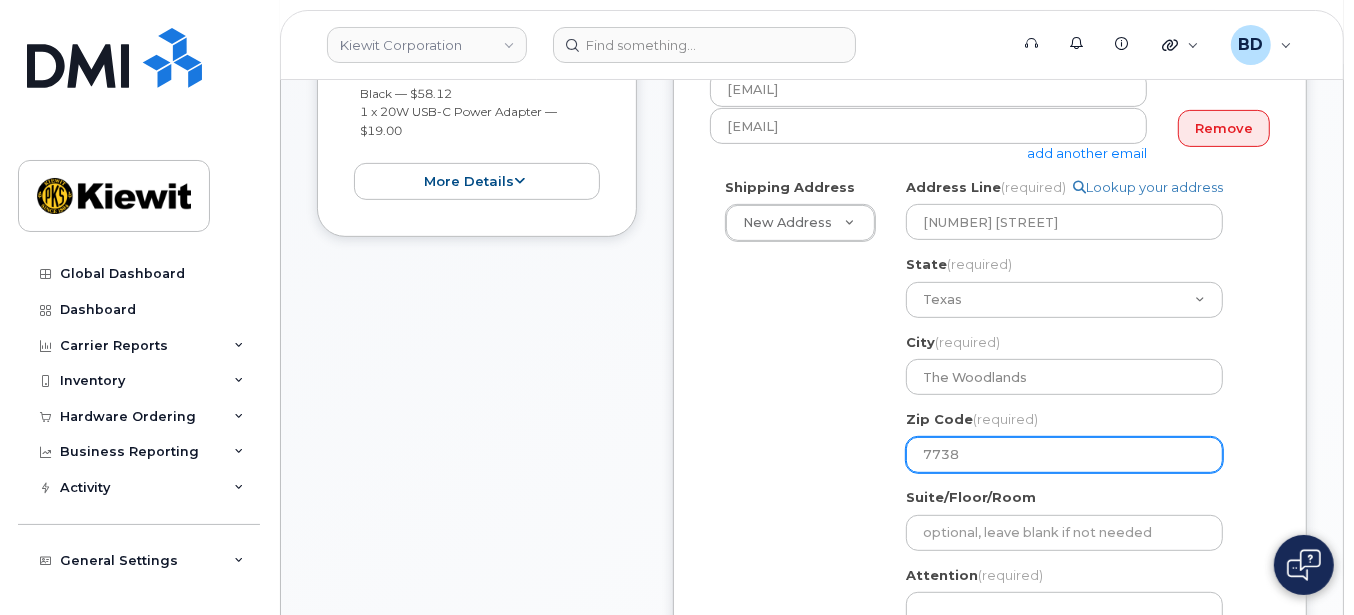 select 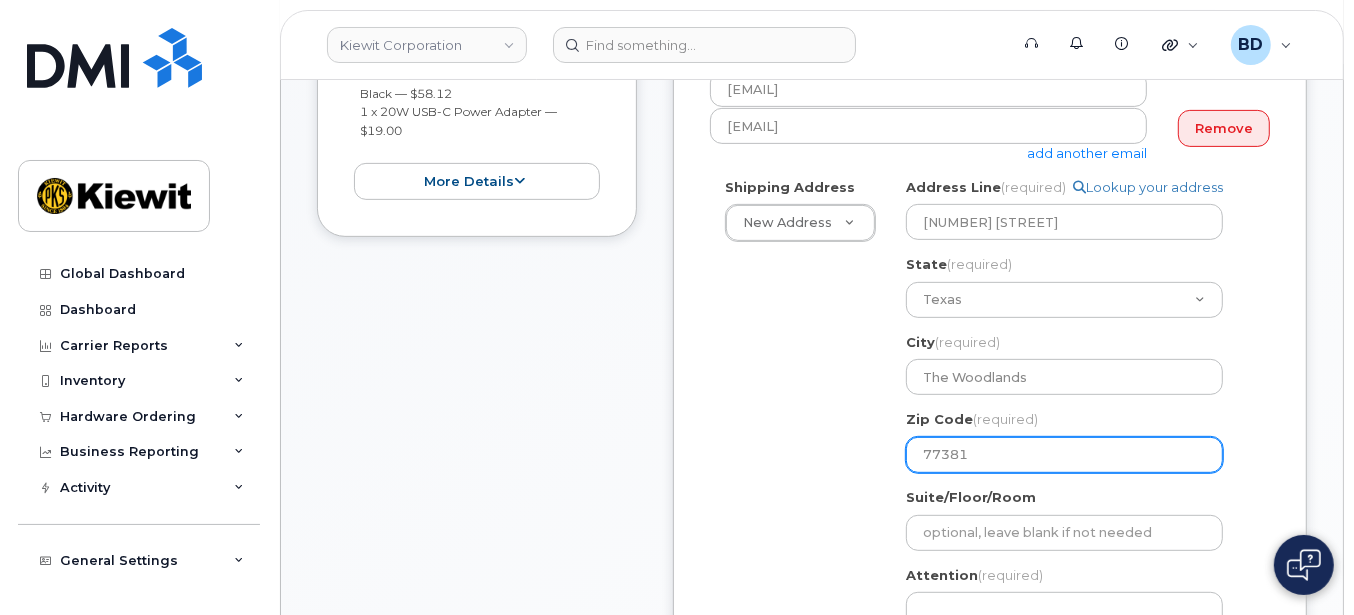 scroll, scrollTop: 666, scrollLeft: 0, axis: vertical 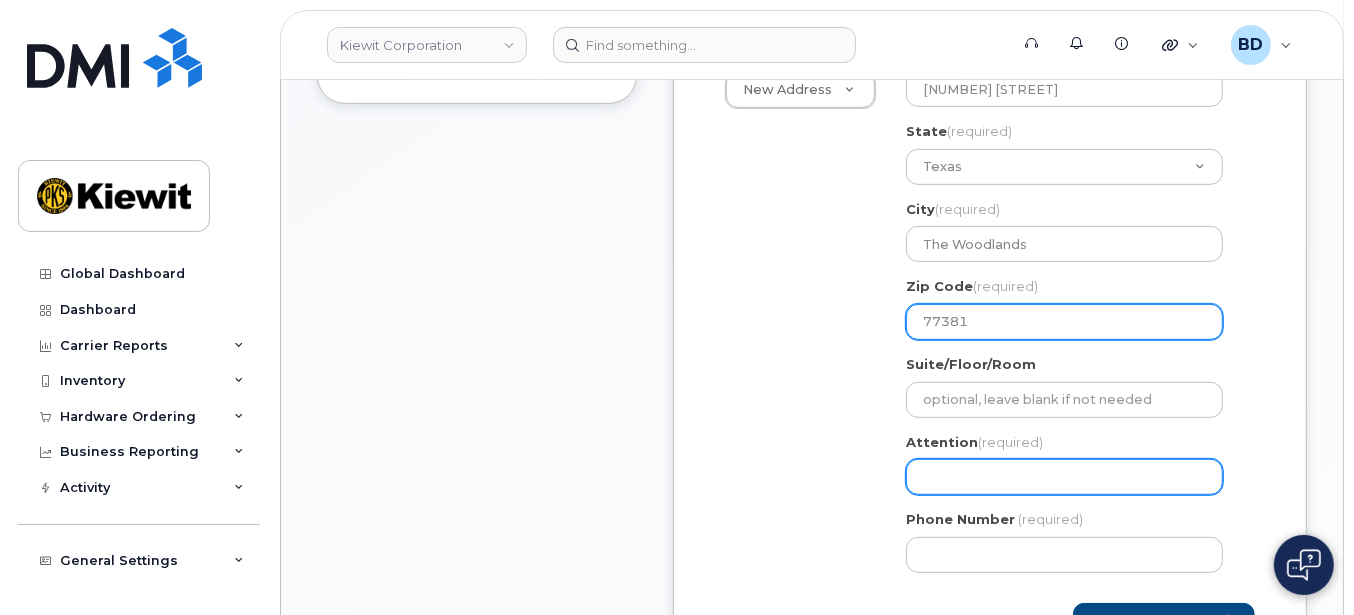 type on "77381" 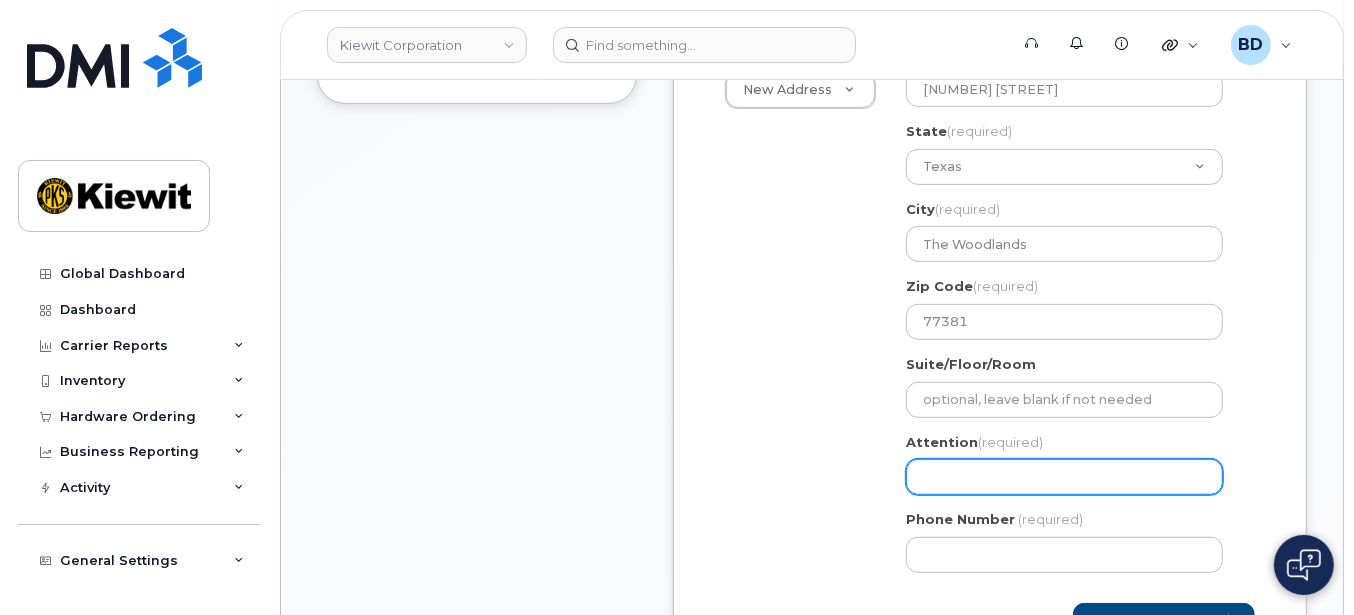 click on "Attention
(required)" 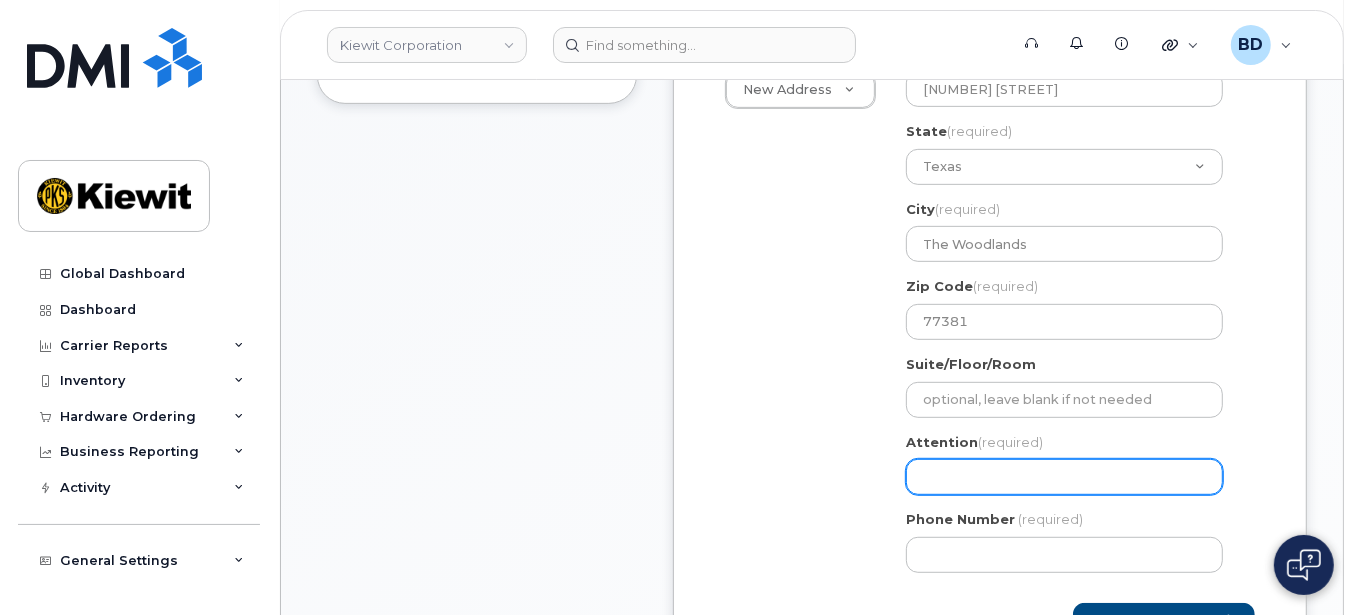 select 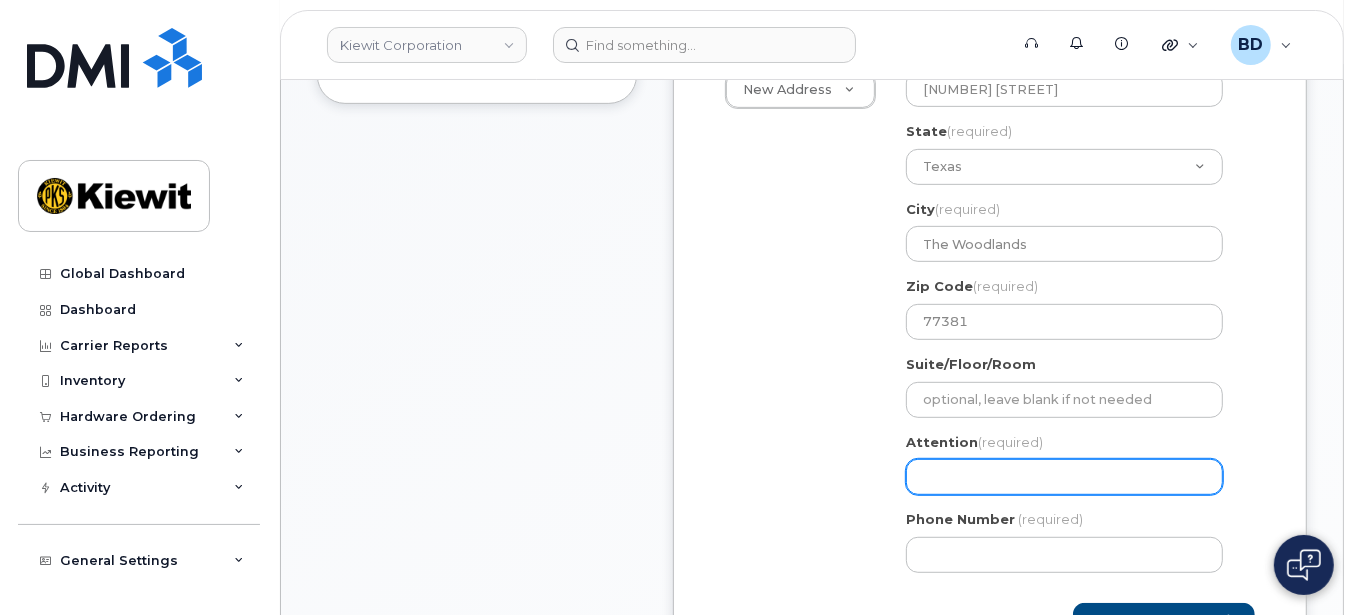 type on "A" 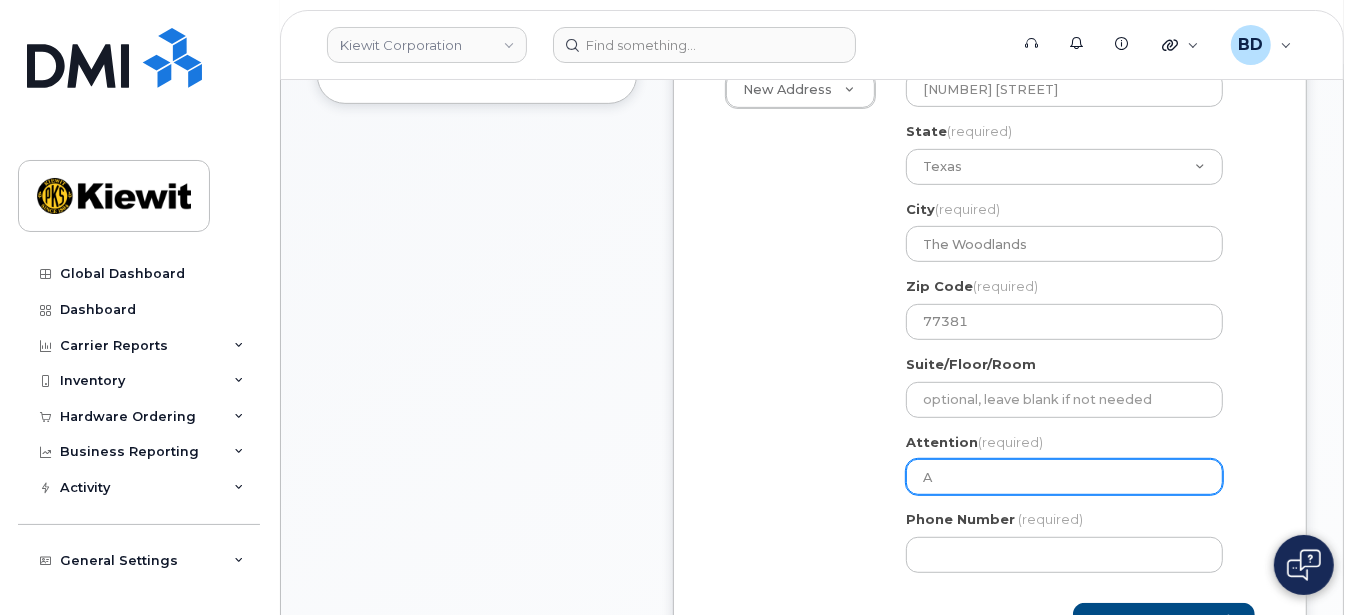 select 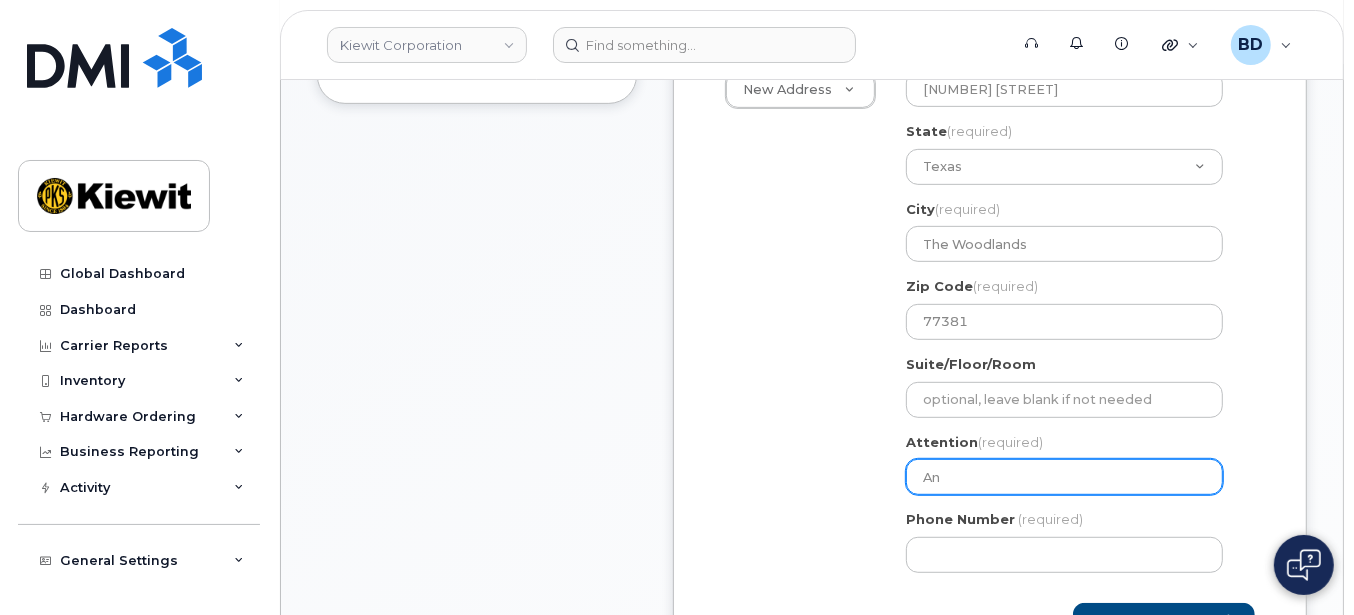 select 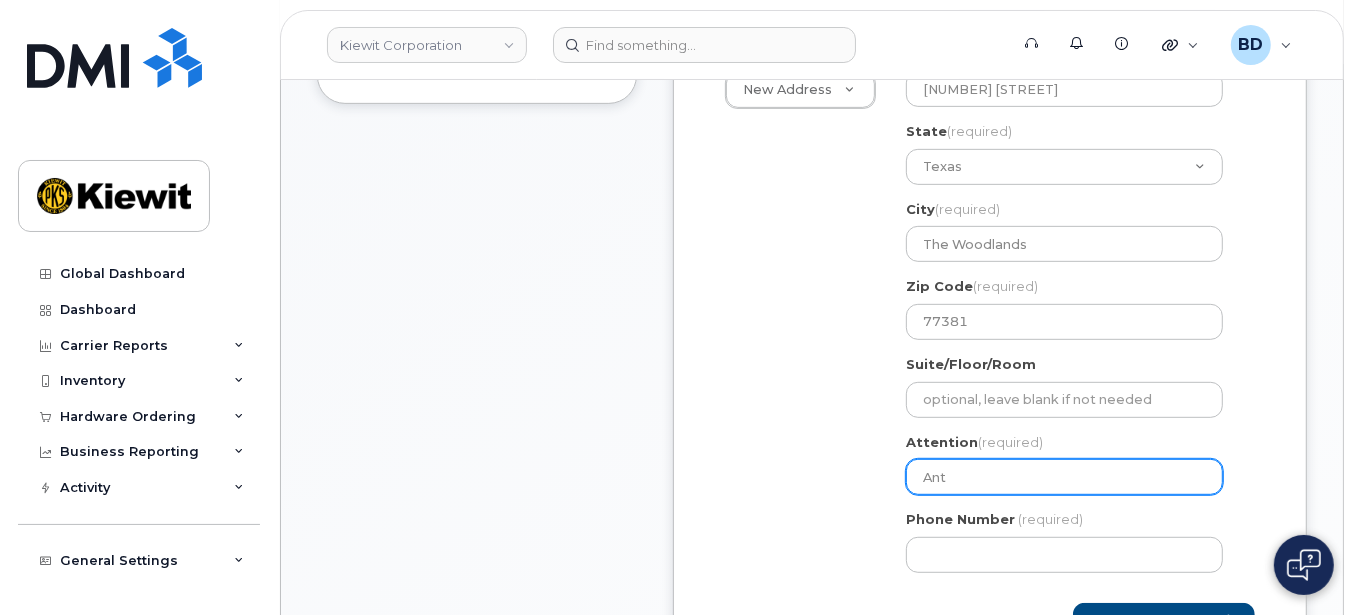 select 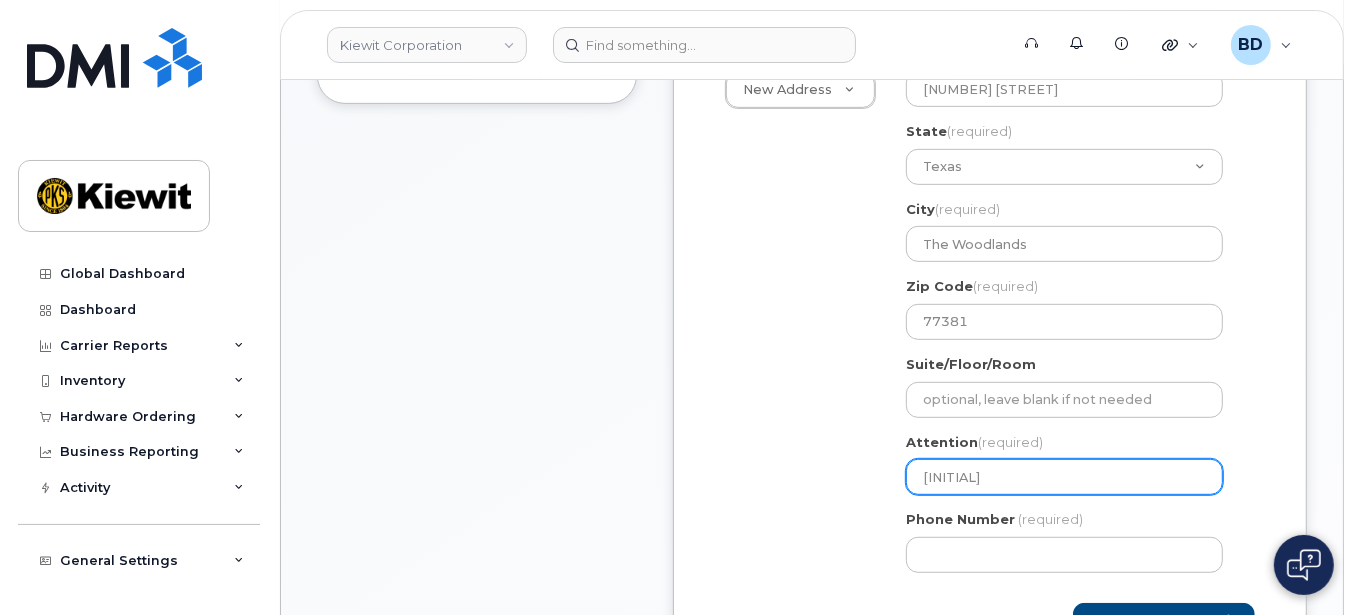 select 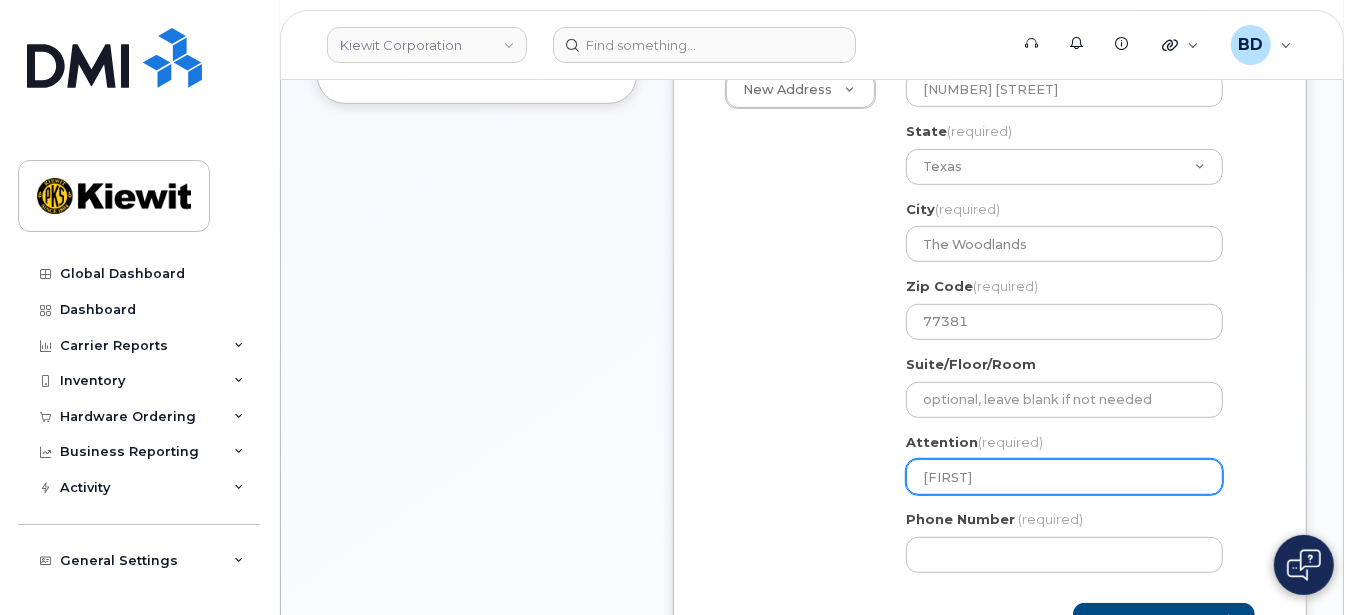 type on "Anthony" 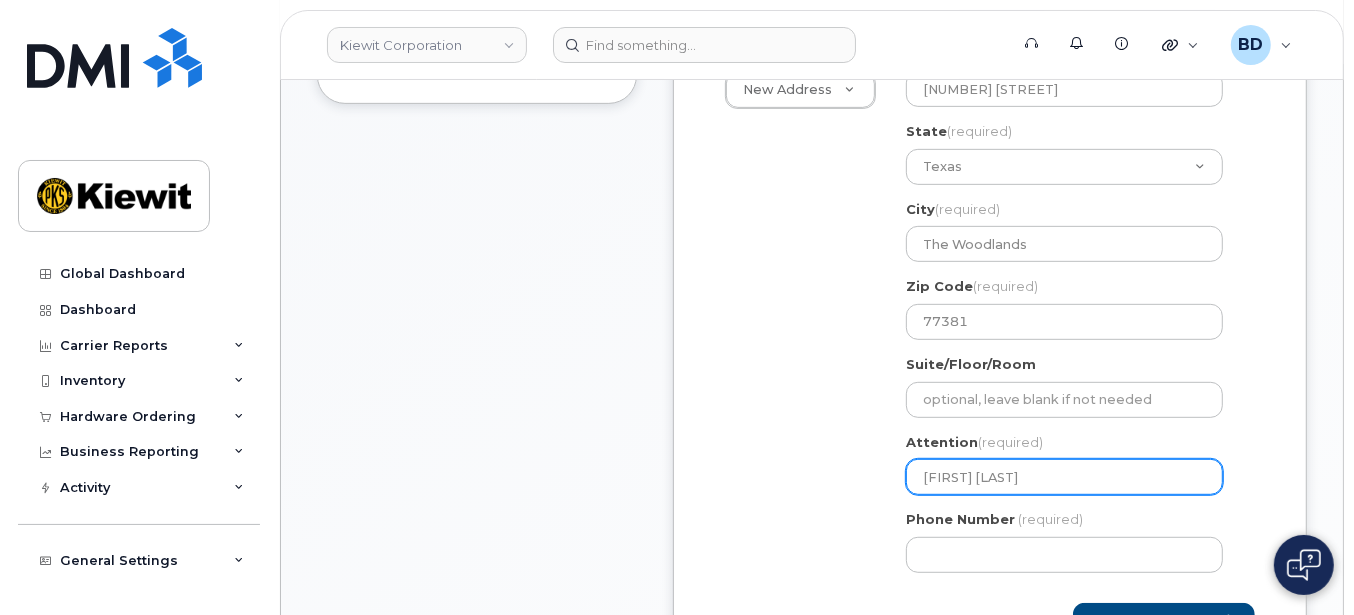 select 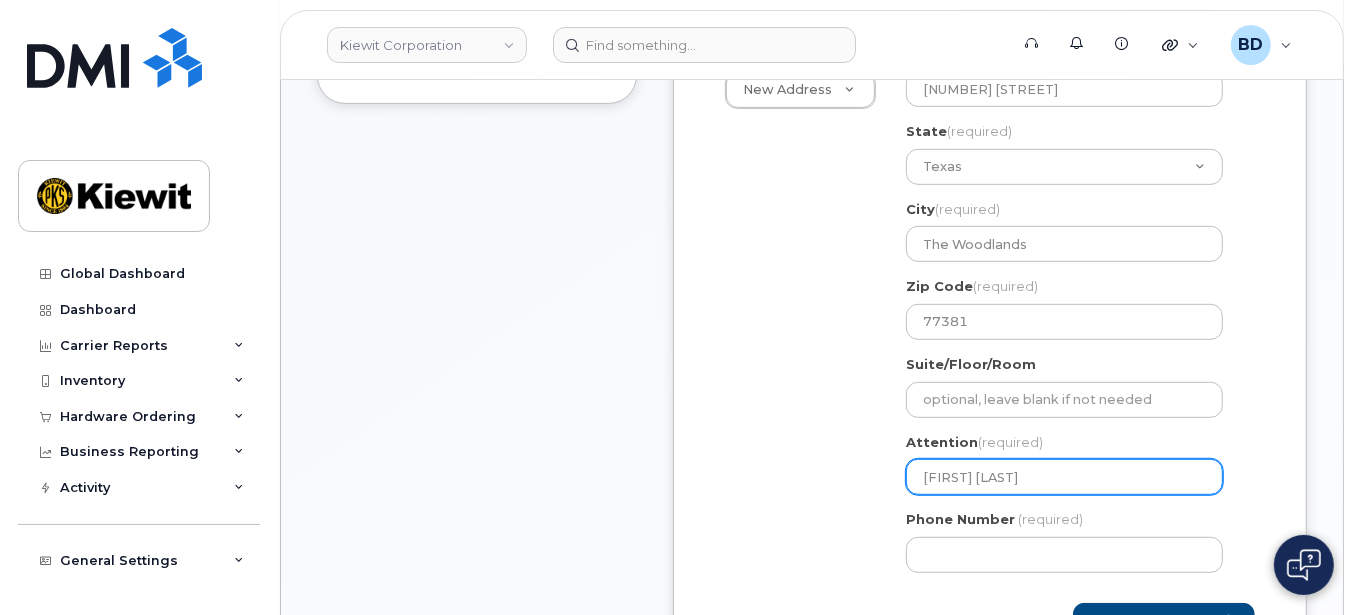 select 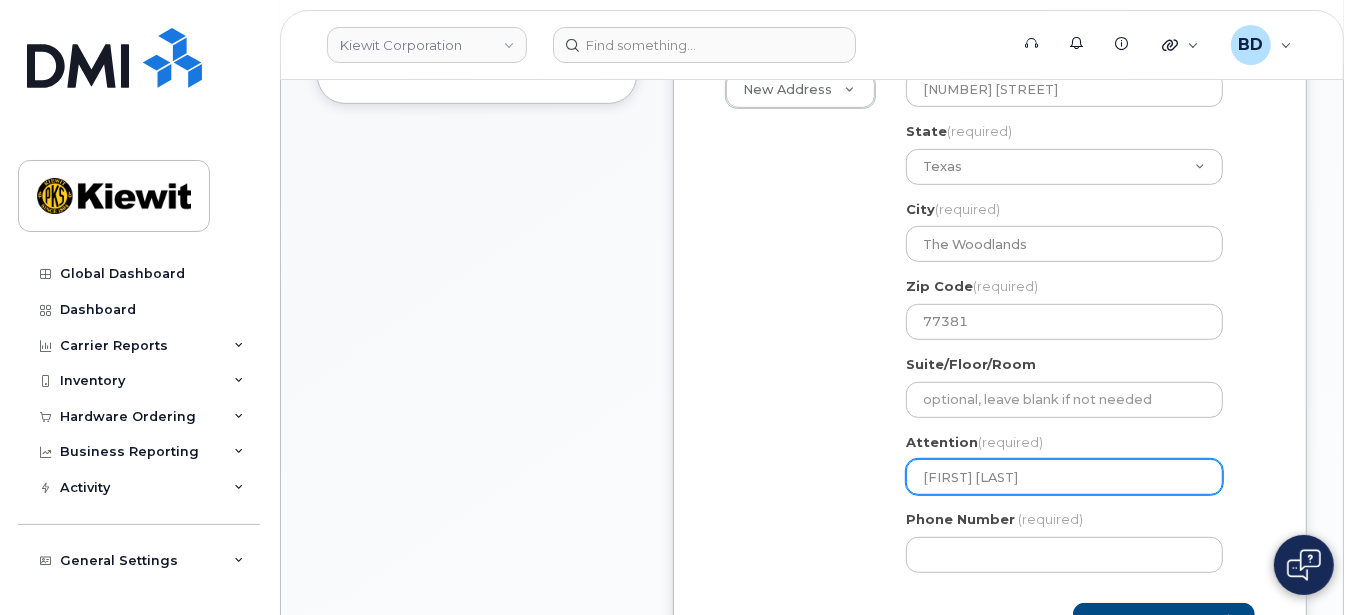 type on "Anthony Desirea" 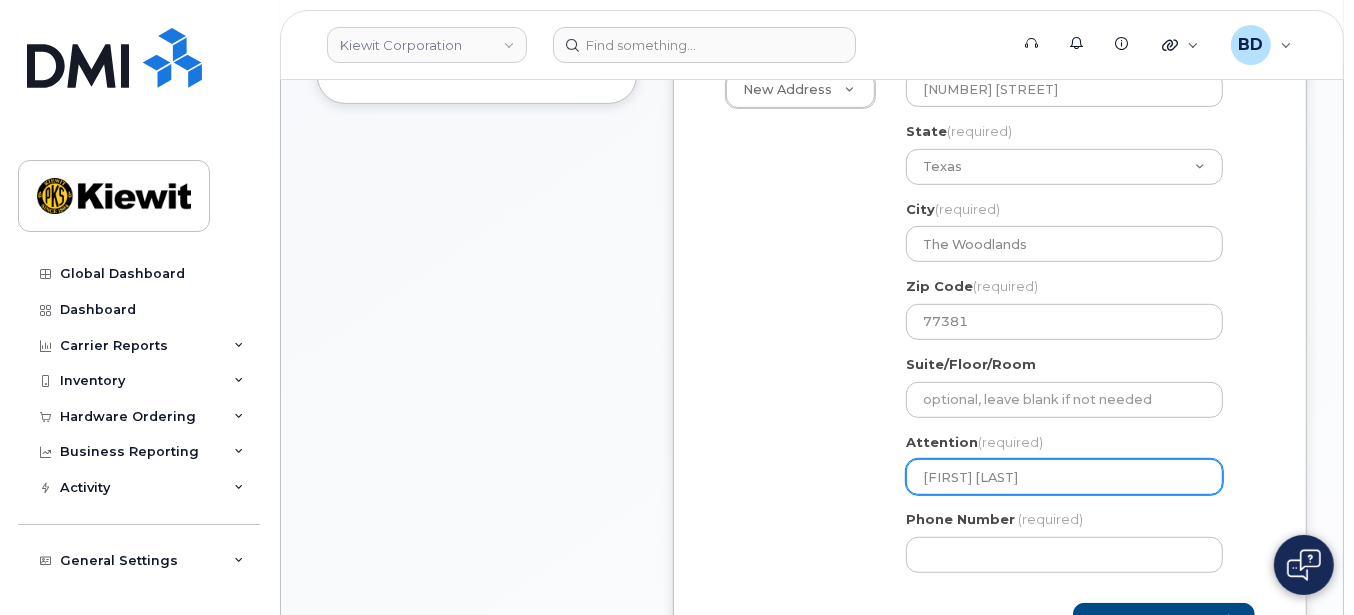 select 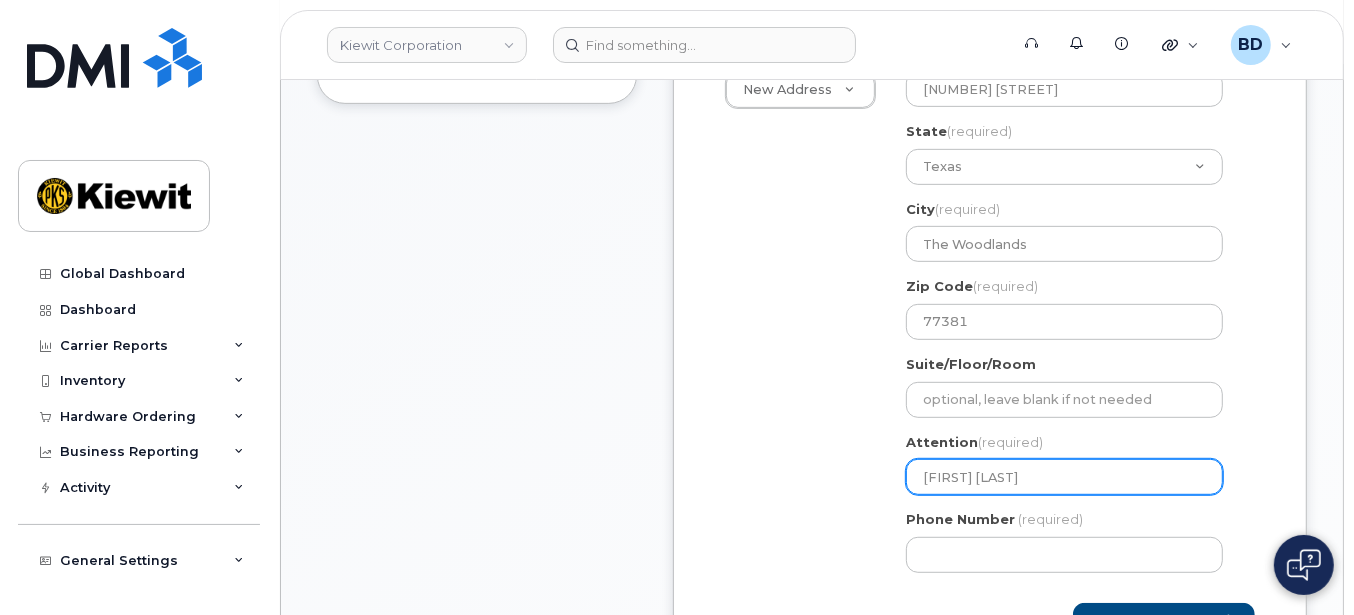 type on "Anthony Desire" 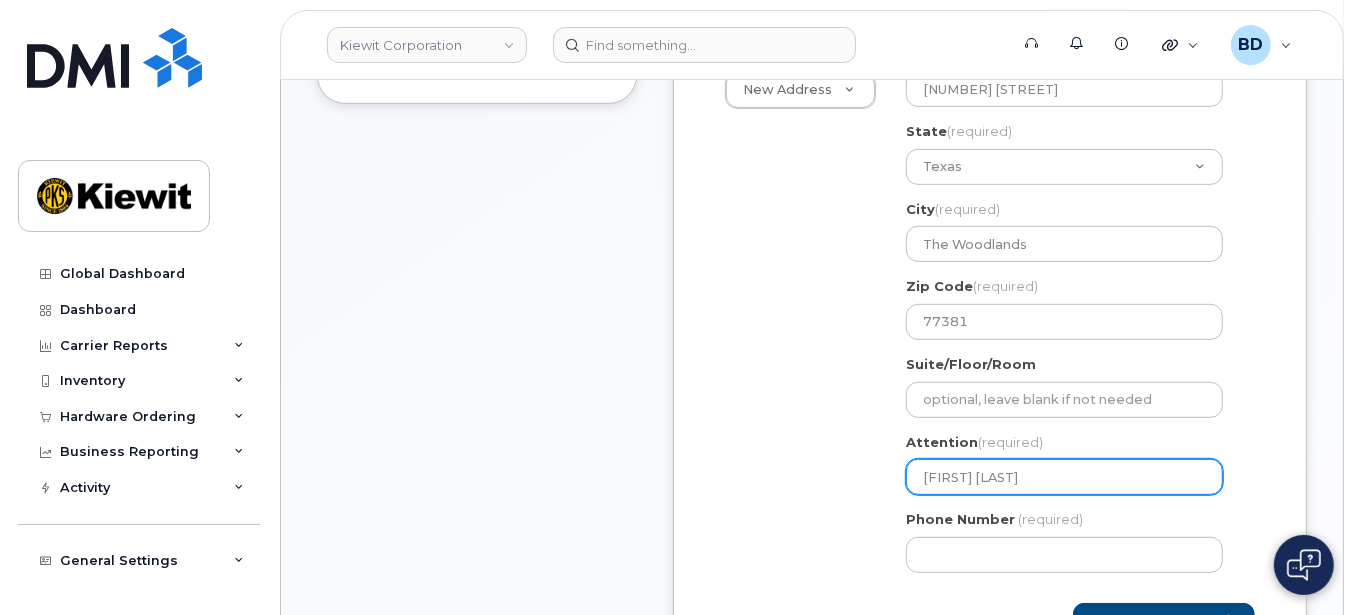 select 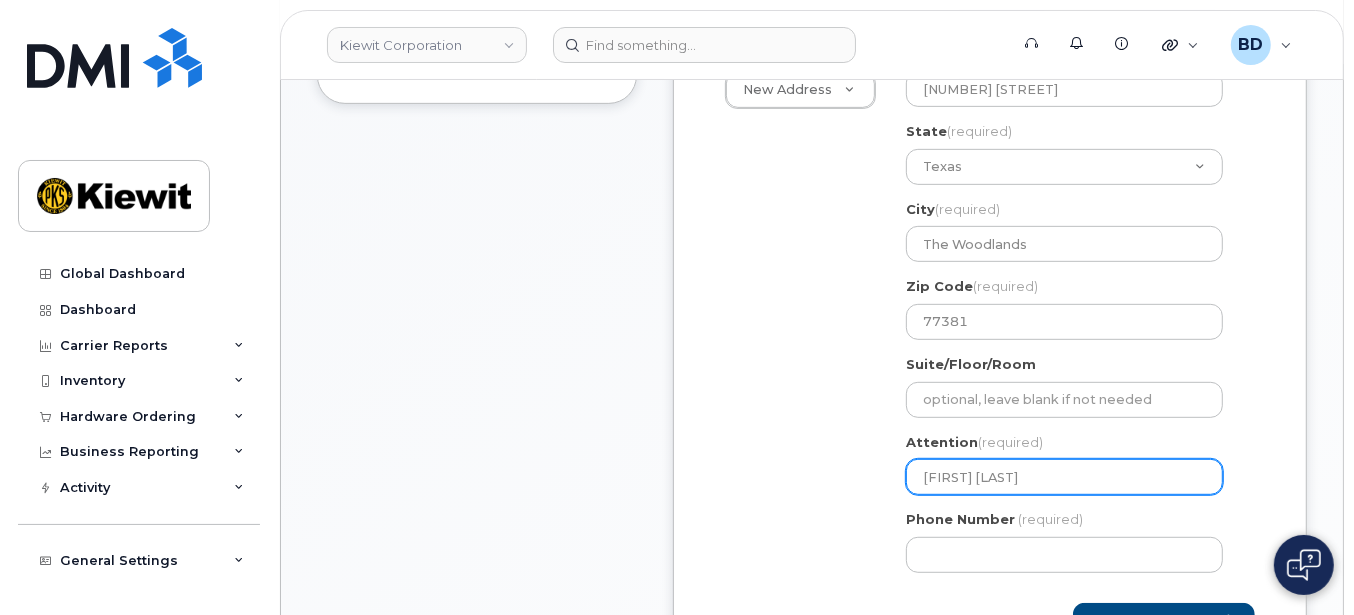 select 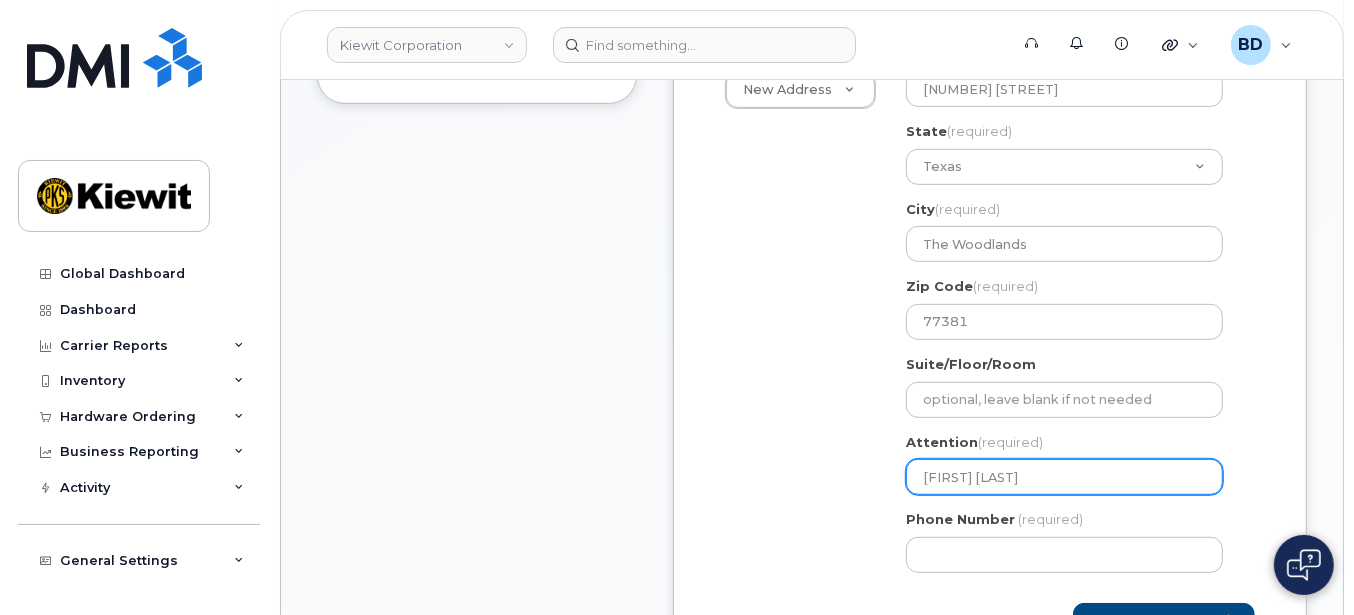 type on "Anthony Desira/" 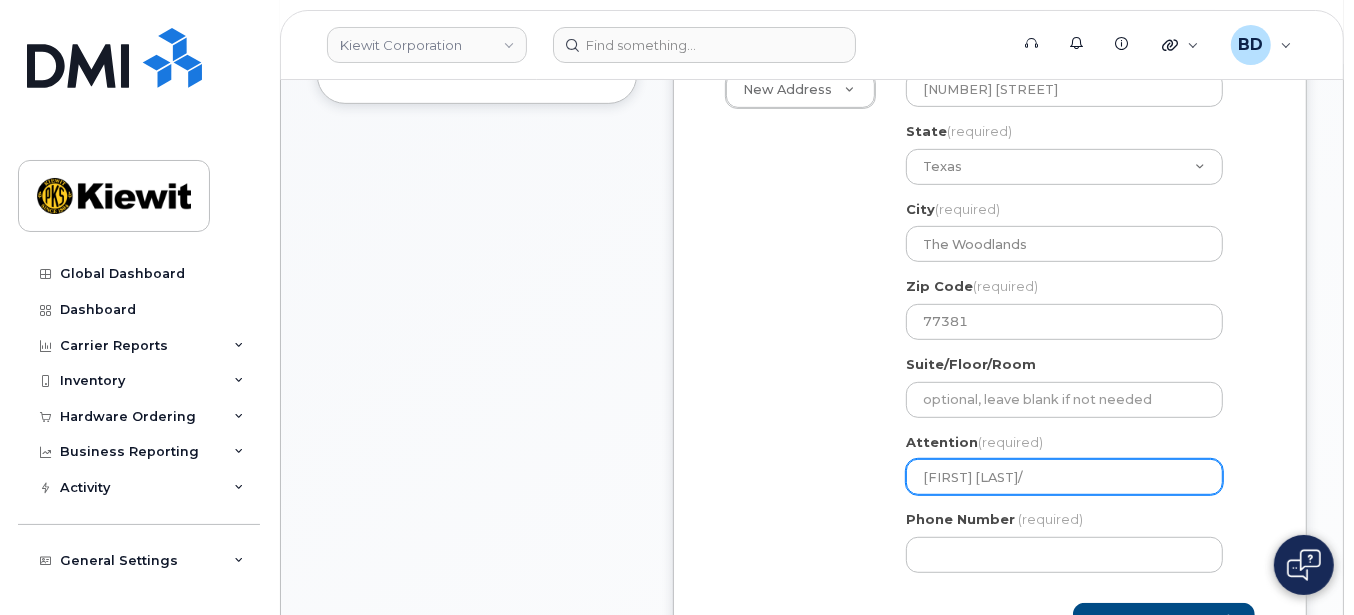select 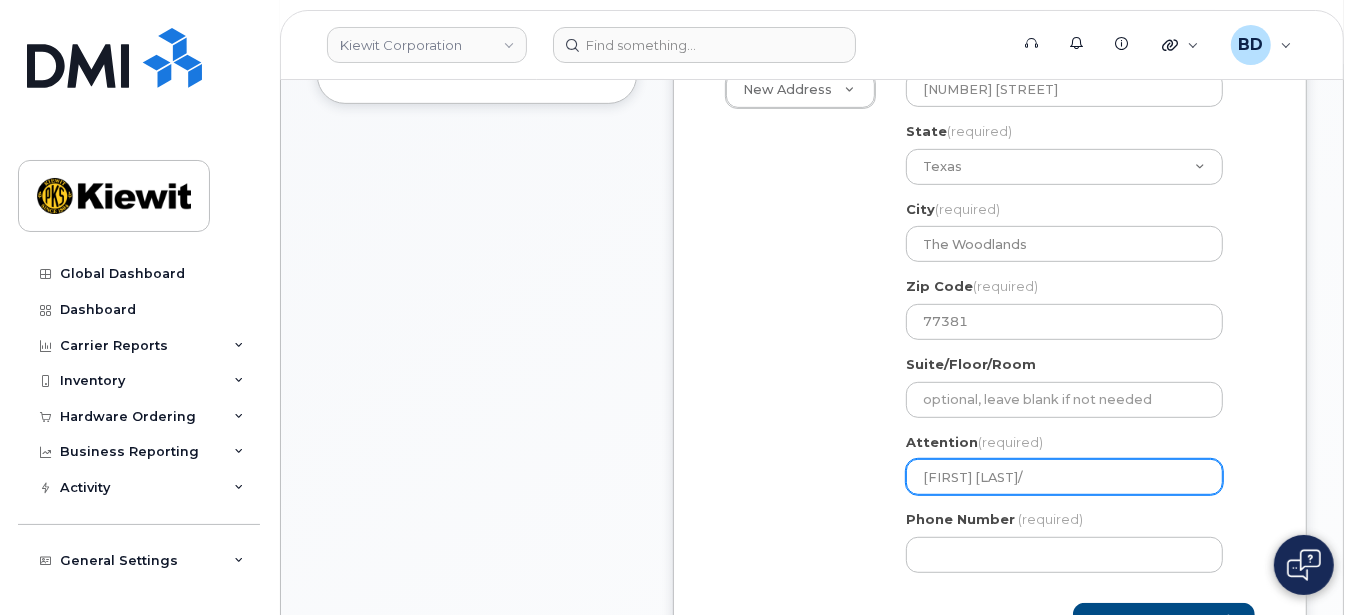 type on "Anthony Desira/T" 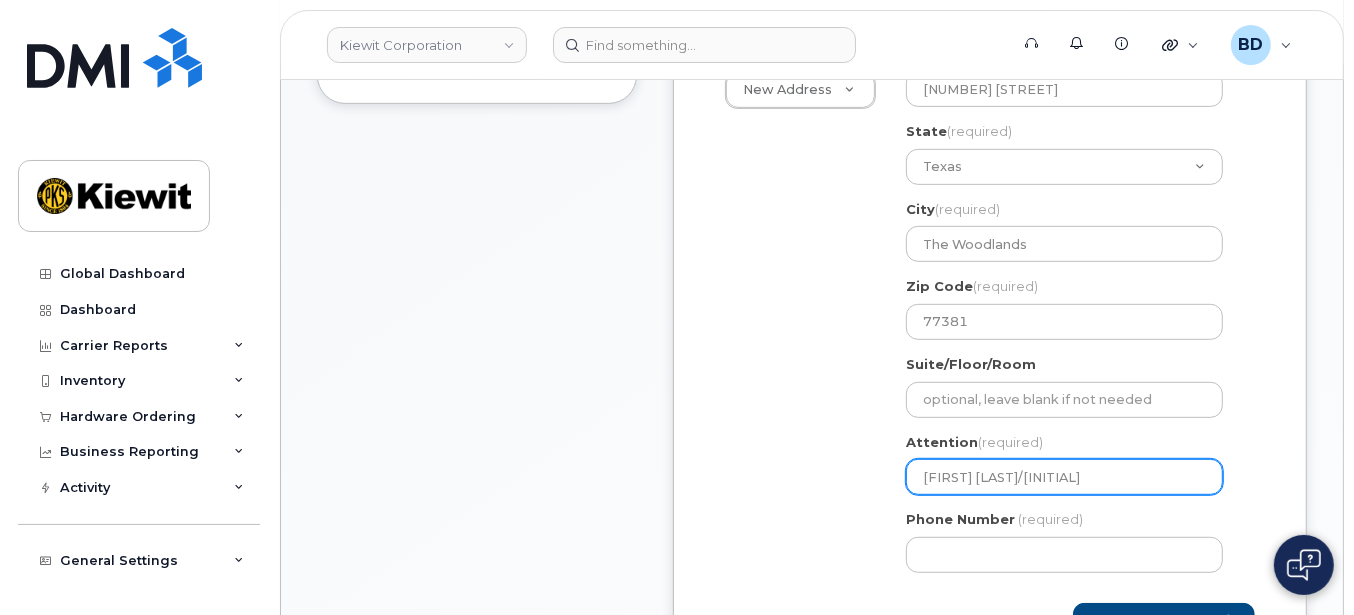 select 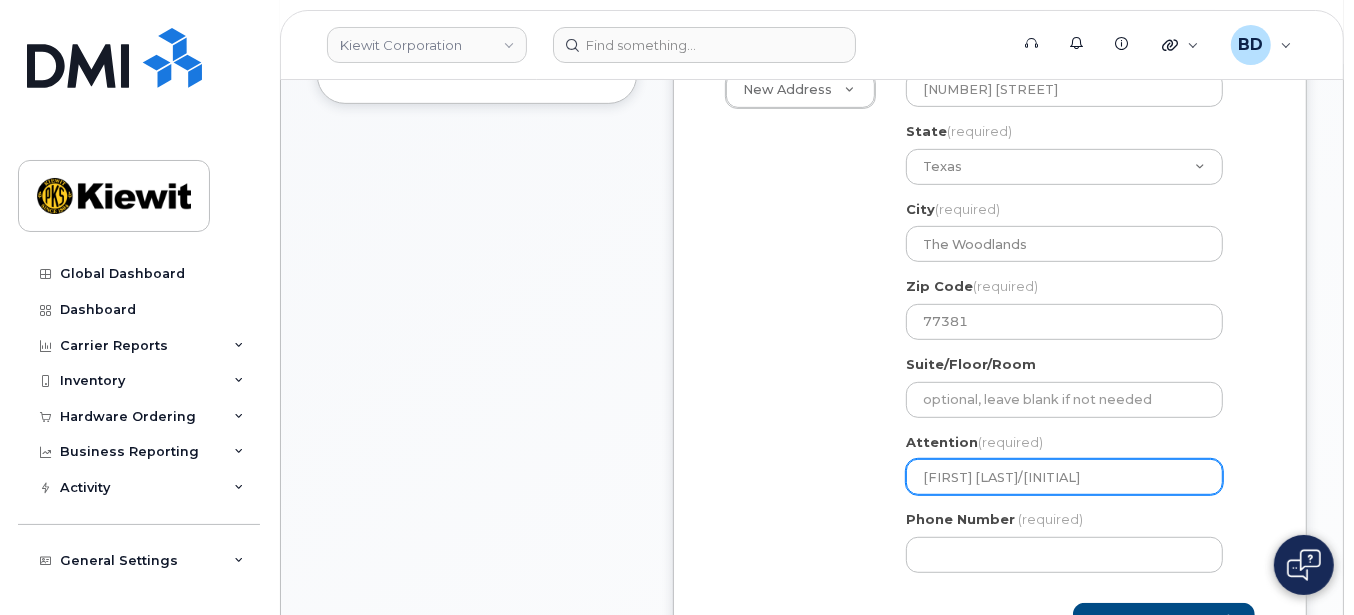 select 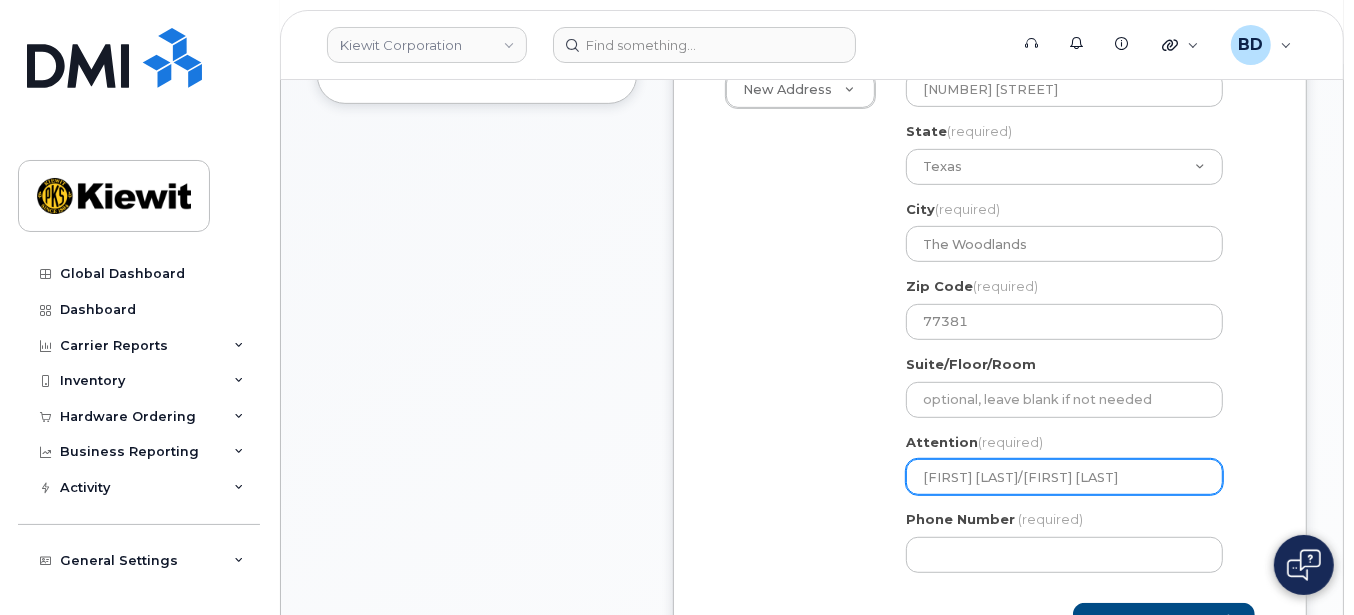 select 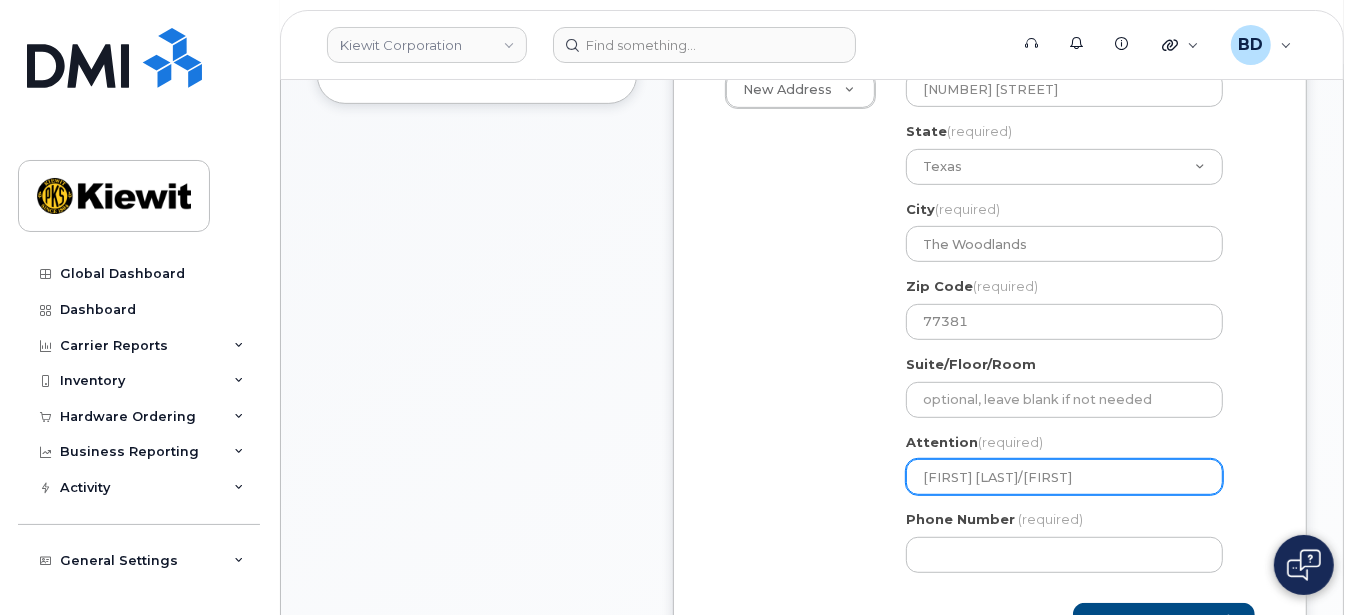 type on "Anthony Desira/Trent" 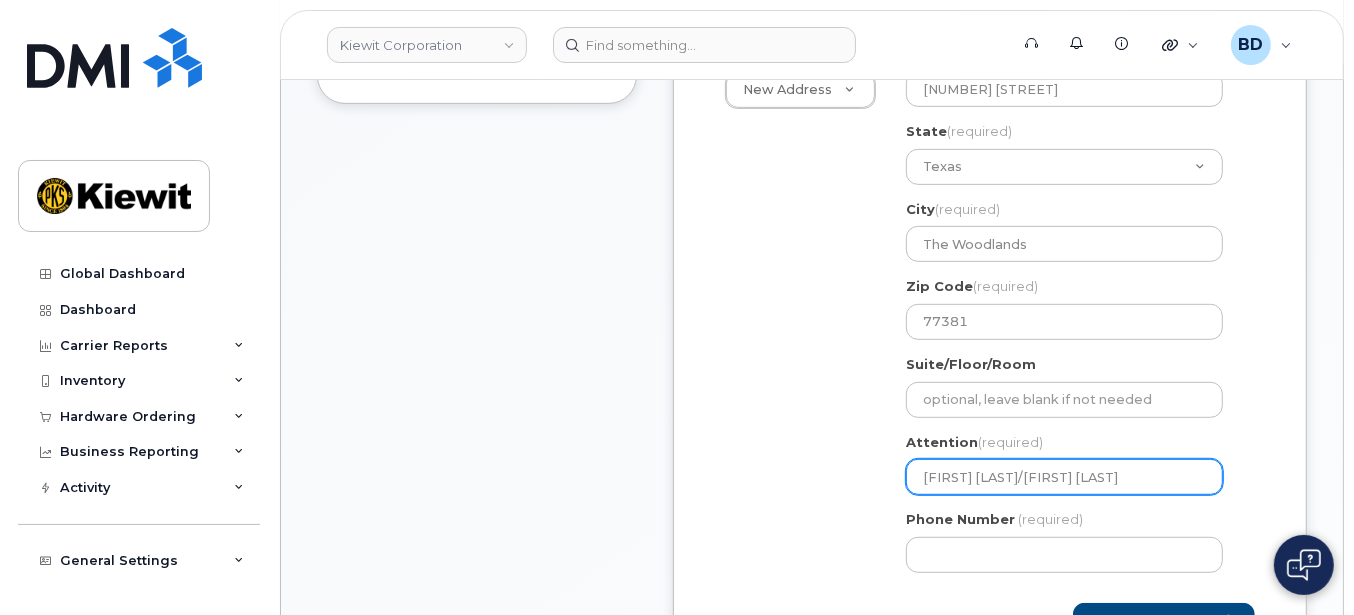 select 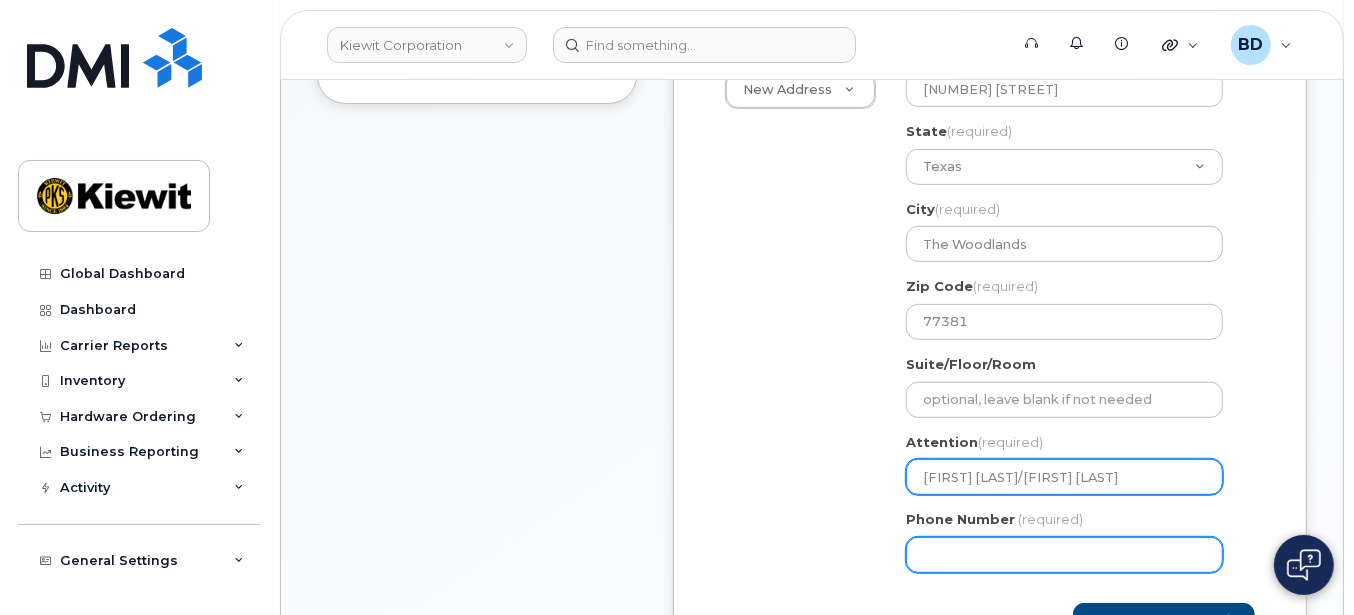 type on "[FIRST] [LAST]/[FIRST] [LAST]" 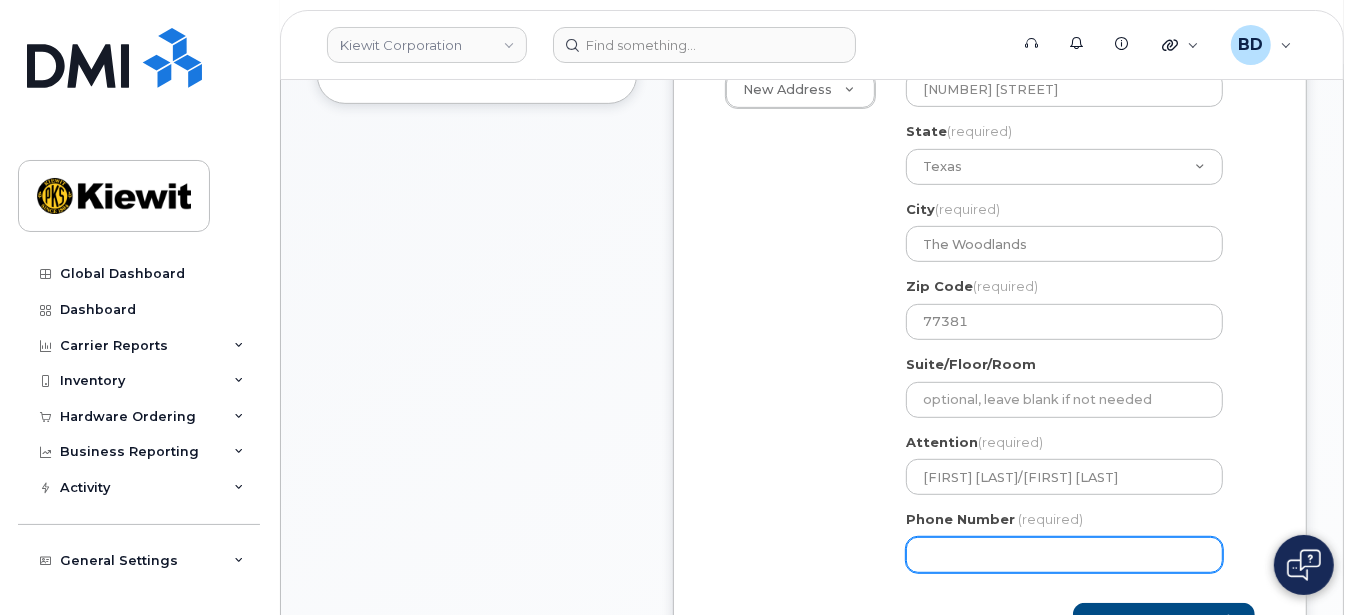 click on "Phone Number" 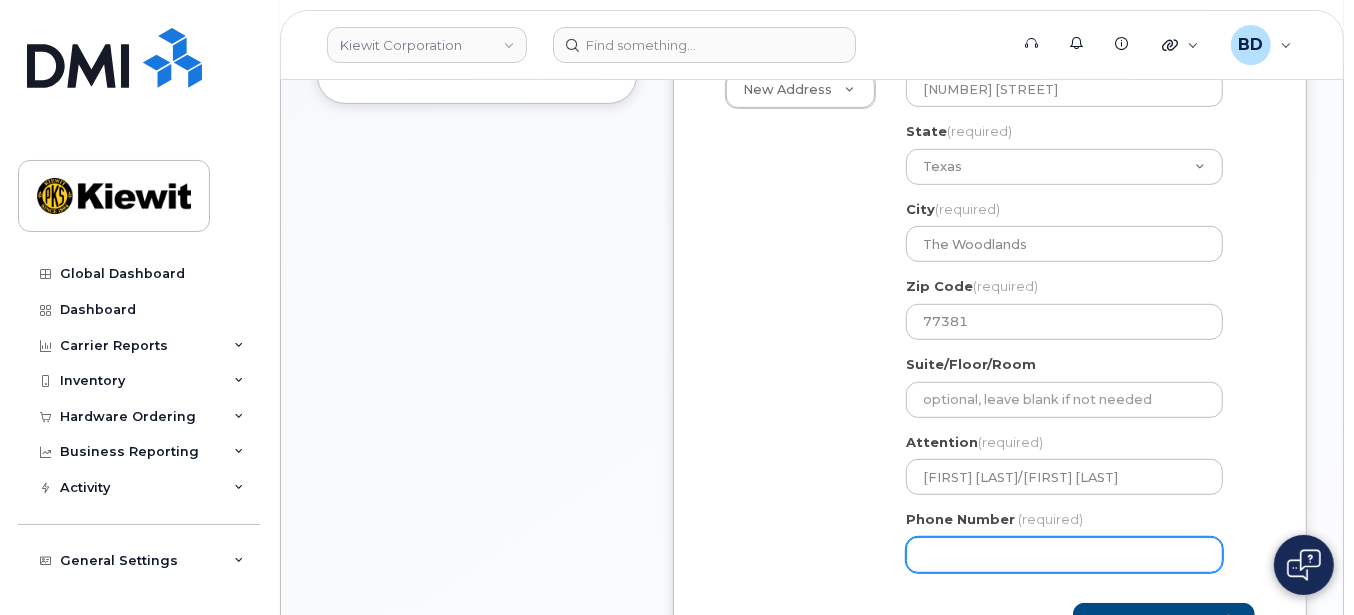 type on "8777727707" 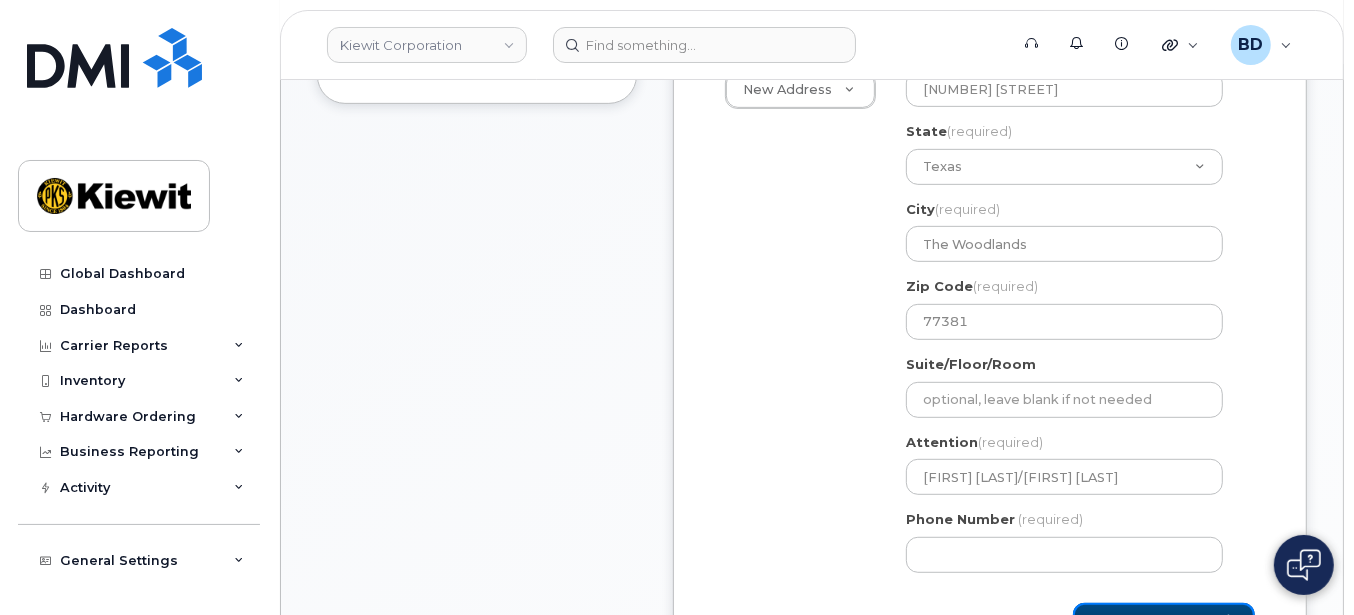 select 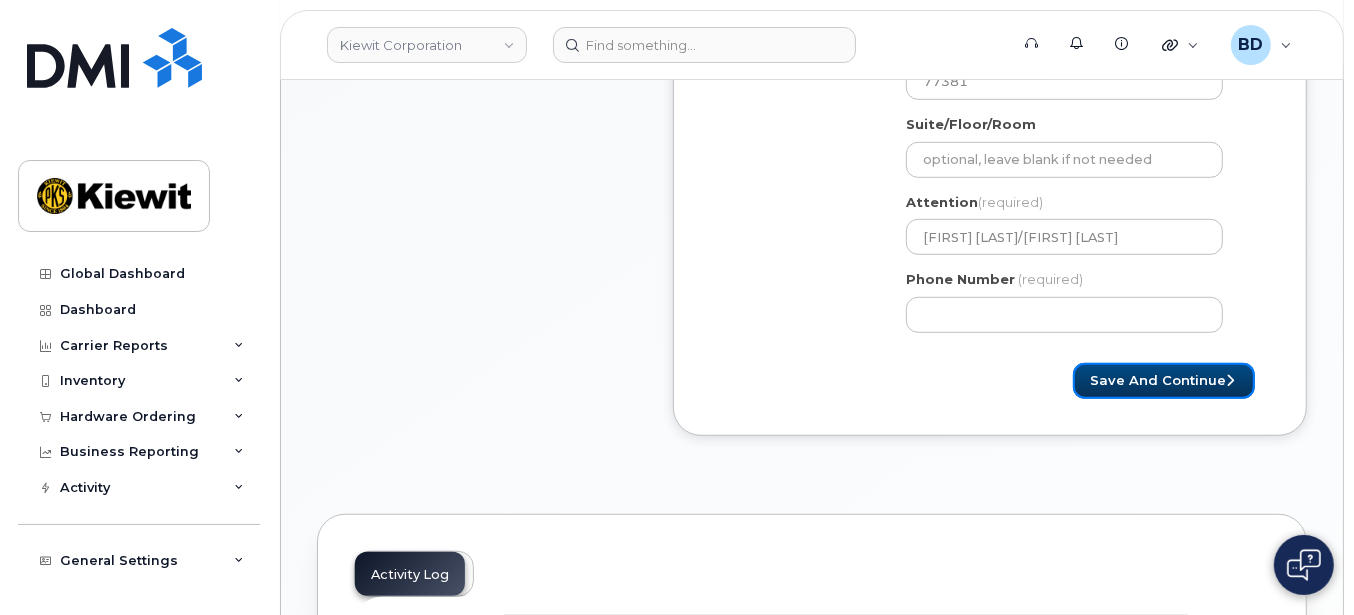 scroll, scrollTop: 955, scrollLeft: 0, axis: vertical 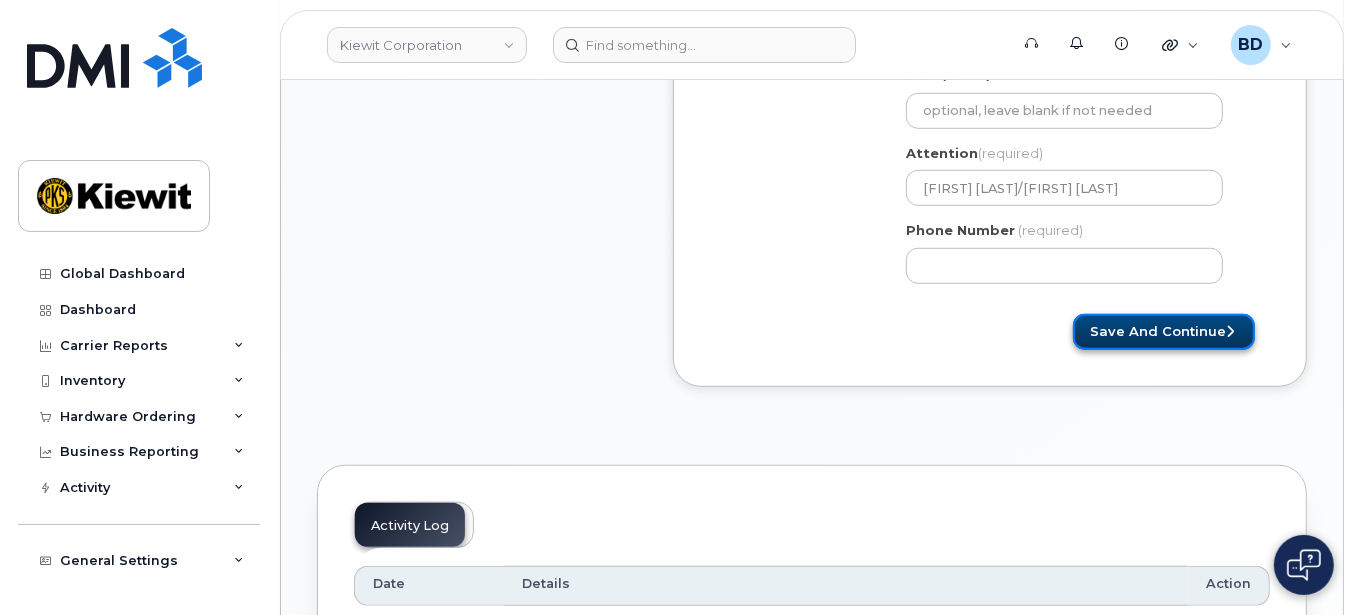 click on "Save and Continue" 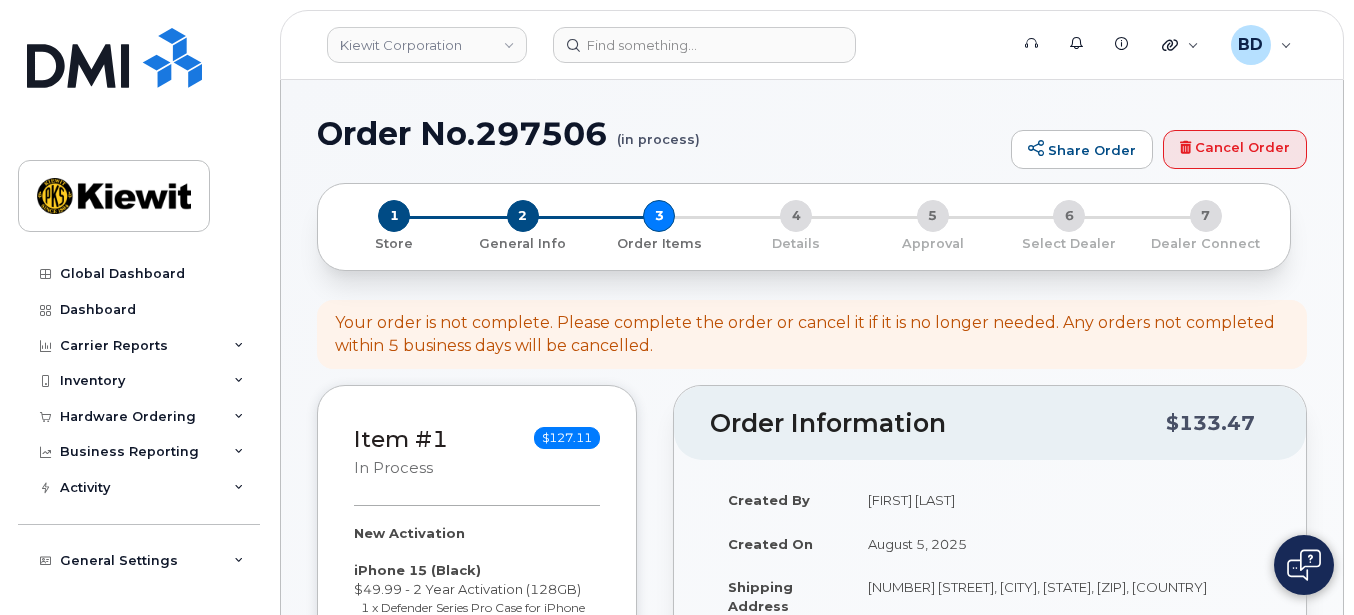 select 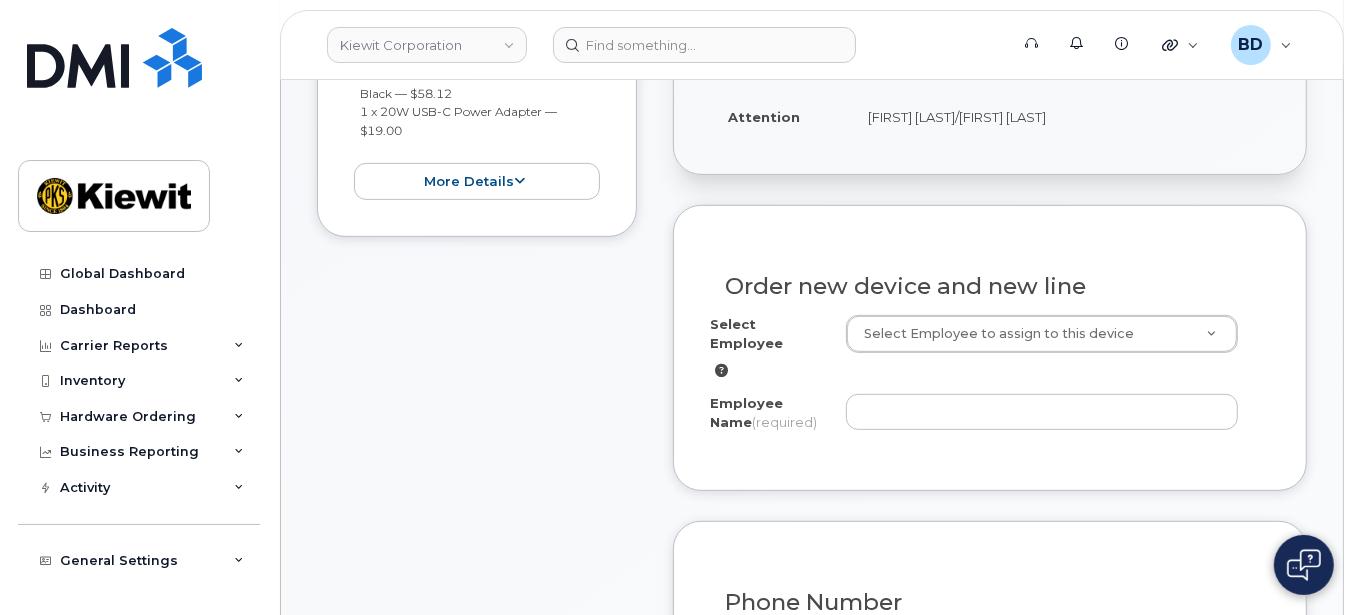 scroll, scrollTop: 666, scrollLeft: 0, axis: vertical 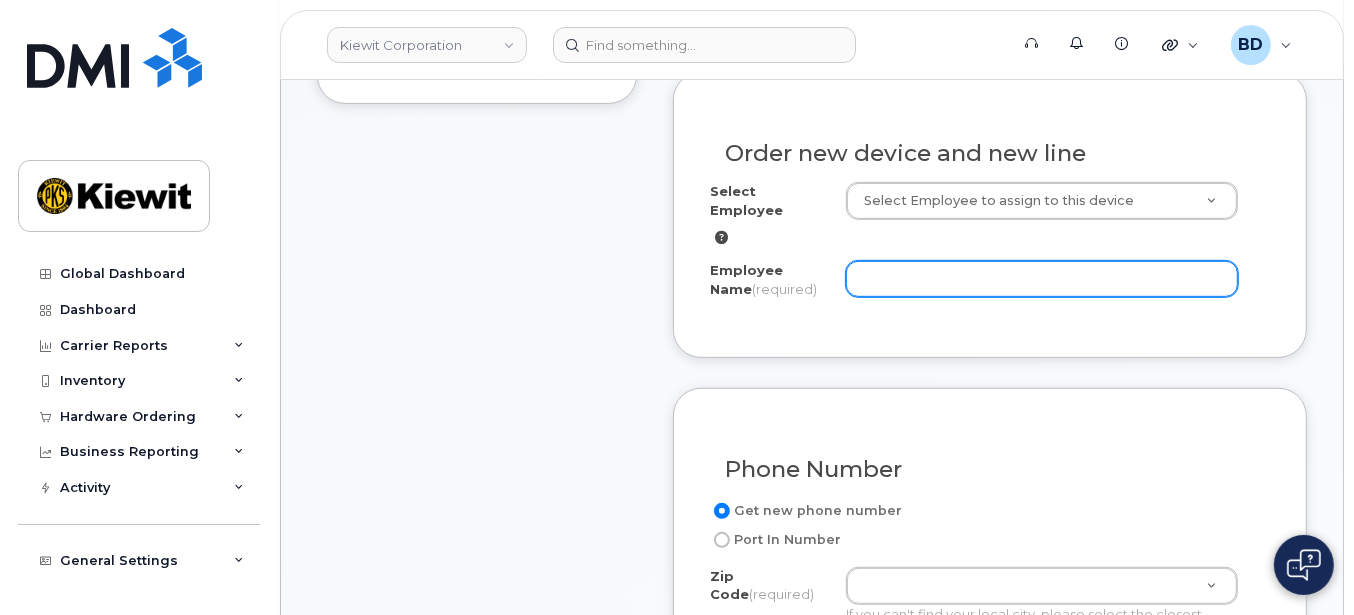 click on "Employee Name
(required)" 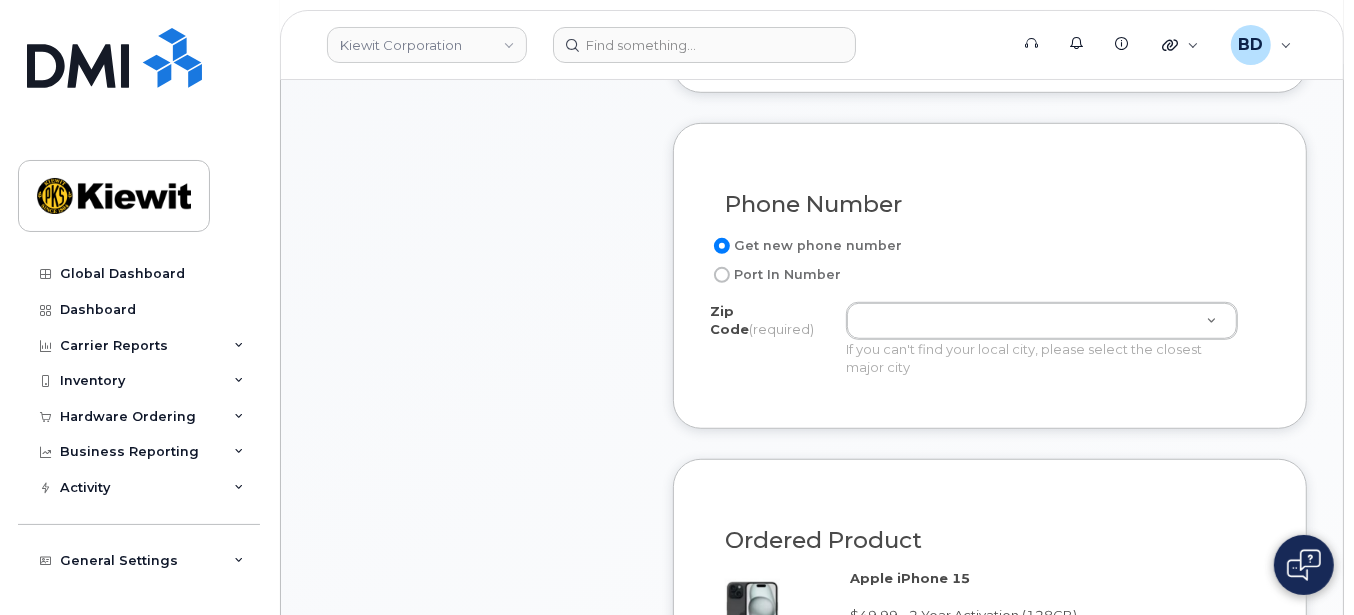 scroll, scrollTop: 933, scrollLeft: 0, axis: vertical 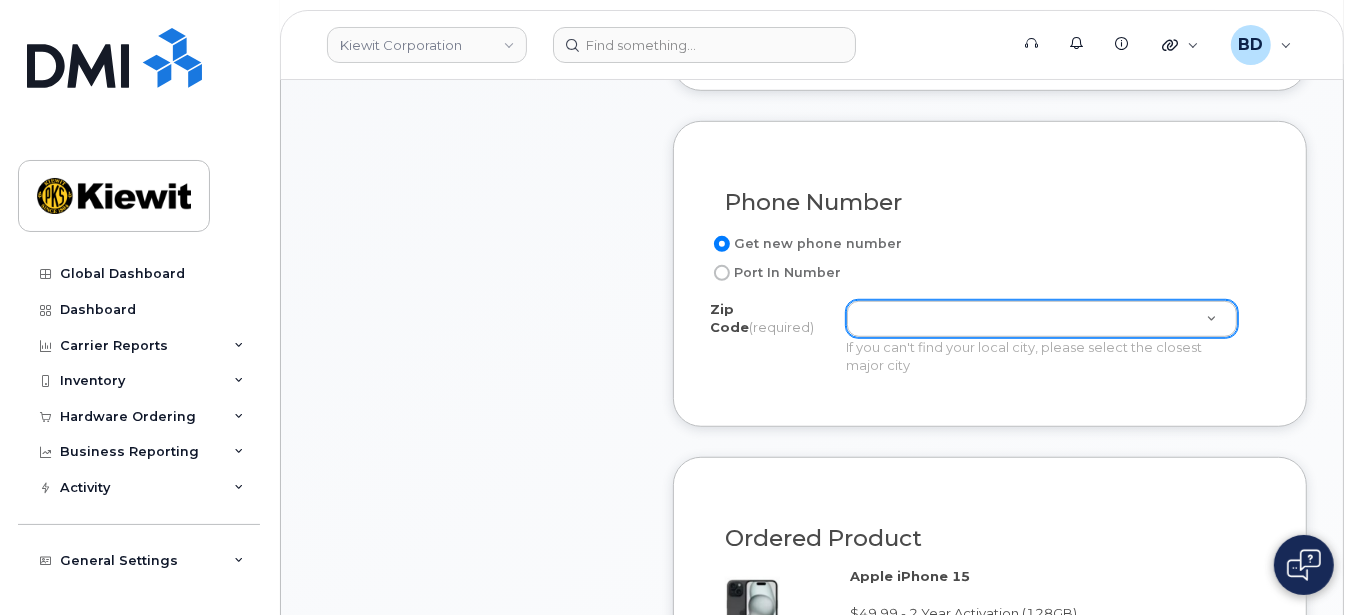 type on "[FIRST] [LAST]" 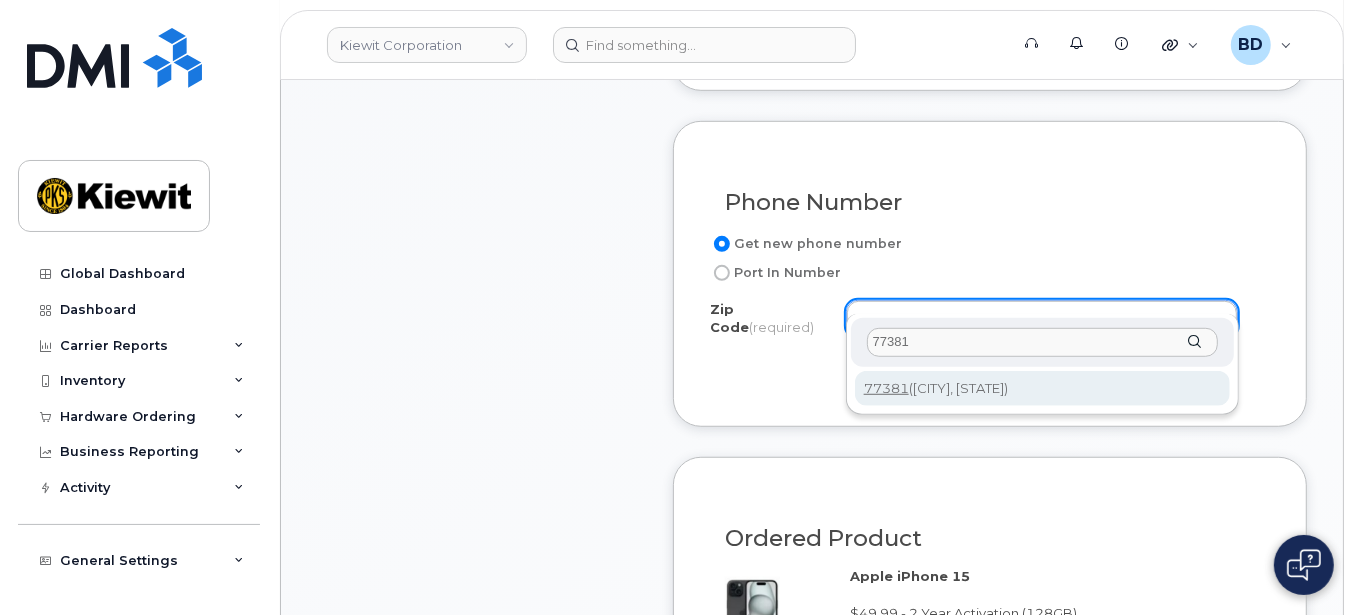 type on "77381" 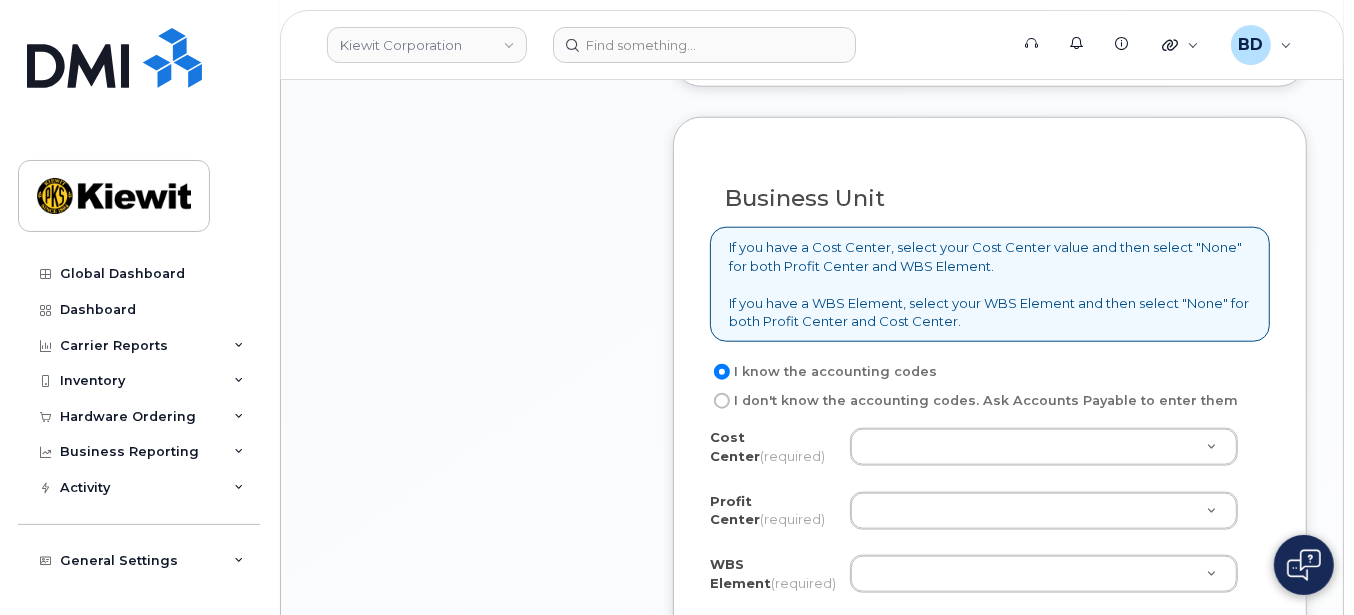 scroll, scrollTop: 1600, scrollLeft: 0, axis: vertical 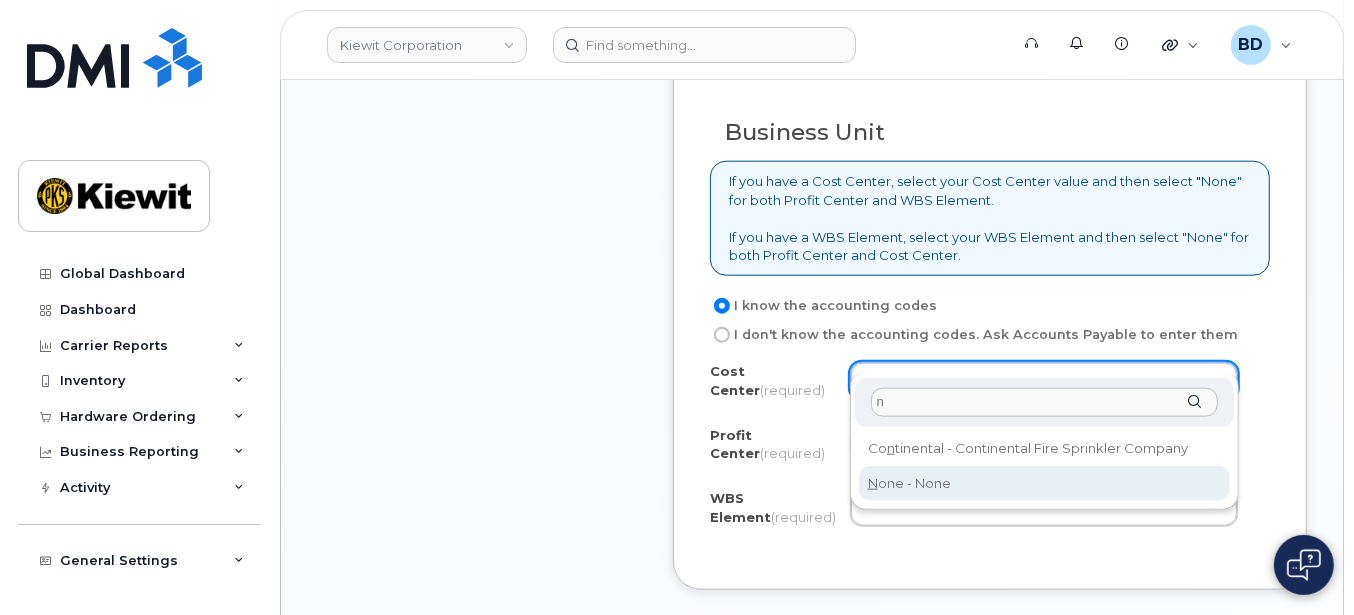 type on "n" 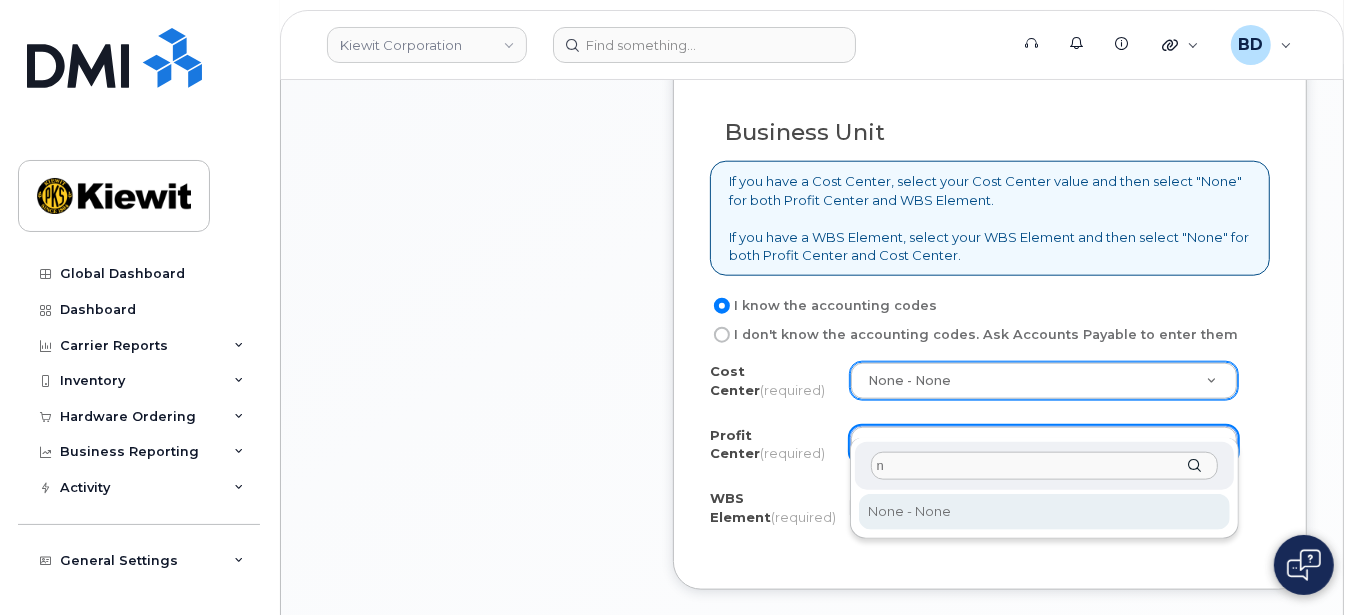 type on "n" 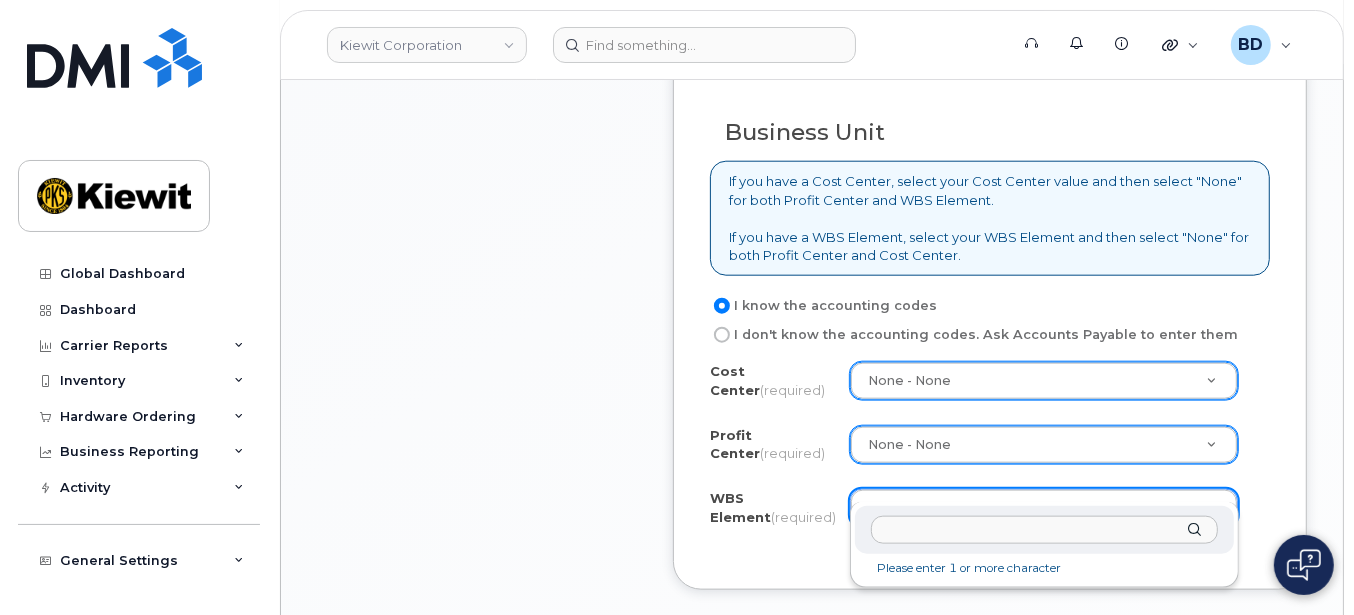 click 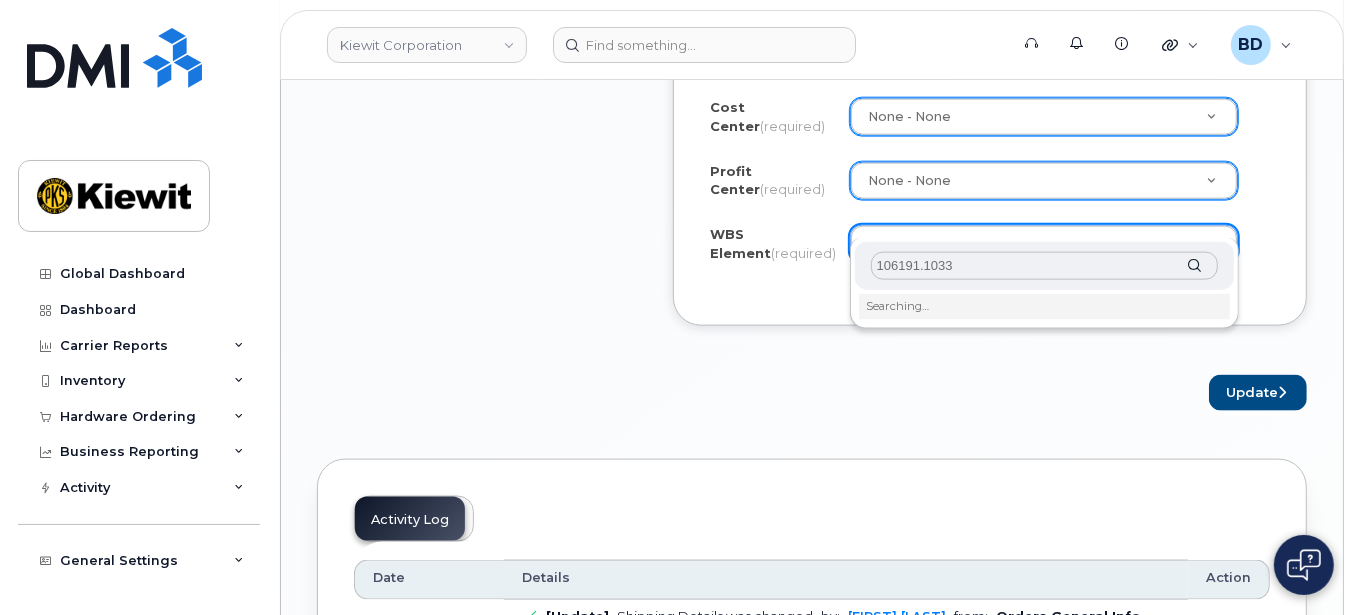 scroll, scrollTop: 1866, scrollLeft: 0, axis: vertical 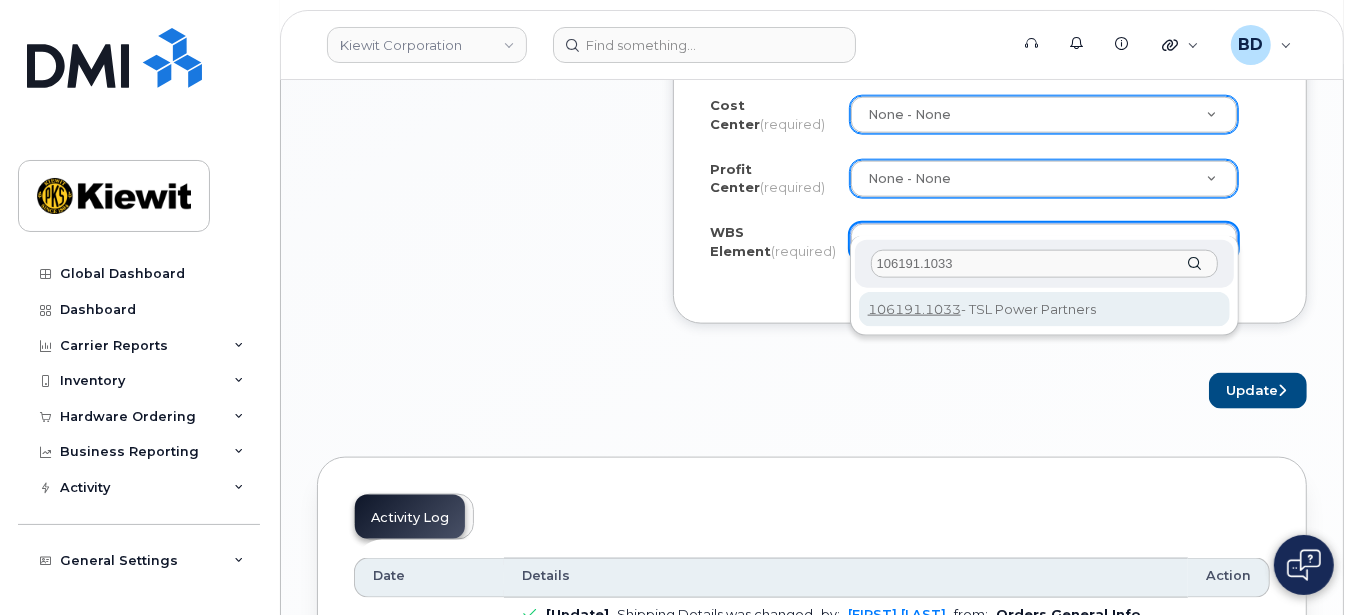 type on "106191.1033" 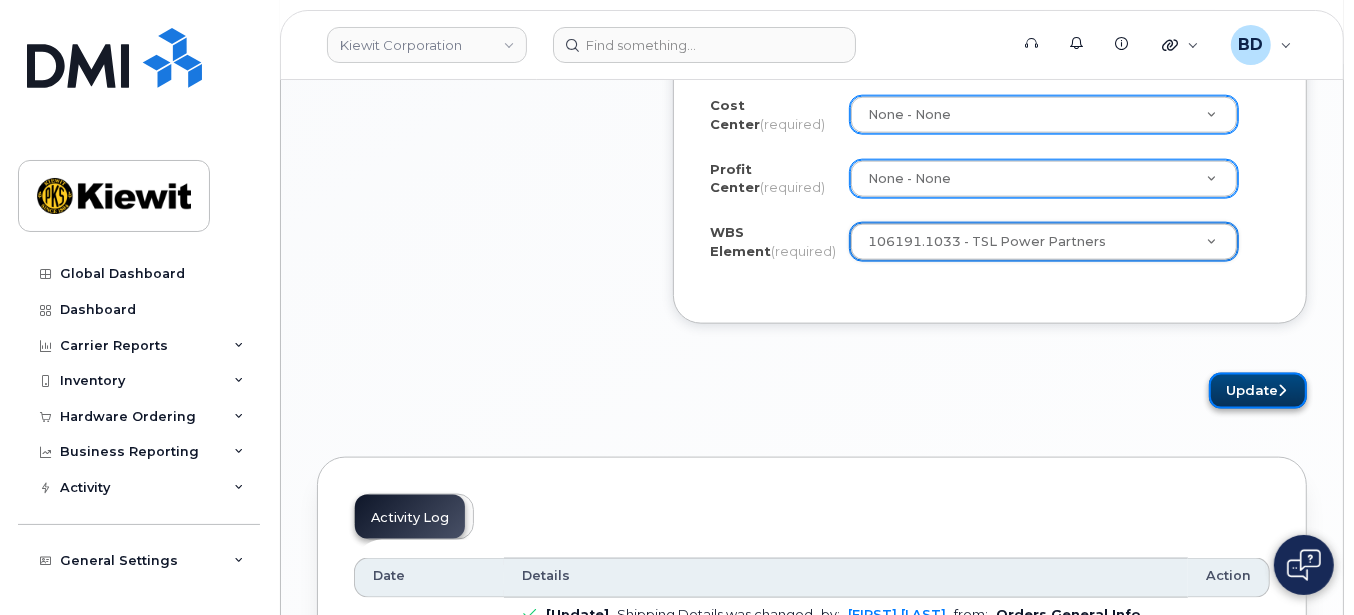 click on "Update" 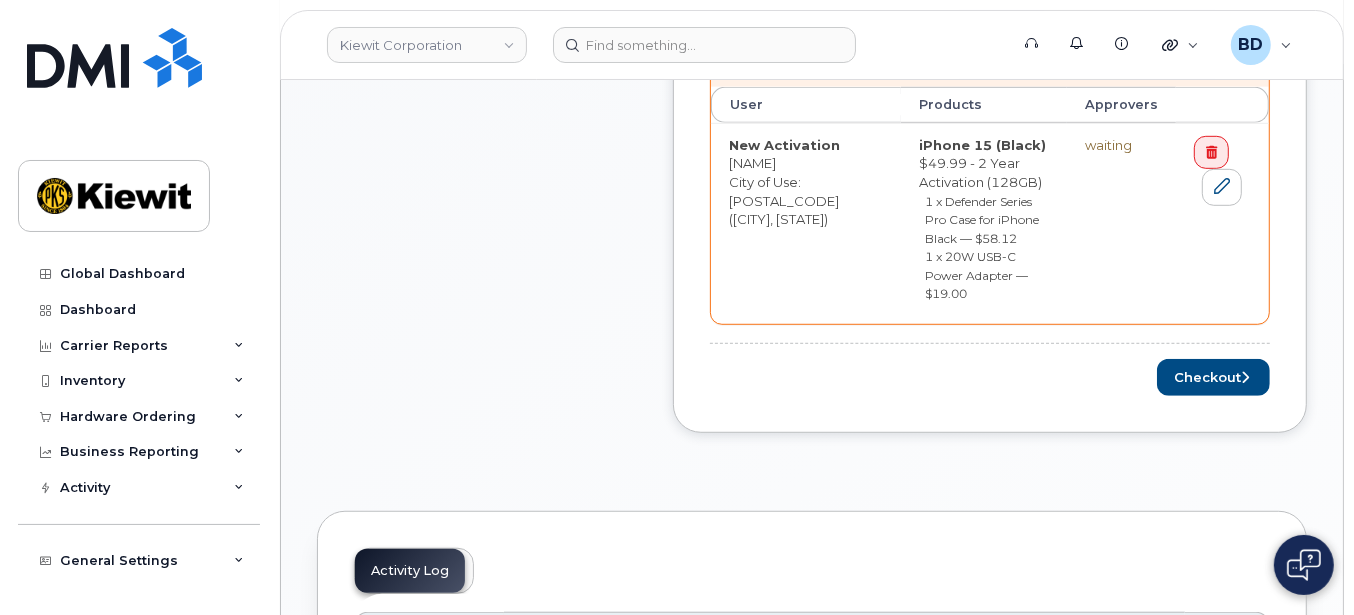 scroll, scrollTop: 933, scrollLeft: 0, axis: vertical 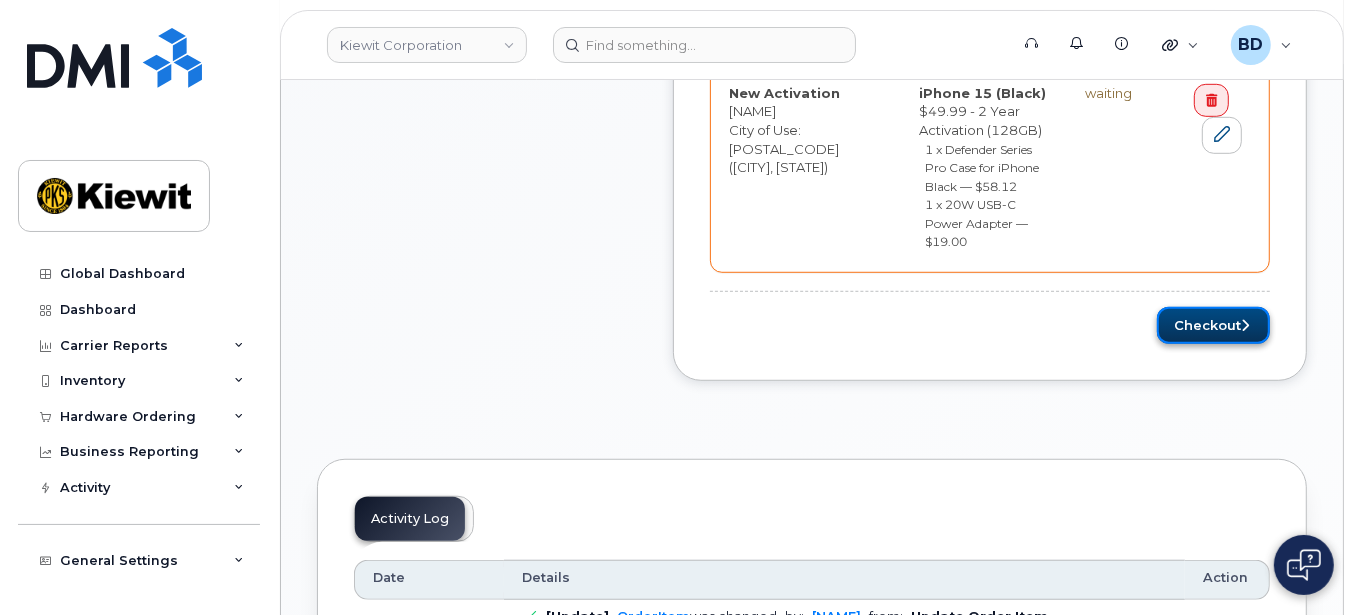 click on "Checkout" 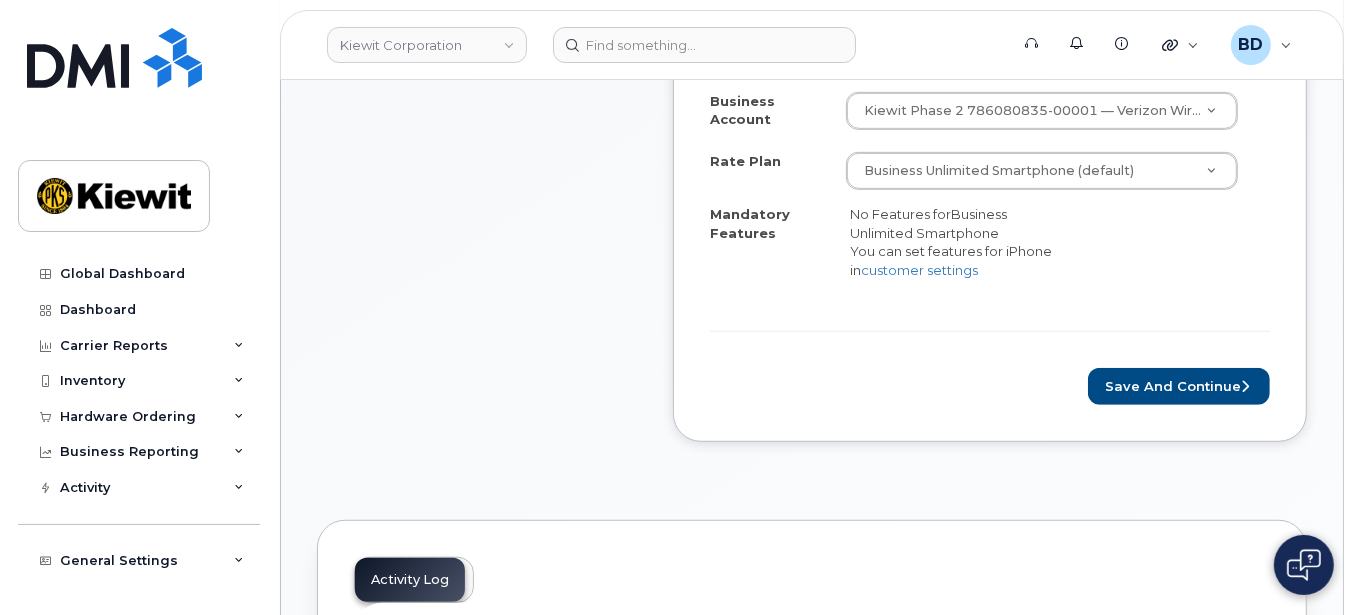 scroll, scrollTop: 800, scrollLeft: 0, axis: vertical 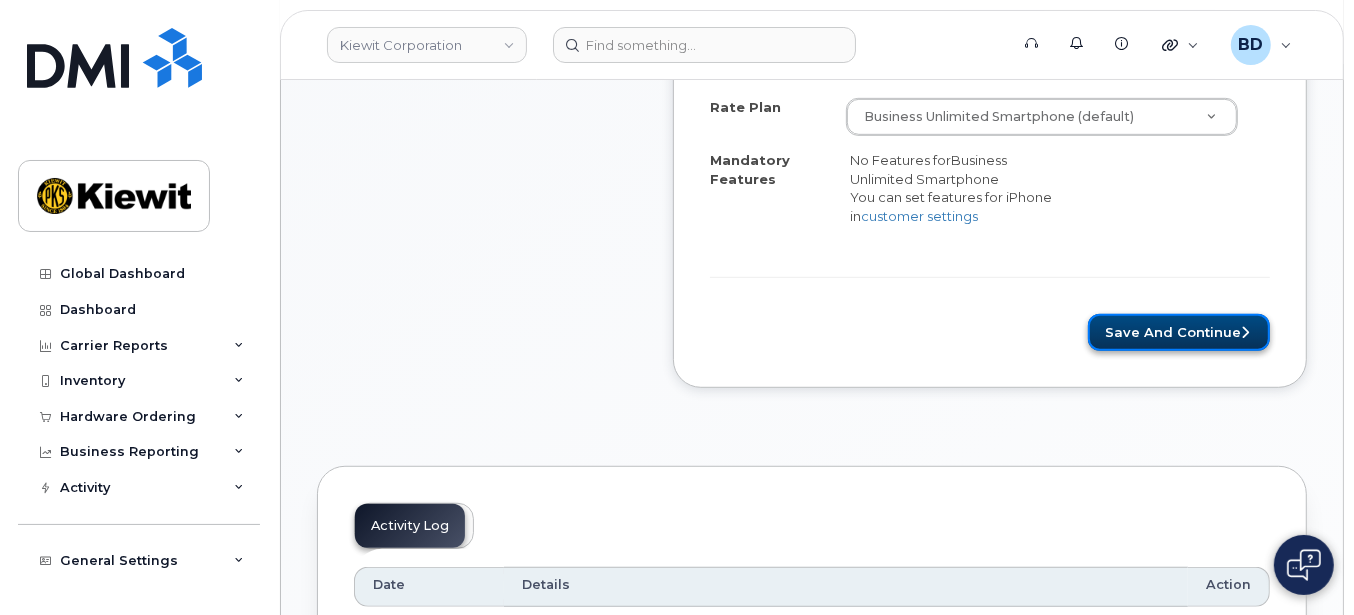 click on "Save and Continue" 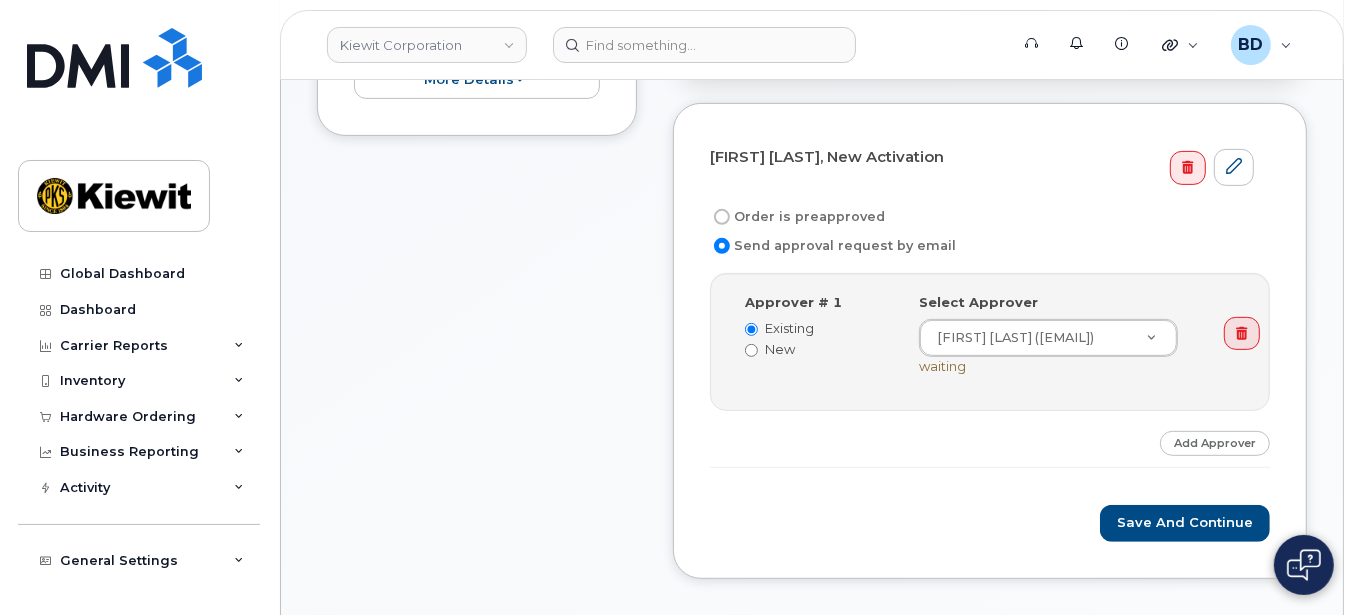 scroll, scrollTop: 666, scrollLeft: 0, axis: vertical 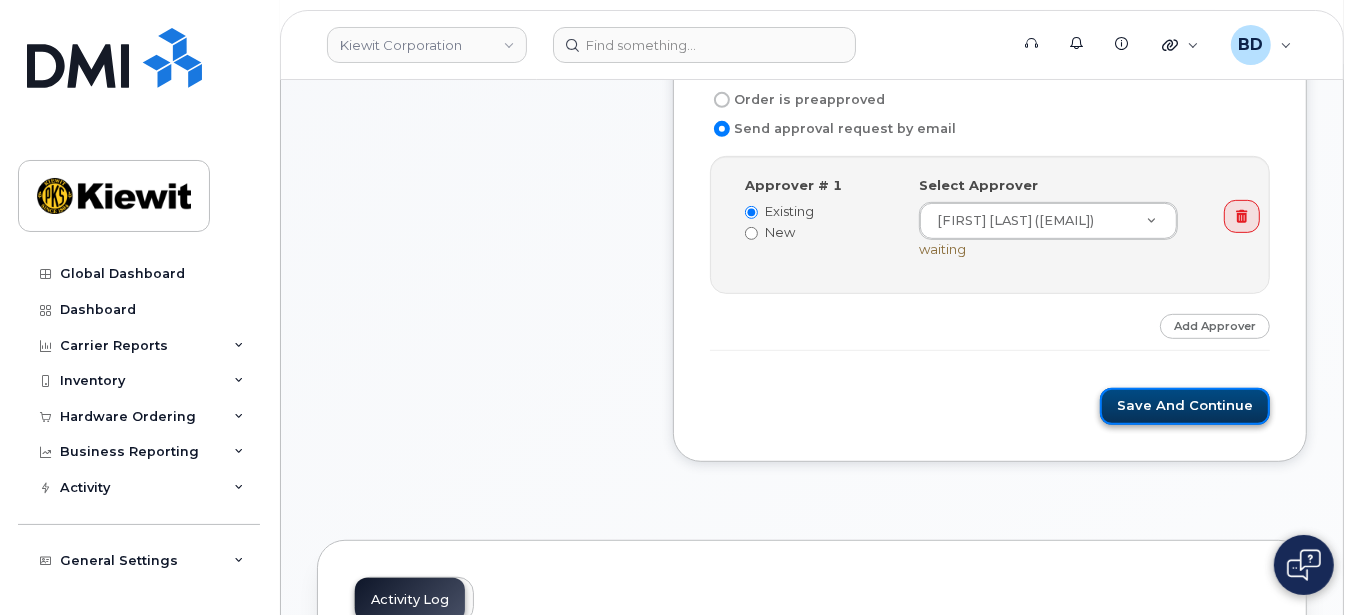click on "Save and Continue" 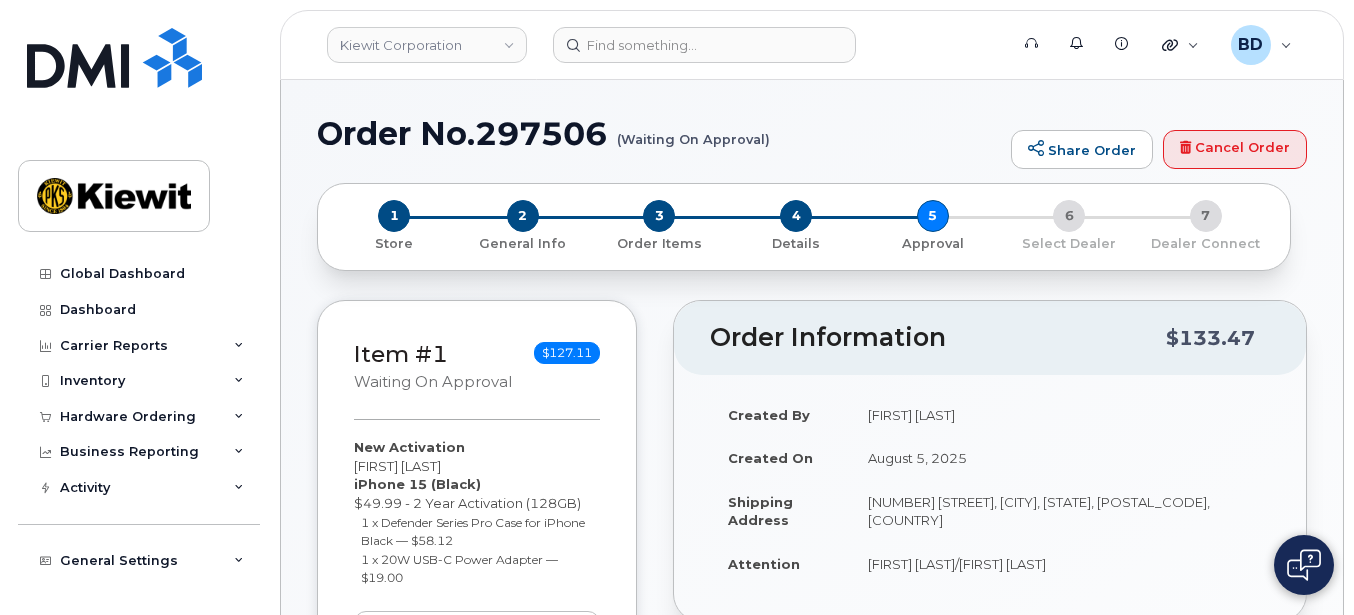 scroll, scrollTop: 0, scrollLeft: 0, axis: both 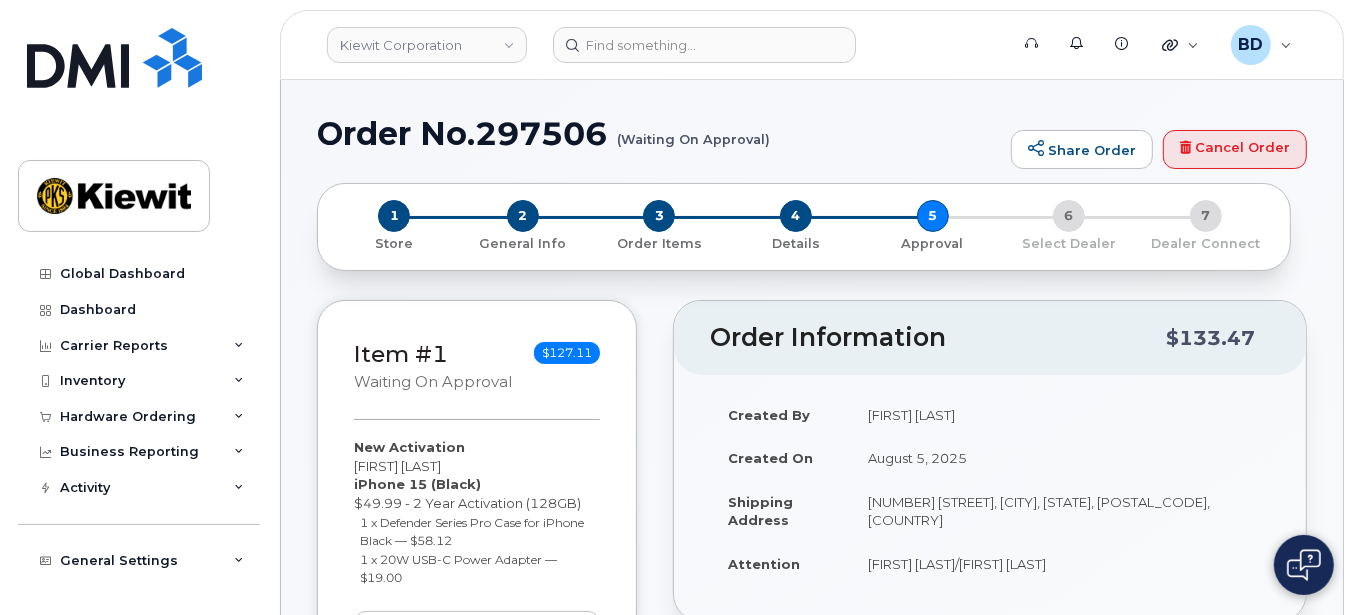 click on "Order No.297506
(Waiting On Approval)" 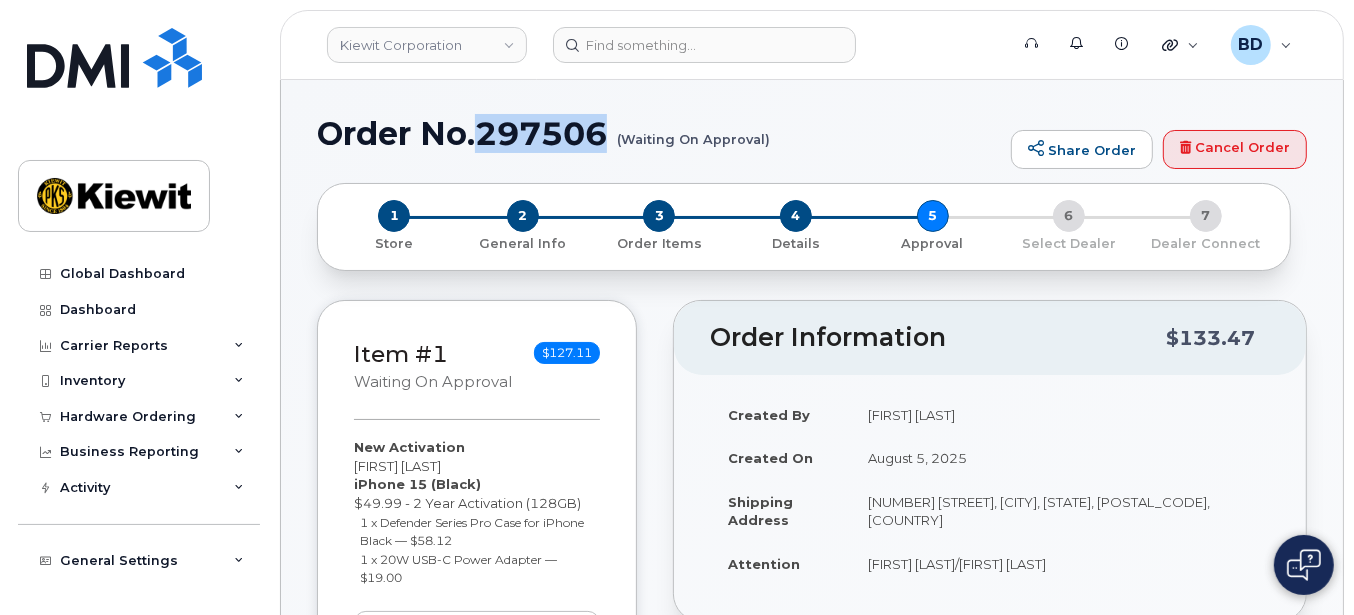 click on "Order No.297506
(Waiting On Approval)" 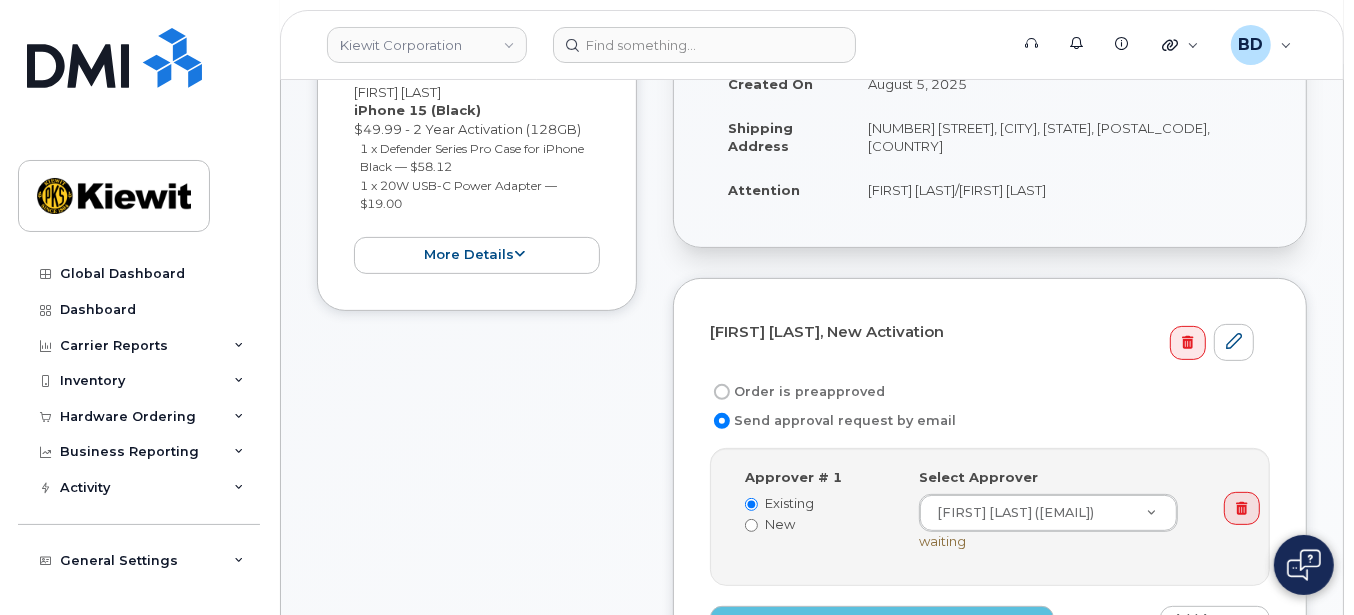 scroll, scrollTop: 133, scrollLeft: 0, axis: vertical 